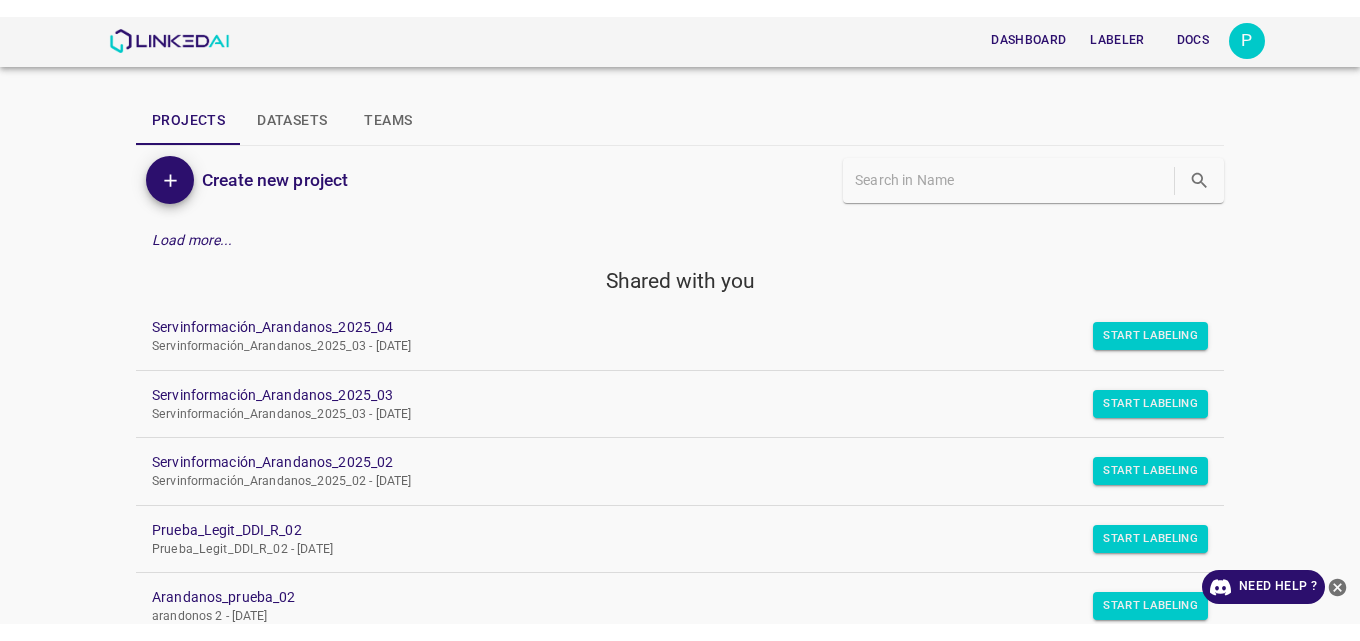 scroll, scrollTop: 0, scrollLeft: 0, axis: both 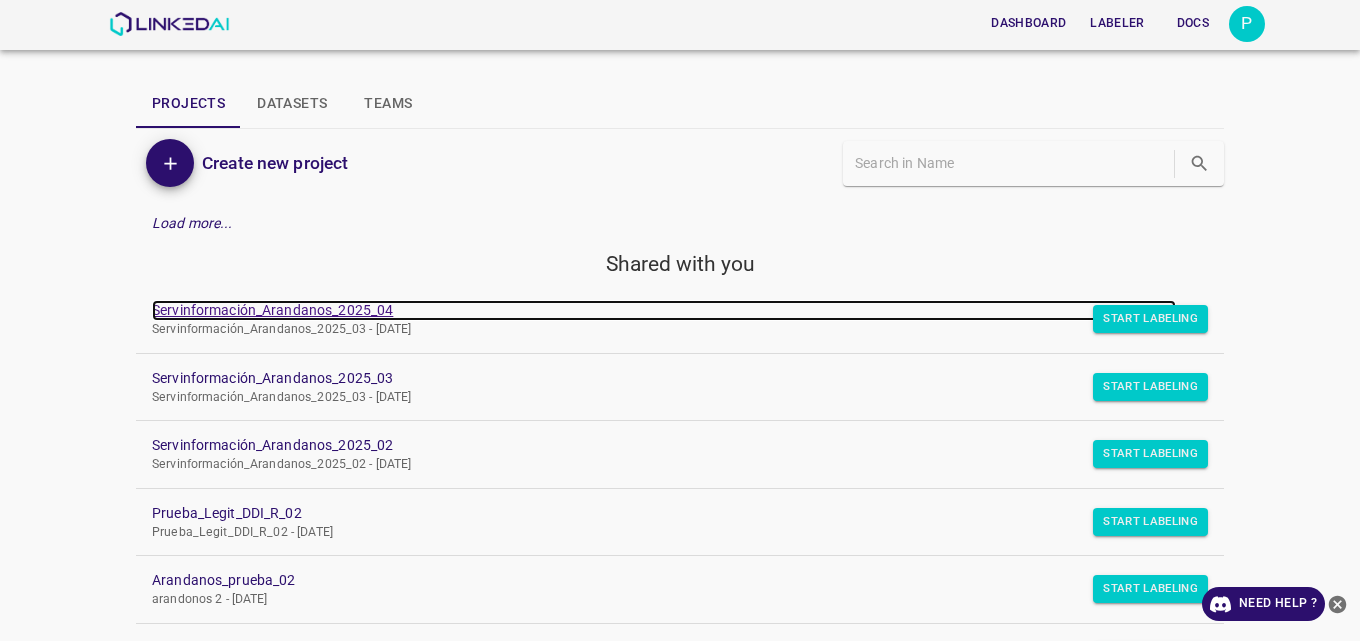 click on "Servinformación_Arandanos_2025_04" at bounding box center [664, 310] 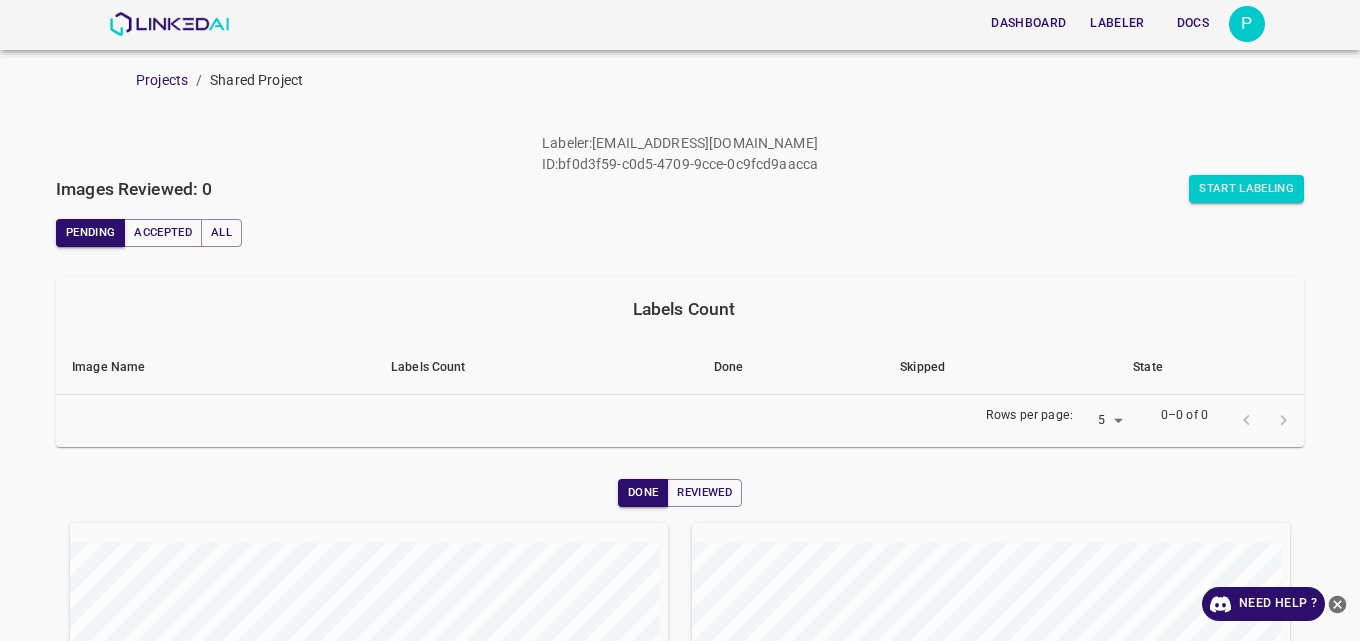 scroll, scrollTop: 0, scrollLeft: 0, axis: both 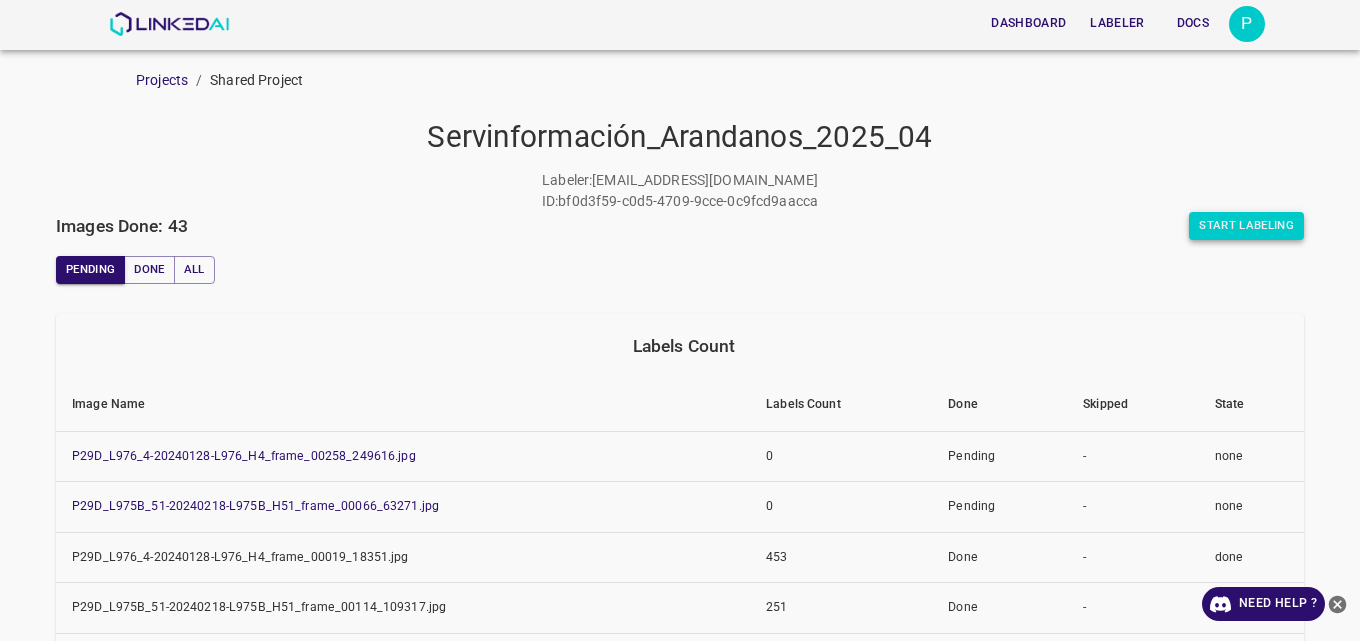 click on "Start Labeling" at bounding box center [1246, 226] 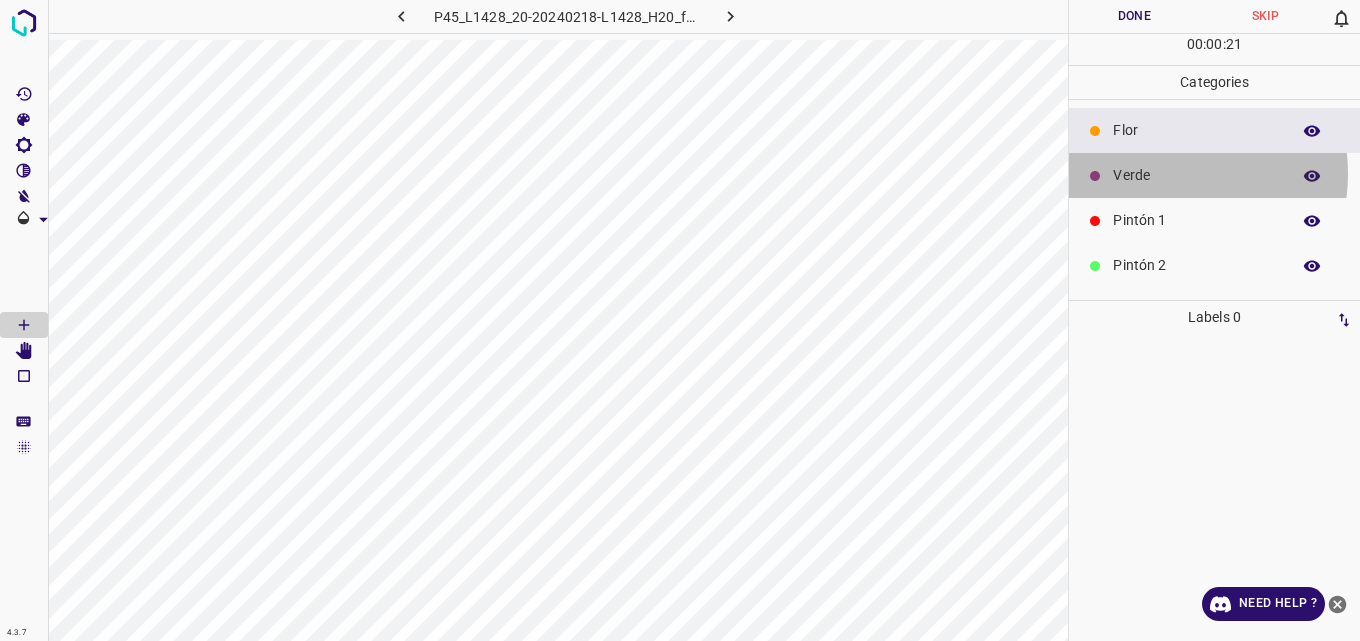 click on "Verde" at bounding box center (1196, 175) 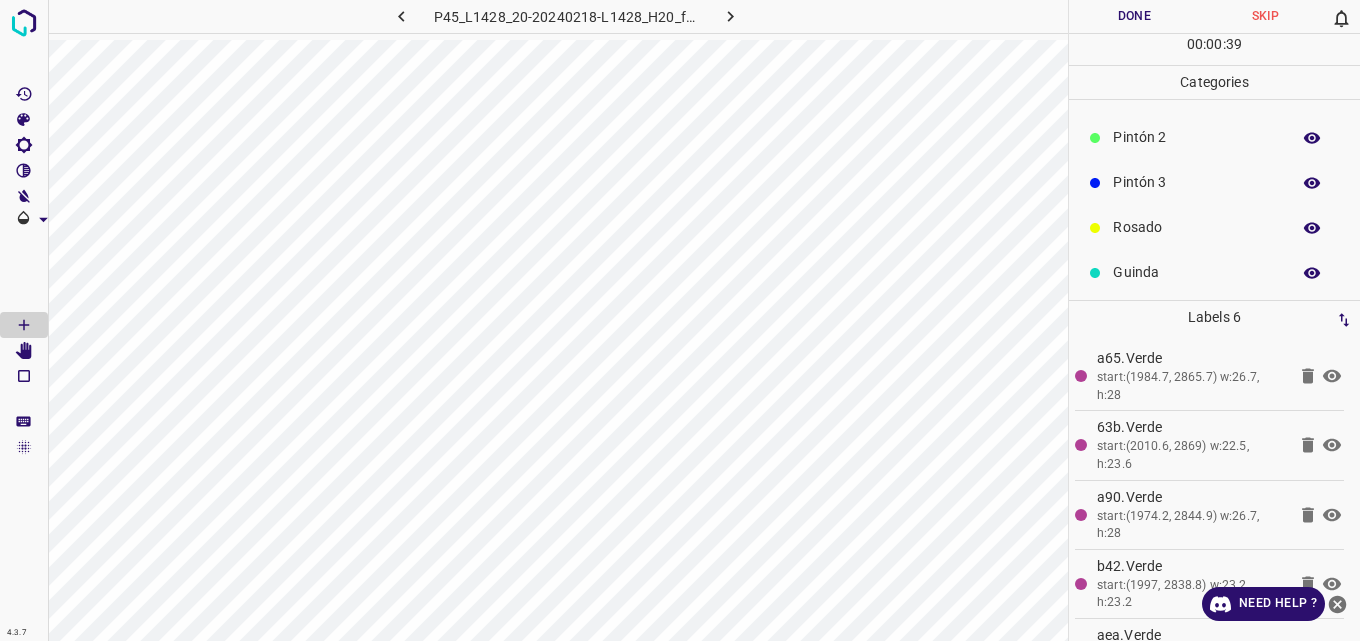 scroll, scrollTop: 176, scrollLeft: 0, axis: vertical 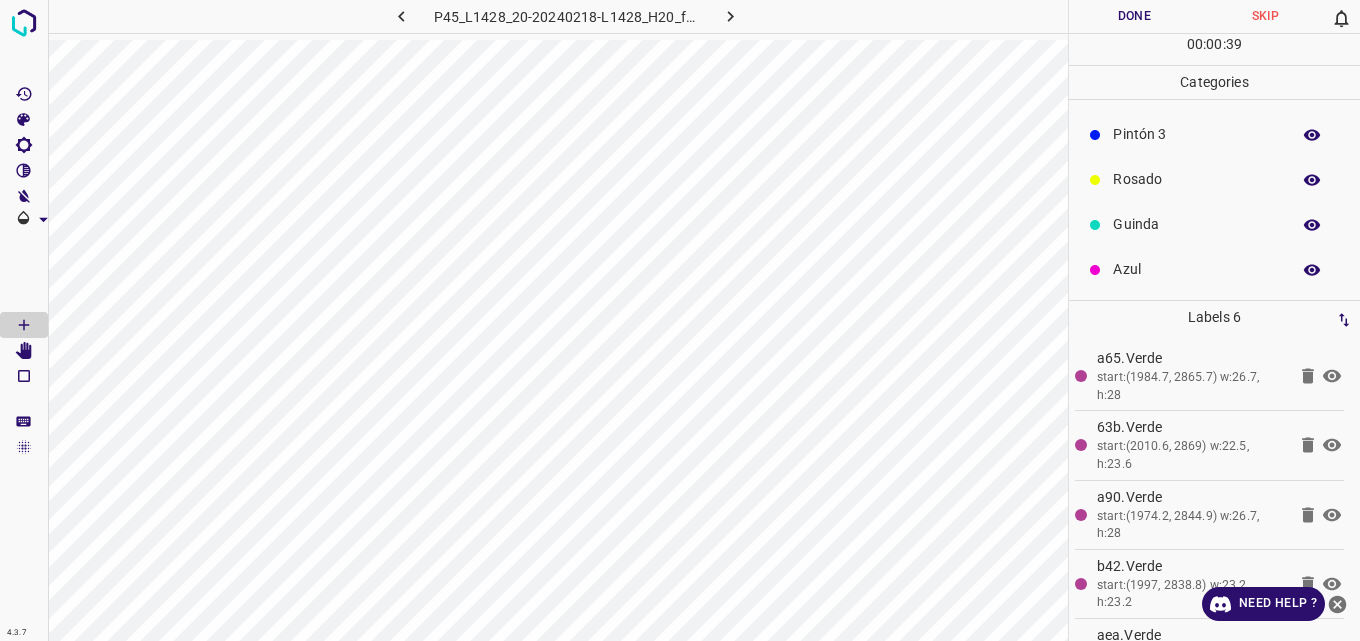 click on "Azul" at bounding box center (1196, 269) 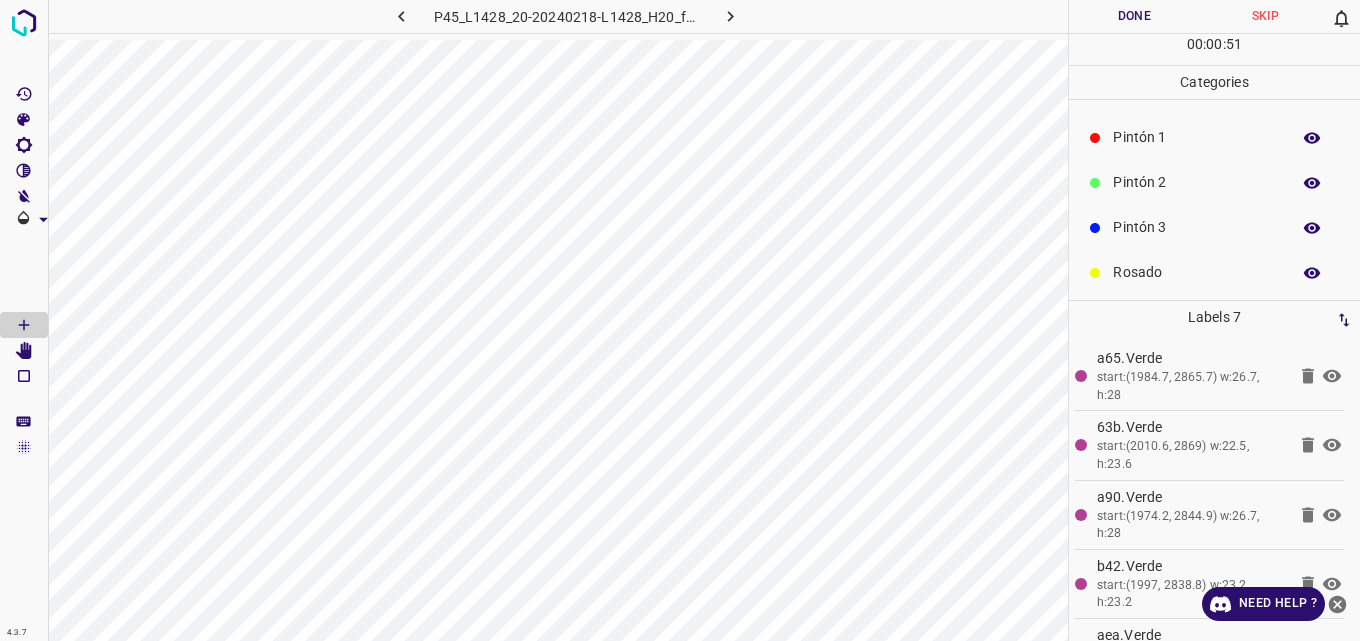 scroll, scrollTop: 0, scrollLeft: 0, axis: both 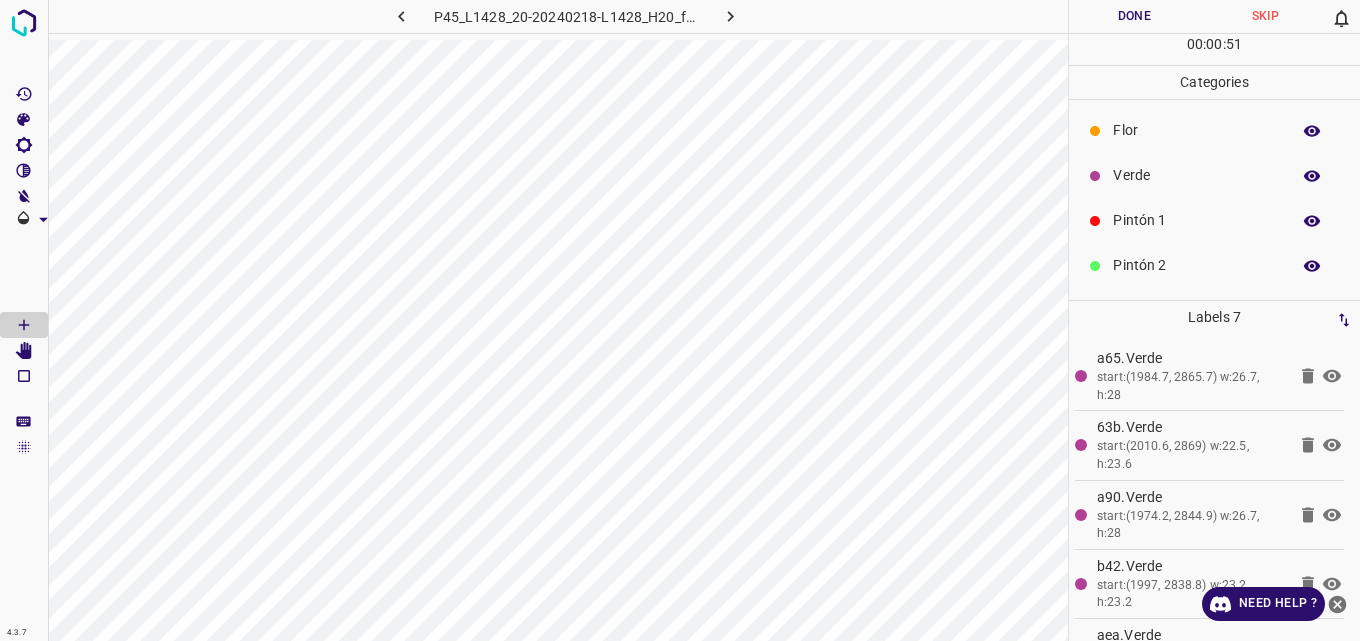 click on "Flor" at bounding box center [1196, 130] 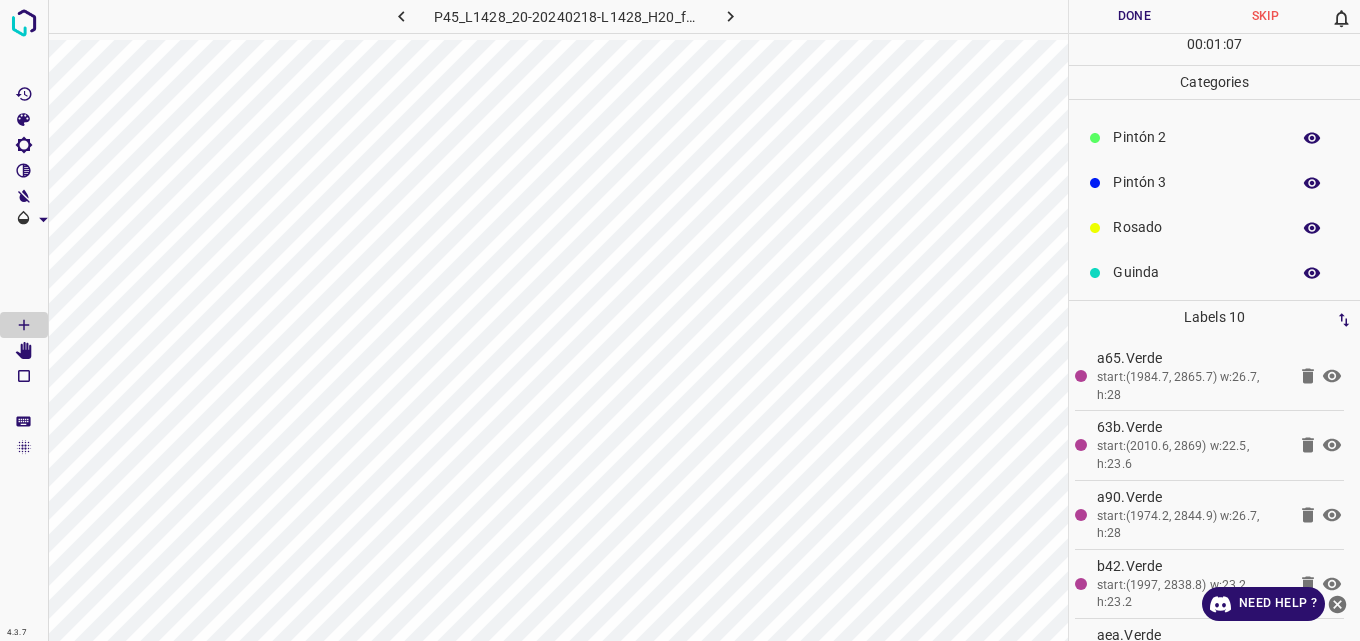 scroll, scrollTop: 176, scrollLeft: 0, axis: vertical 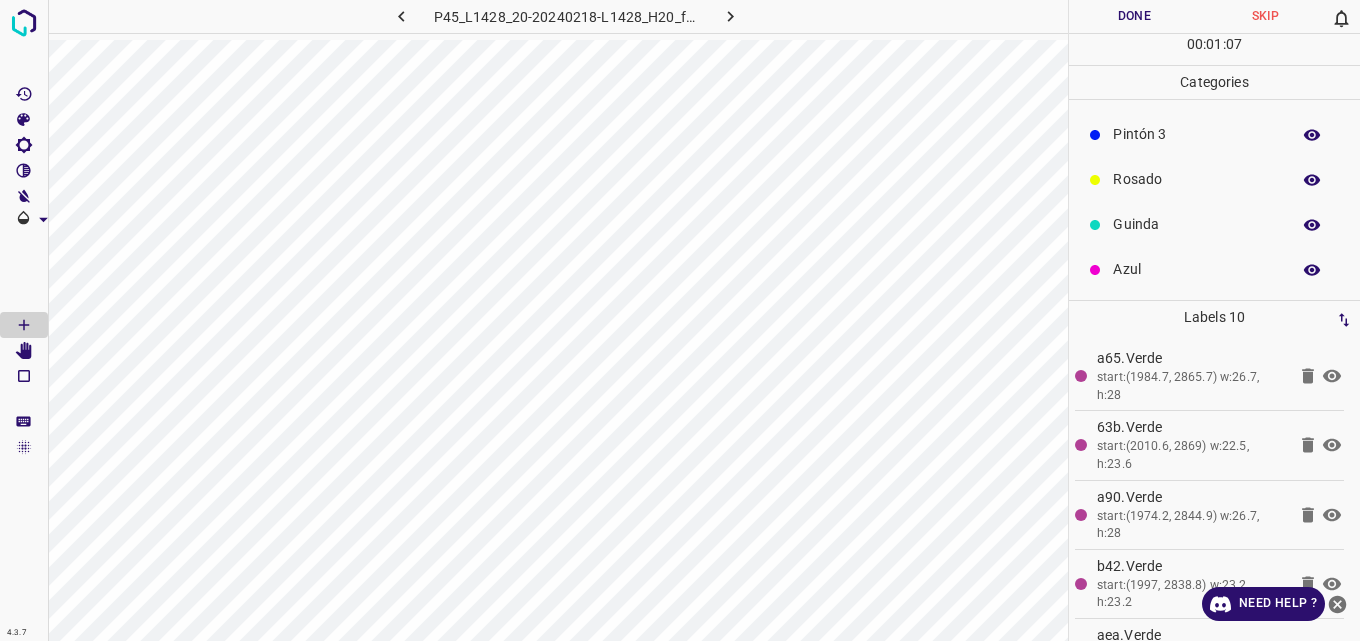 click on "Azul" at bounding box center (1196, 269) 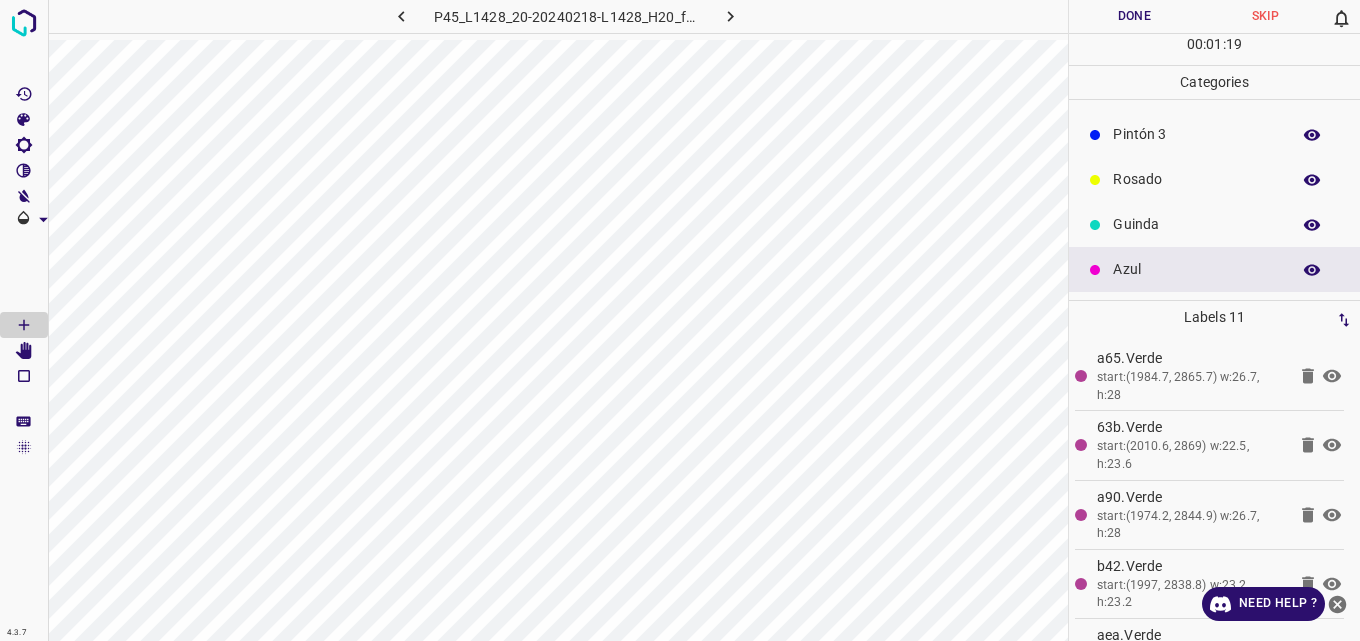 click on "Rosado" at bounding box center [1214, 179] 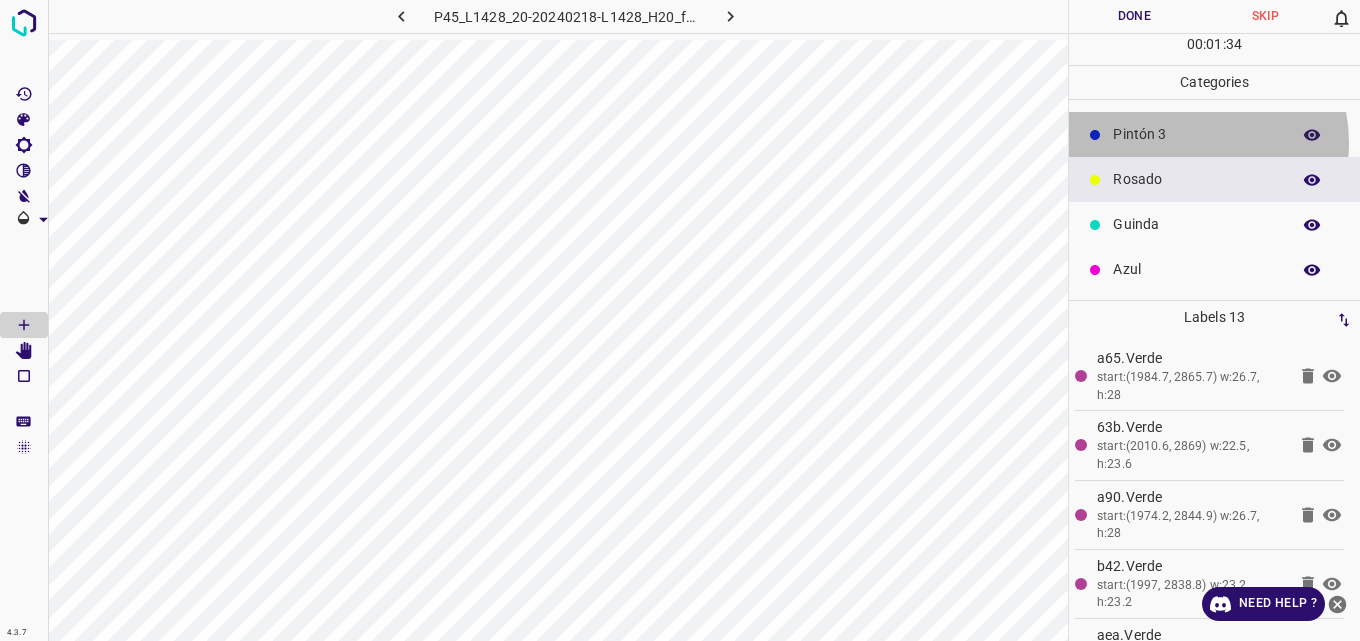 click on "Pintón 3" at bounding box center (1196, 134) 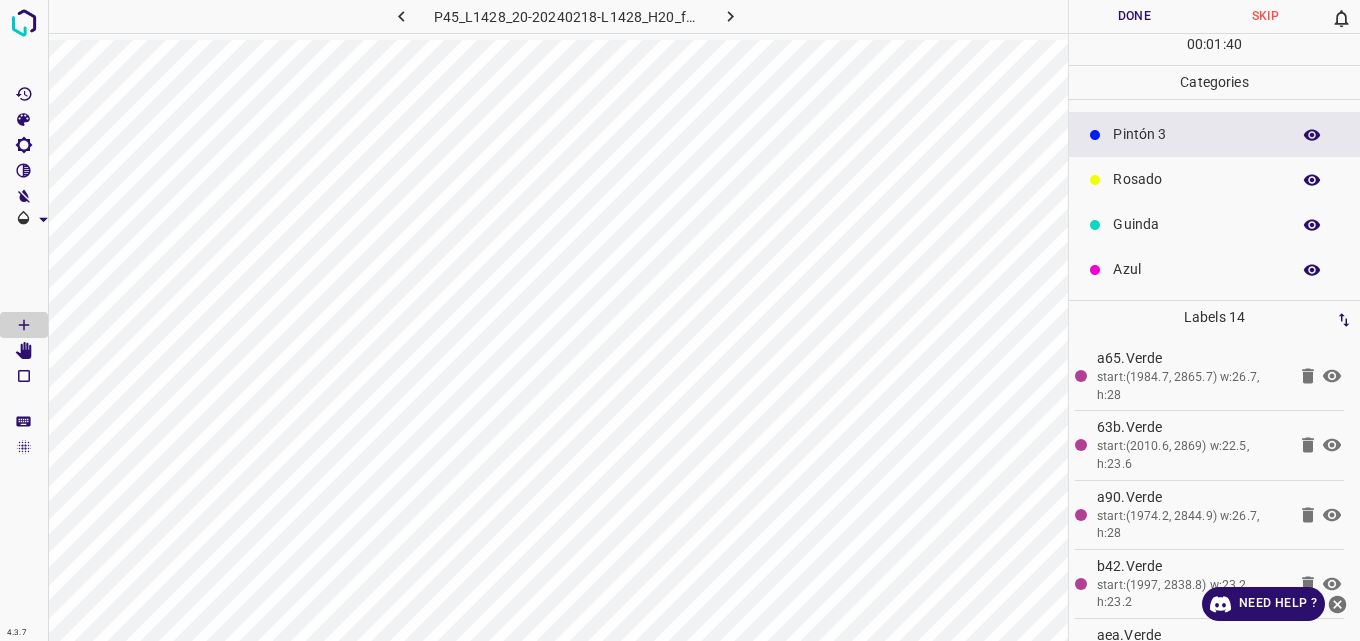 scroll, scrollTop: 0, scrollLeft: 0, axis: both 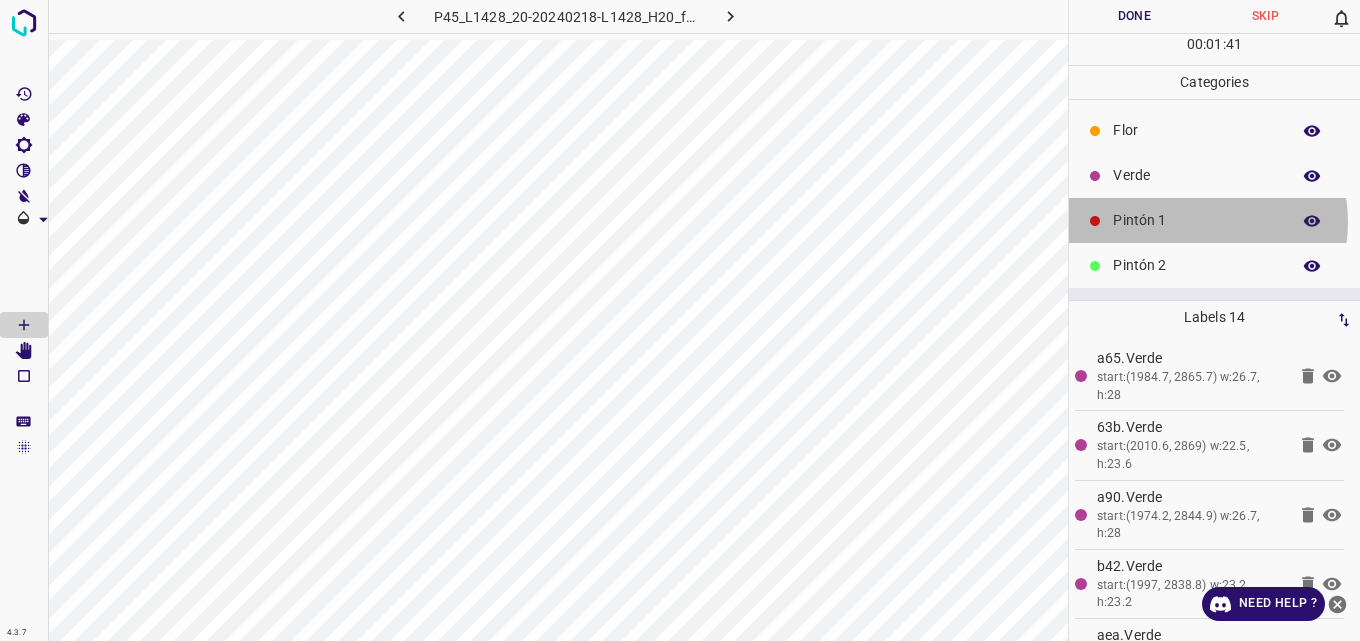 click on "Pintón 1" at bounding box center [1196, 220] 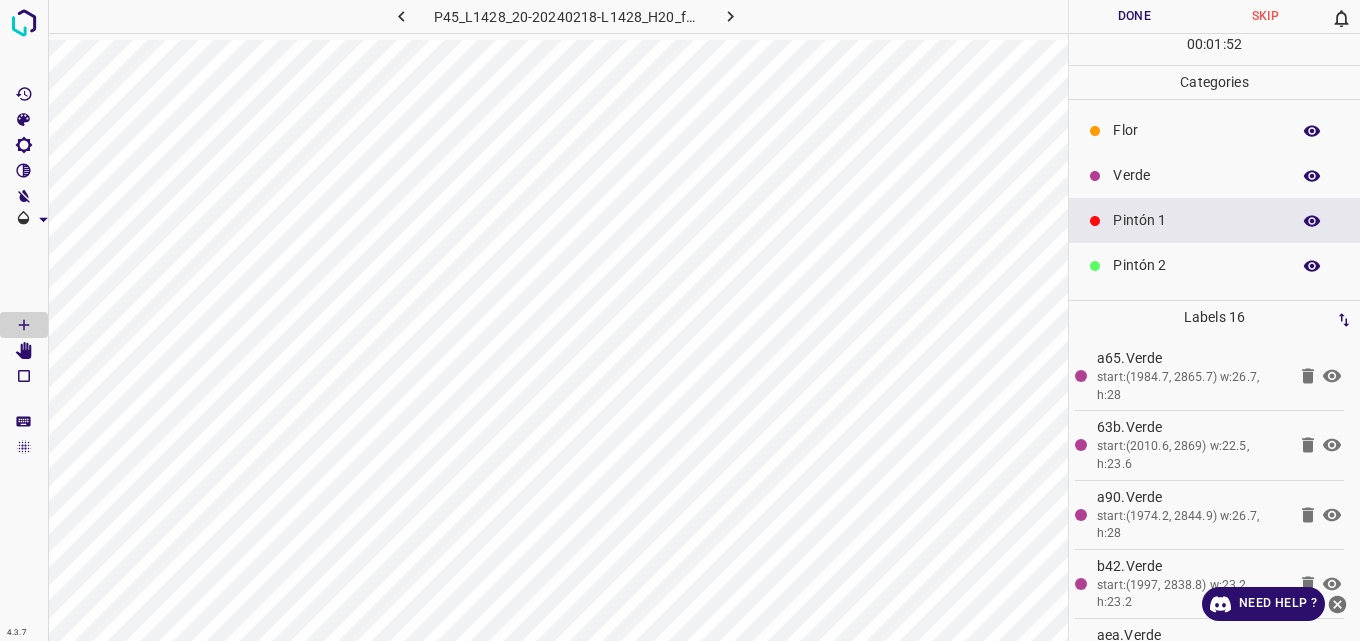 click on "Verde" at bounding box center (1214, 175) 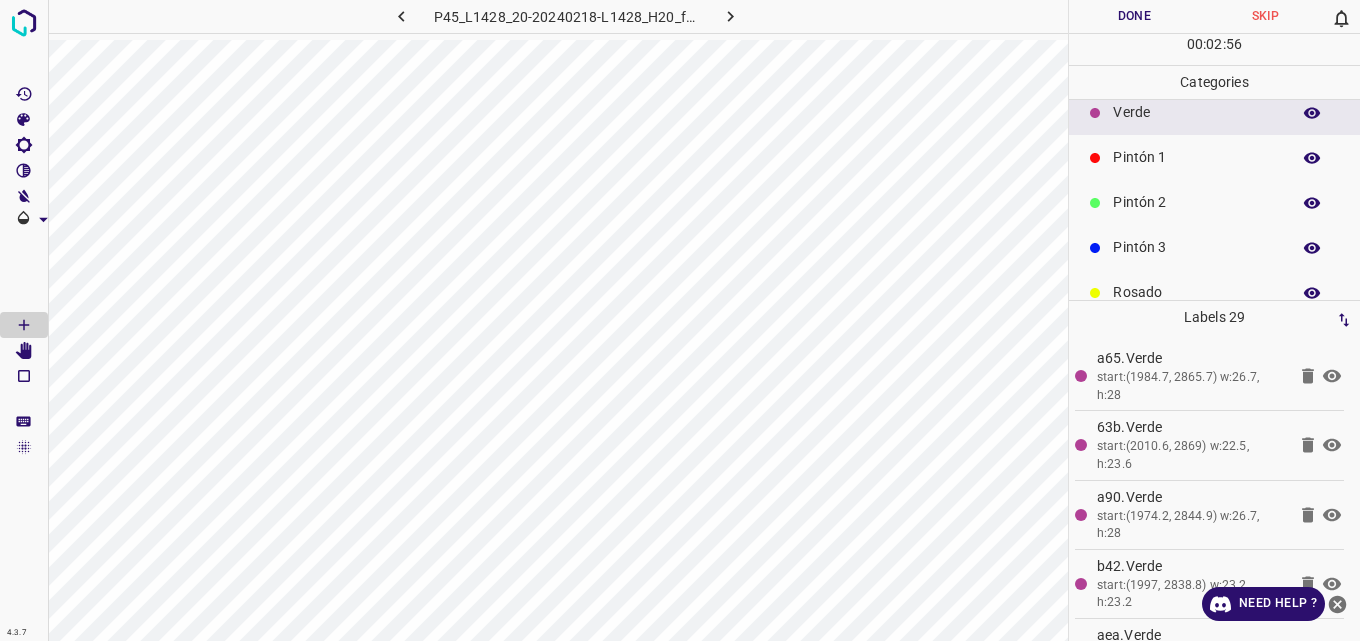 scroll, scrollTop: 176, scrollLeft: 0, axis: vertical 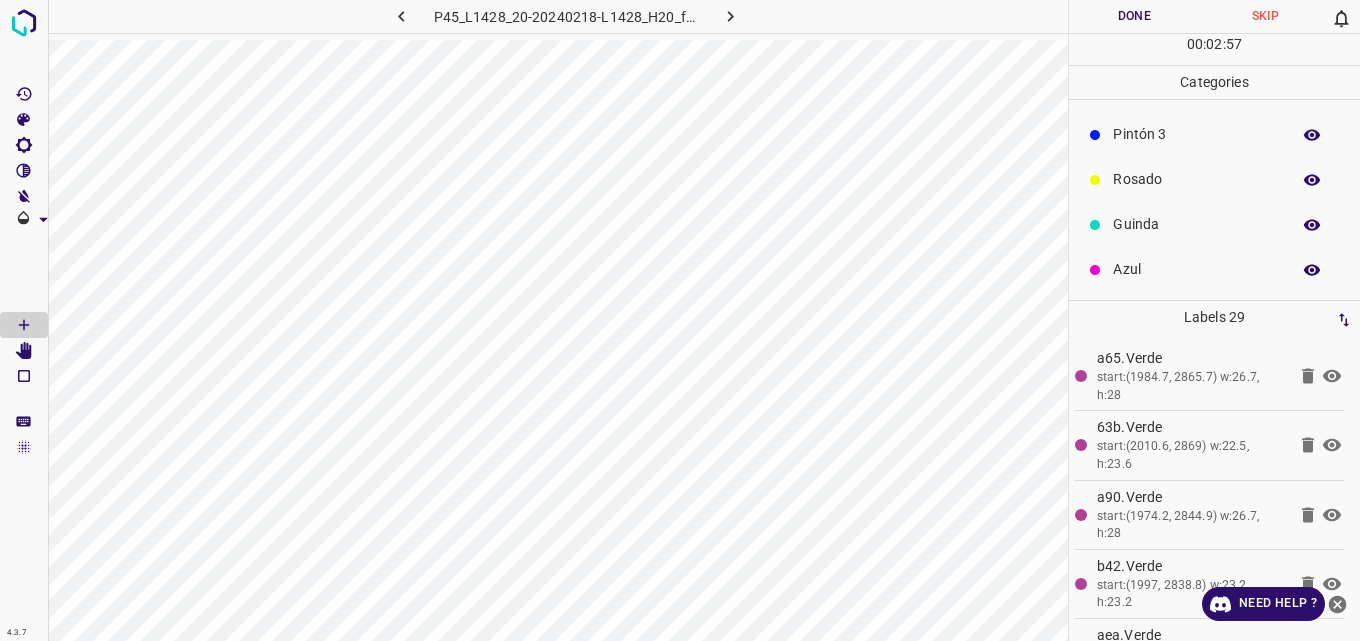 click on "Azul" at bounding box center (1214, 269) 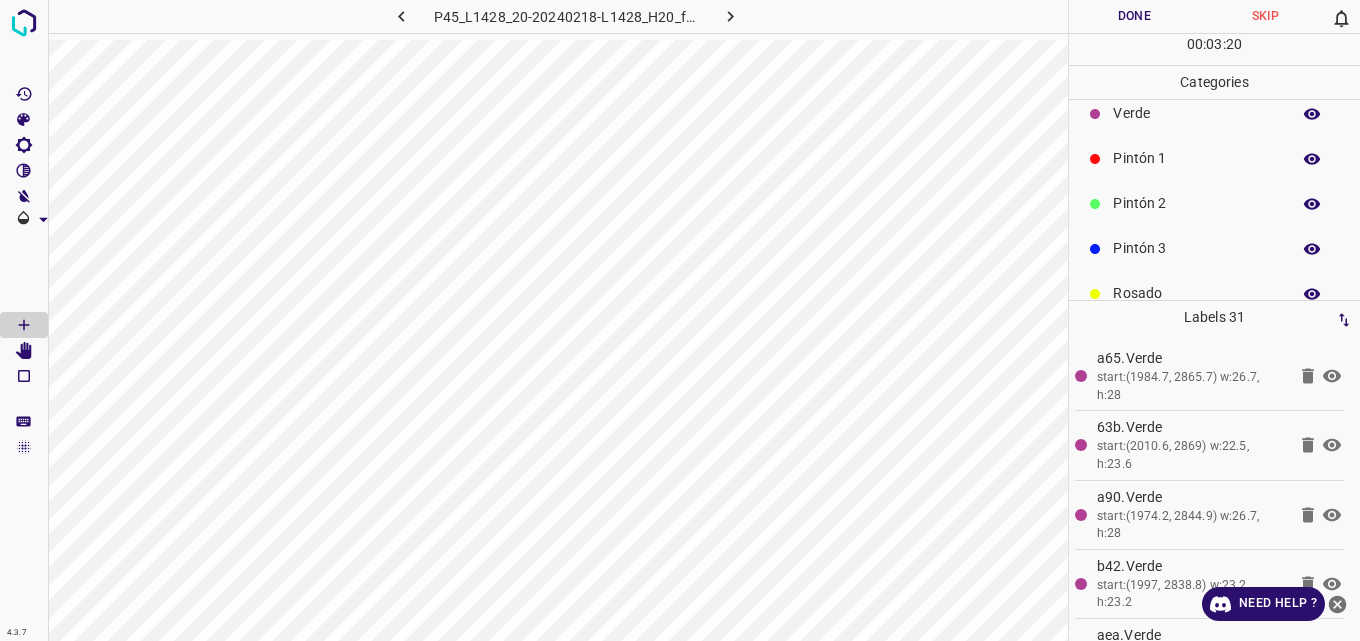 scroll, scrollTop: 0, scrollLeft: 0, axis: both 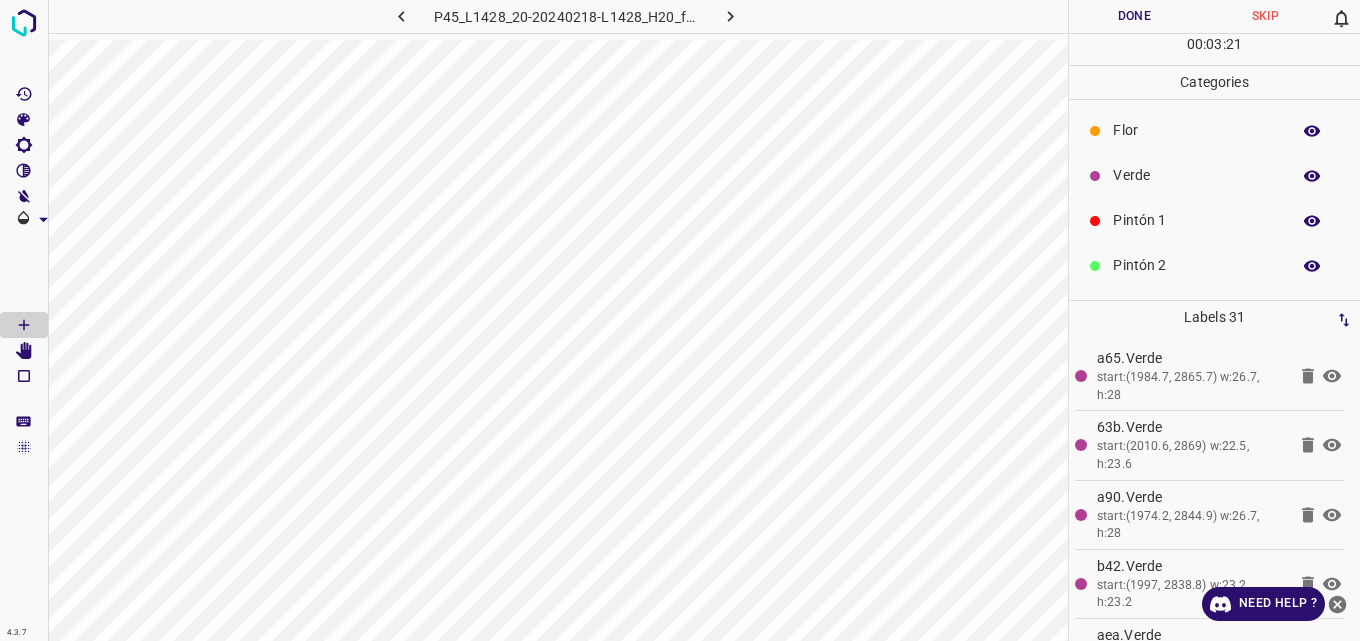 click on "Verde" at bounding box center [1196, 175] 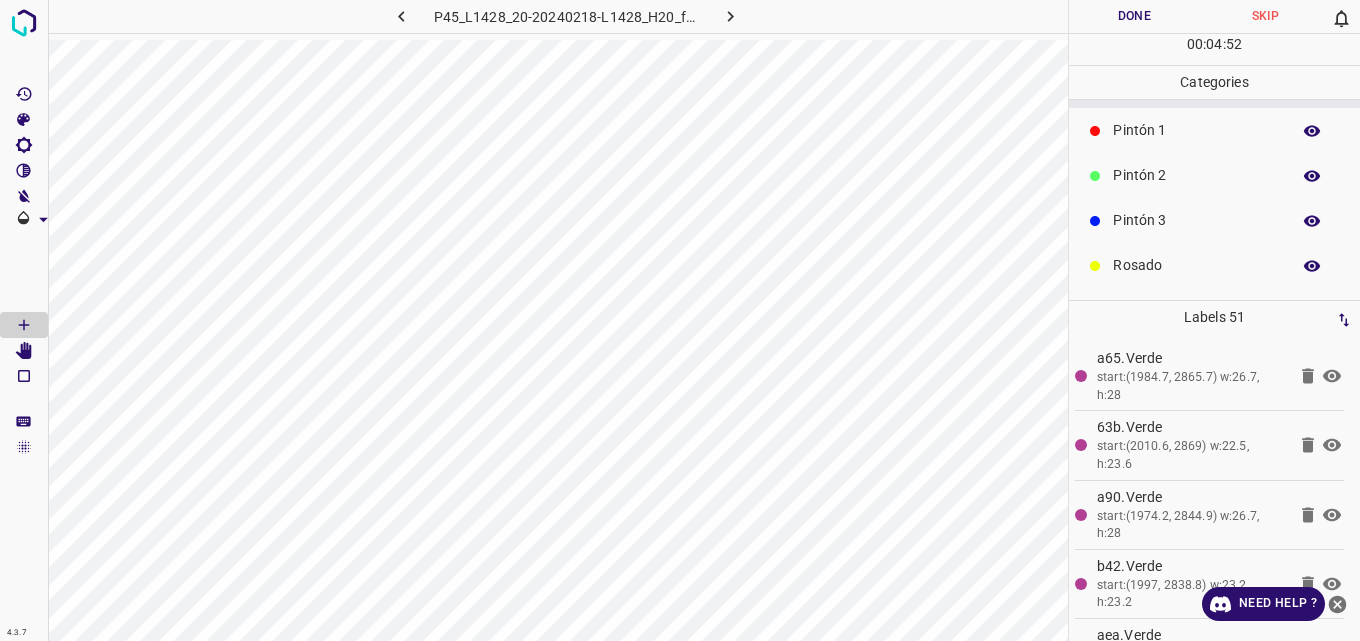 scroll, scrollTop: 176, scrollLeft: 0, axis: vertical 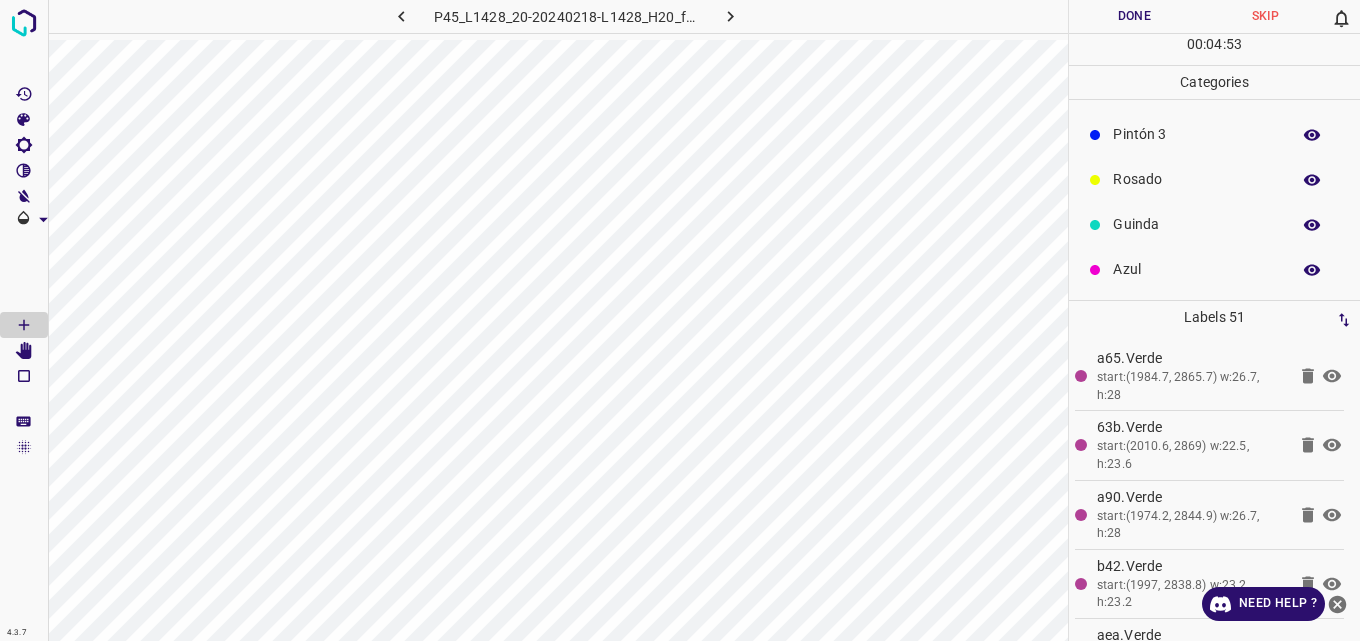 click on "Guinda" at bounding box center [1196, 224] 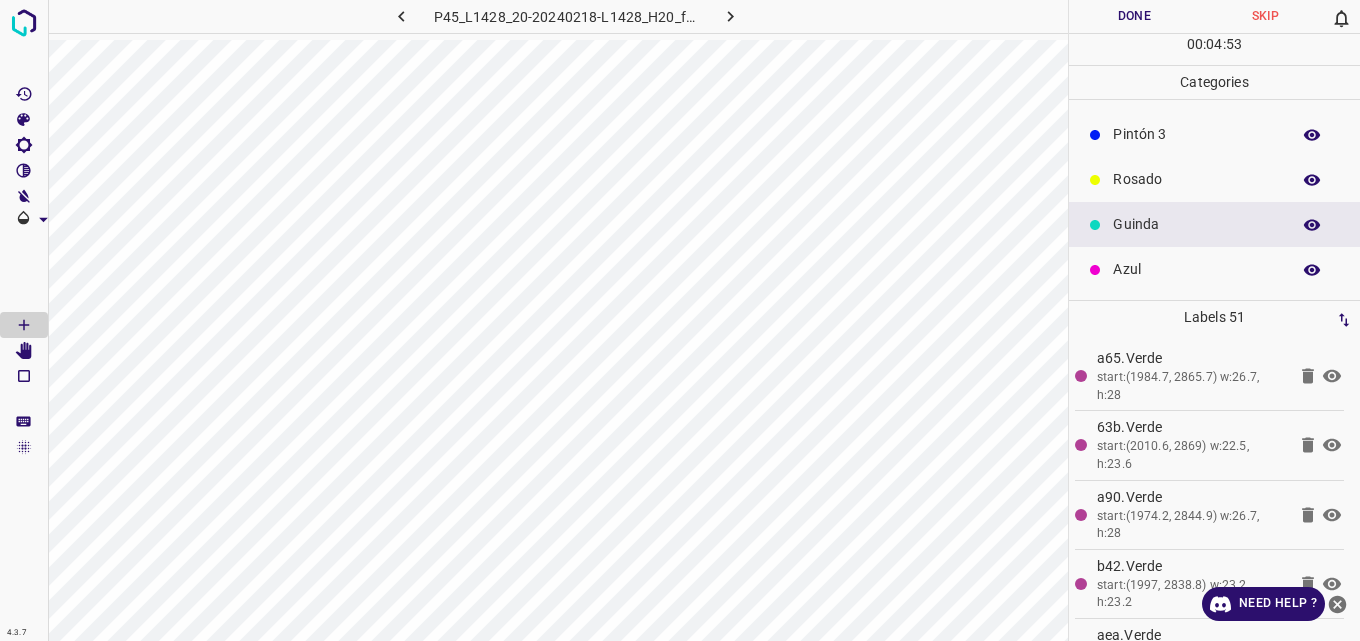 click on "Rosado" at bounding box center [1196, 179] 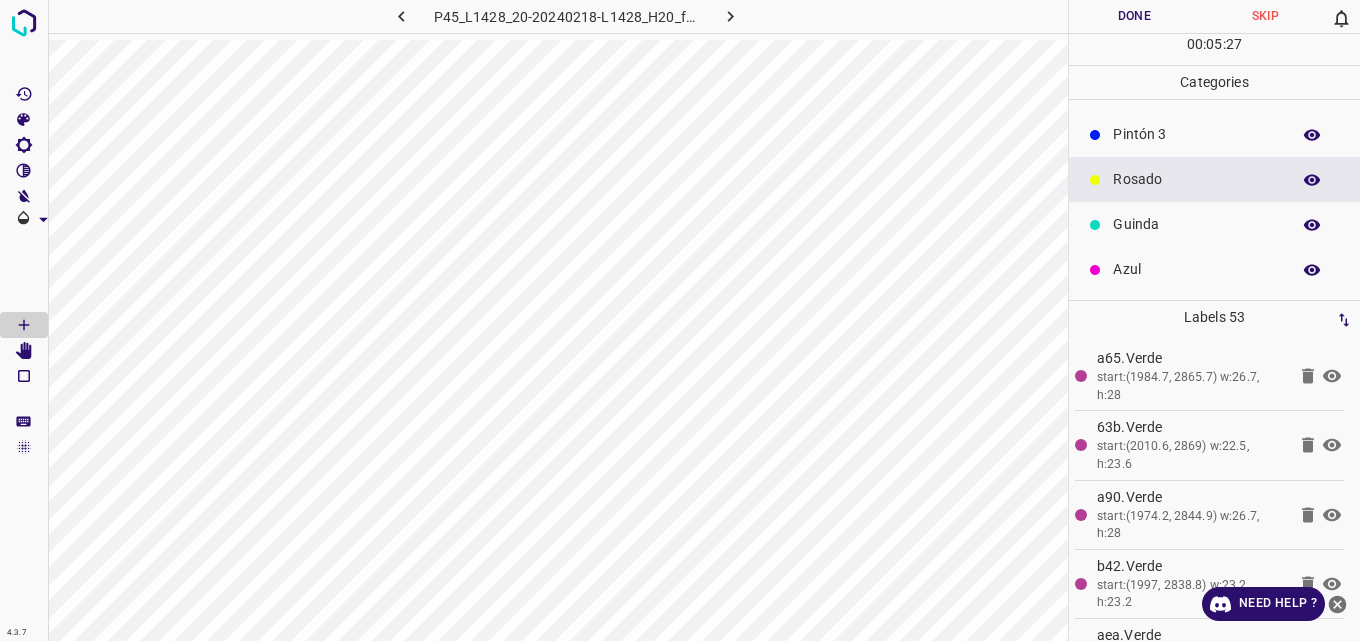 click on "Azul" at bounding box center [1196, 269] 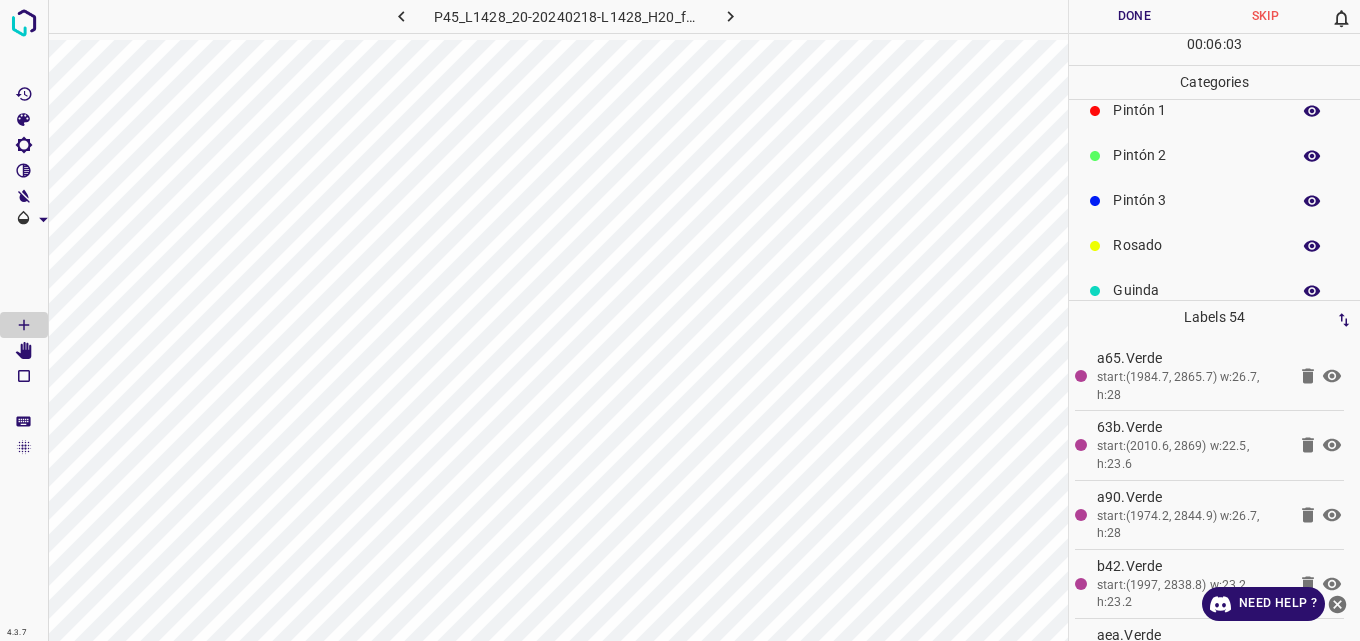 scroll, scrollTop: 0, scrollLeft: 0, axis: both 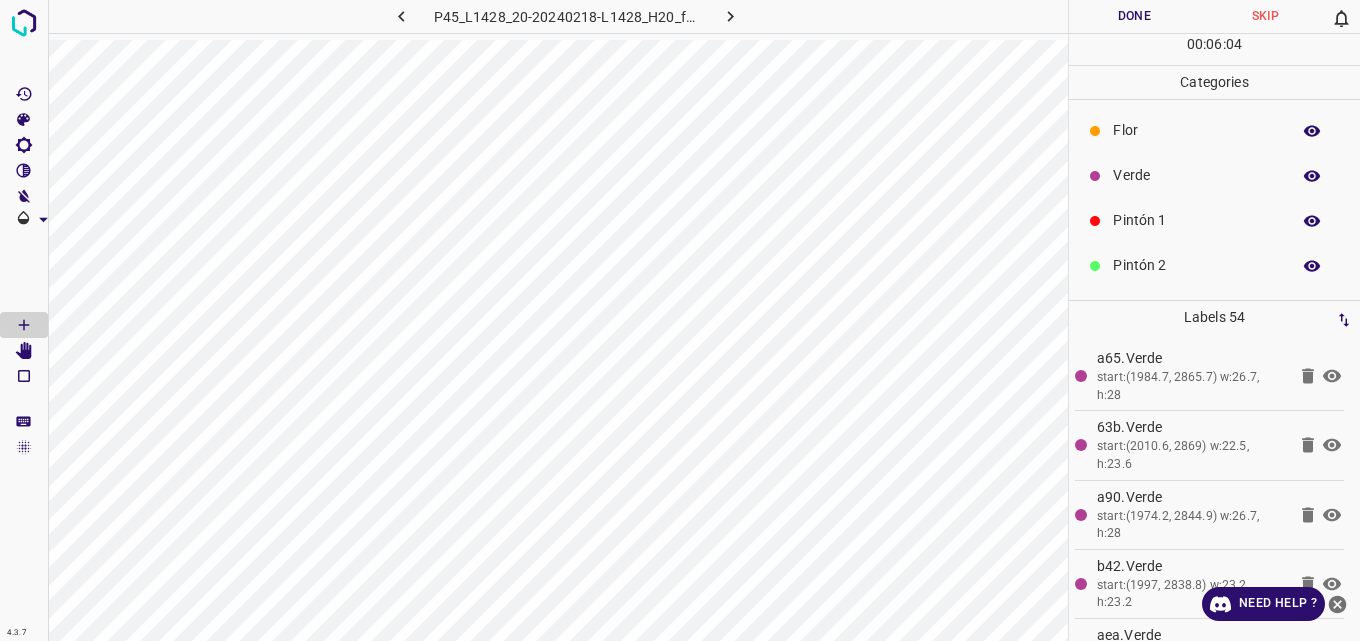 click on "Verde" at bounding box center (1196, 175) 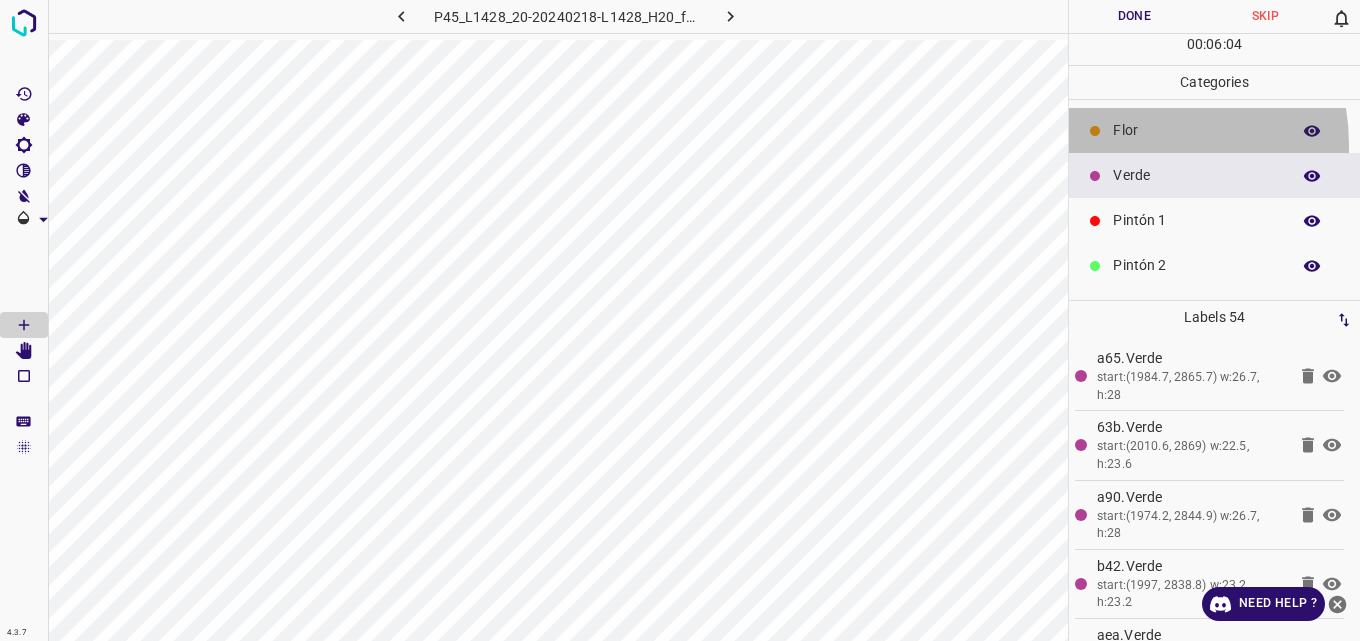 click on "Flor" at bounding box center [1214, 130] 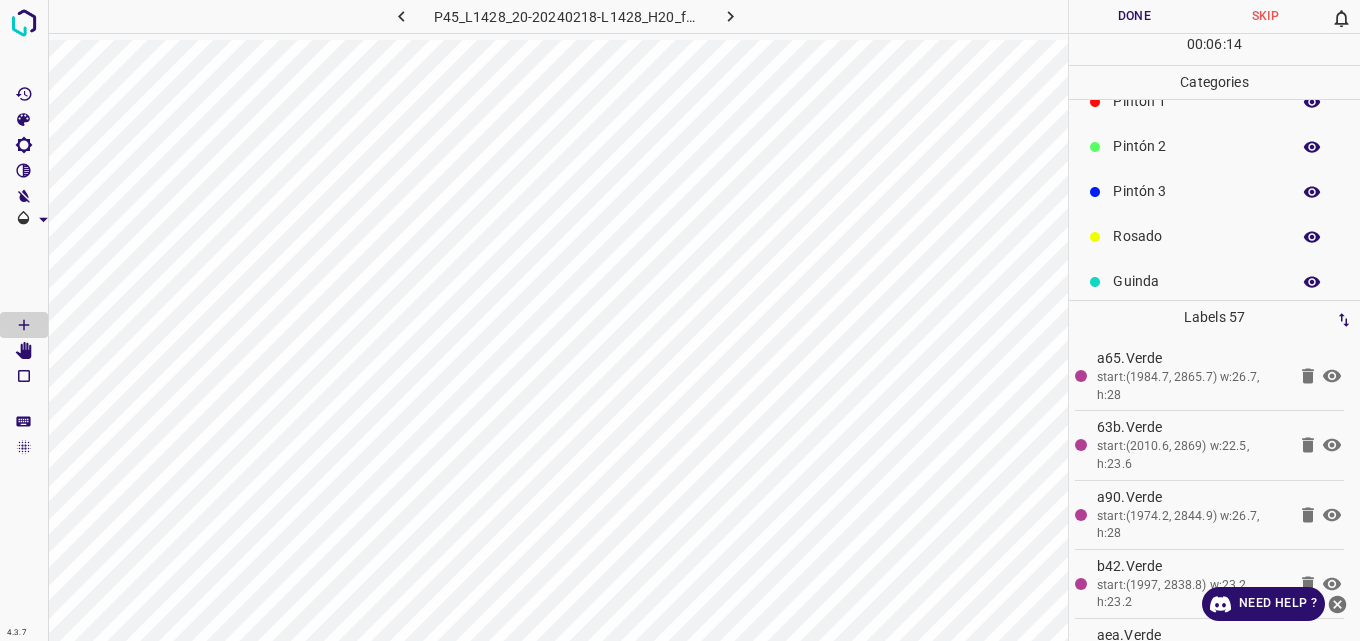 scroll, scrollTop: 176, scrollLeft: 0, axis: vertical 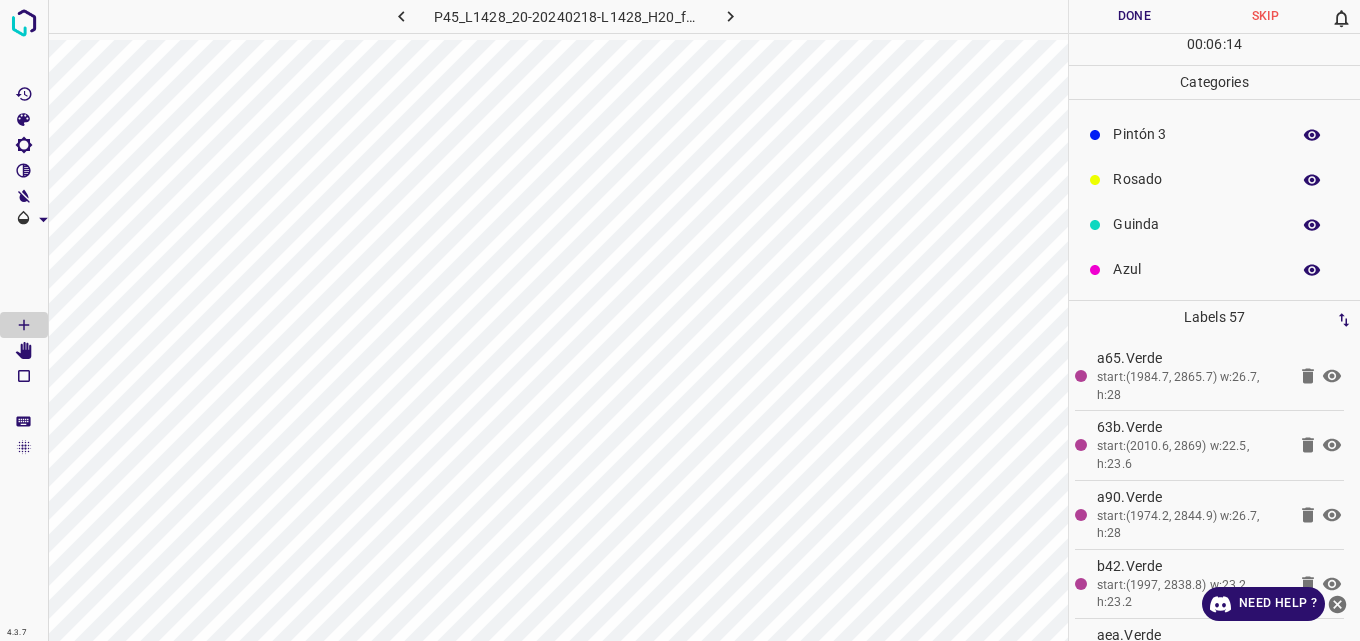 click on "Azul" at bounding box center [1214, 269] 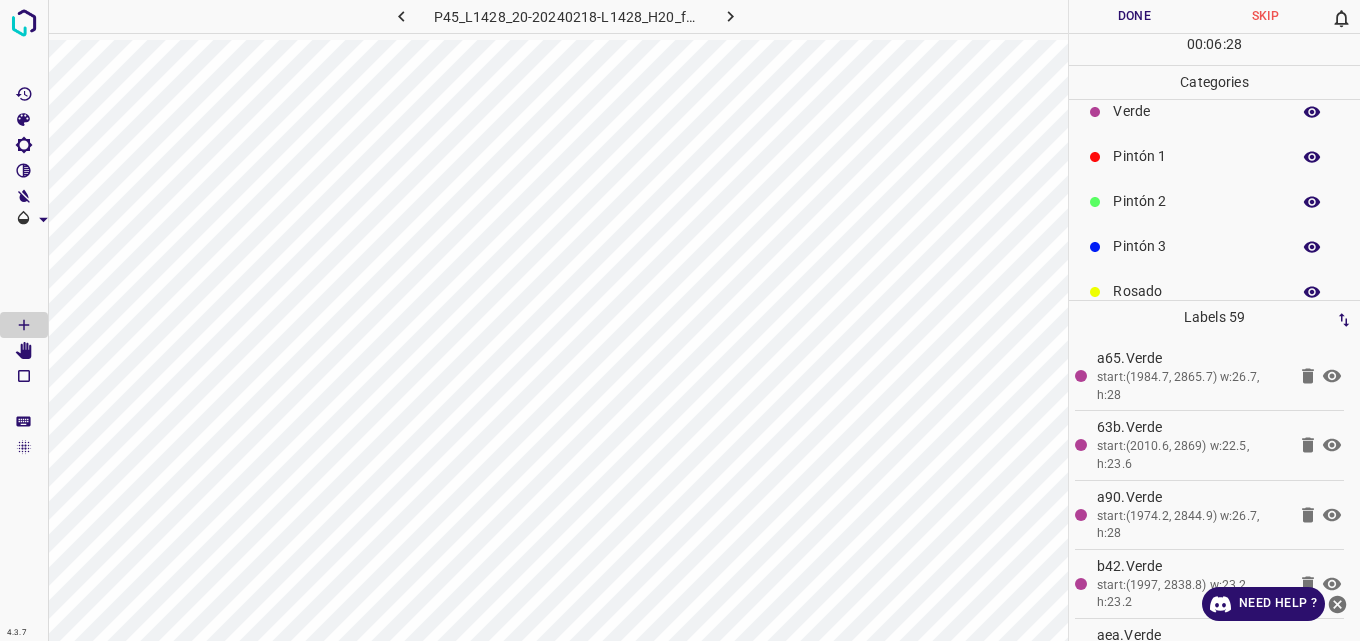 scroll, scrollTop: 0, scrollLeft: 0, axis: both 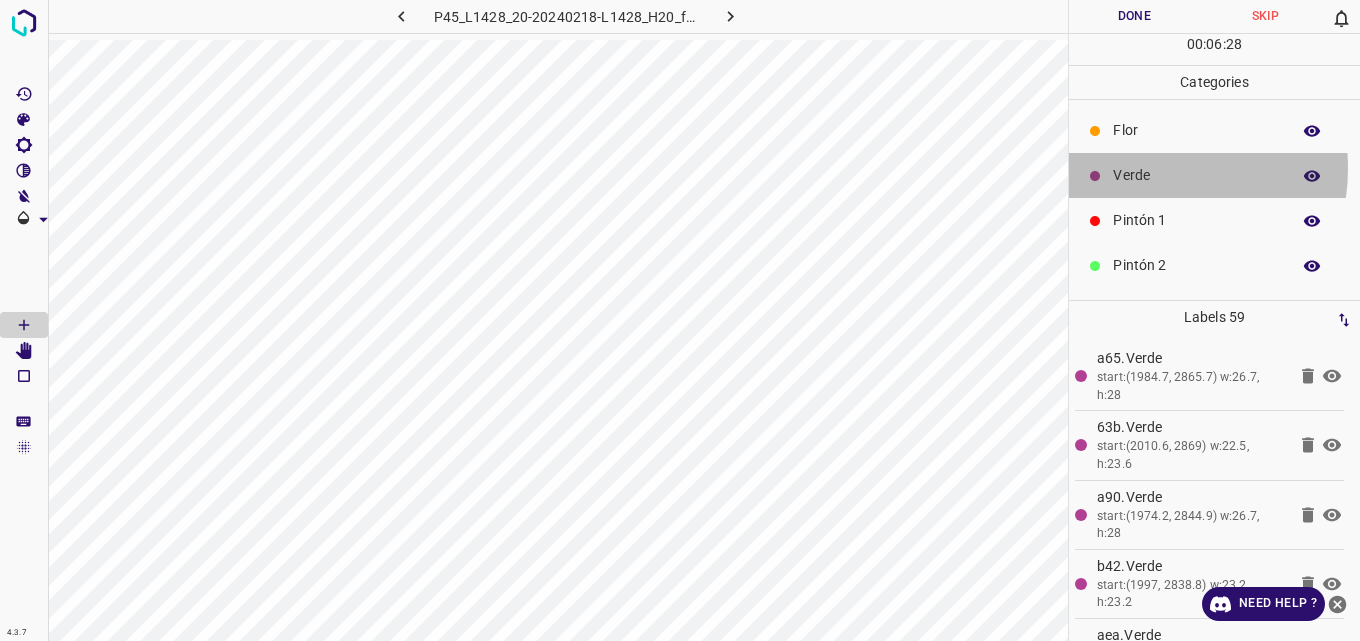 click on "Verde" at bounding box center [1196, 175] 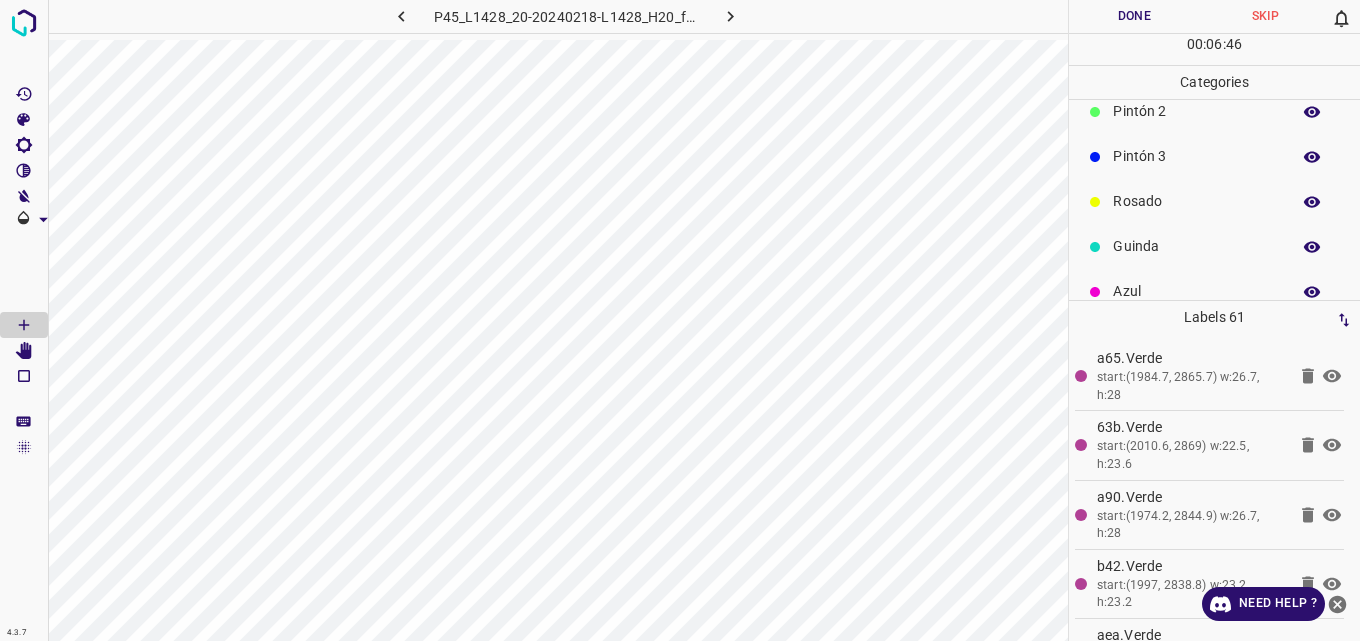 scroll, scrollTop: 176, scrollLeft: 0, axis: vertical 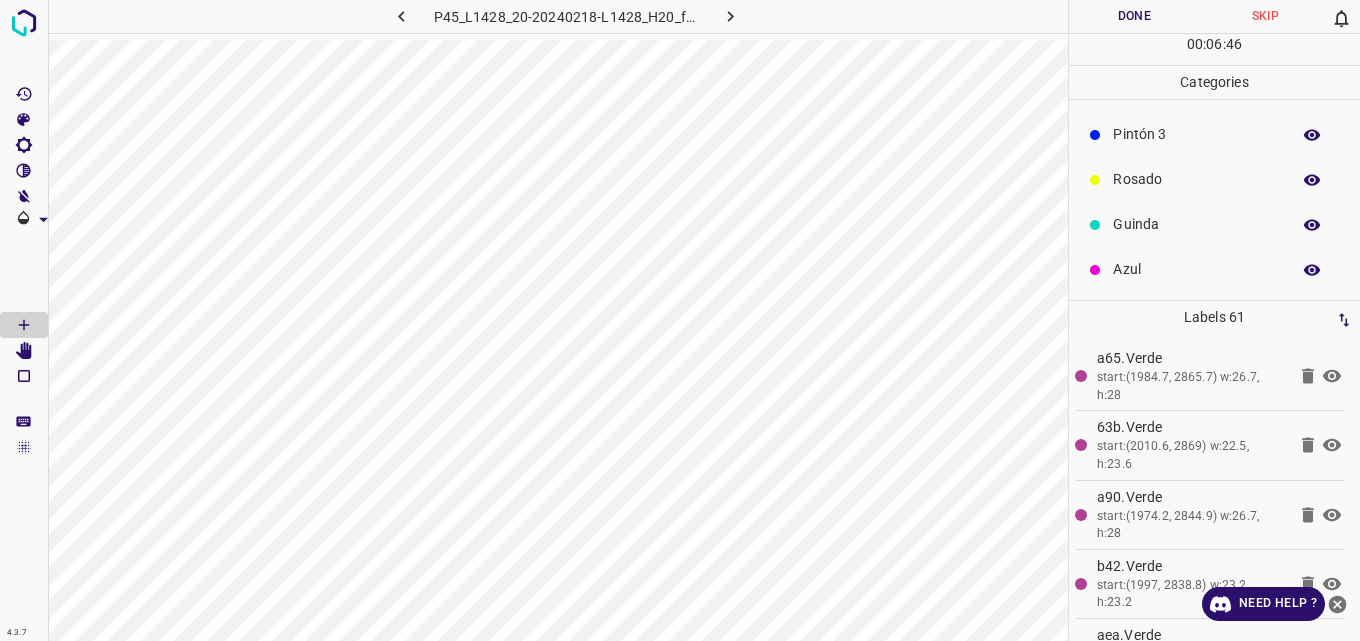 click on "Azul" at bounding box center (1196, 269) 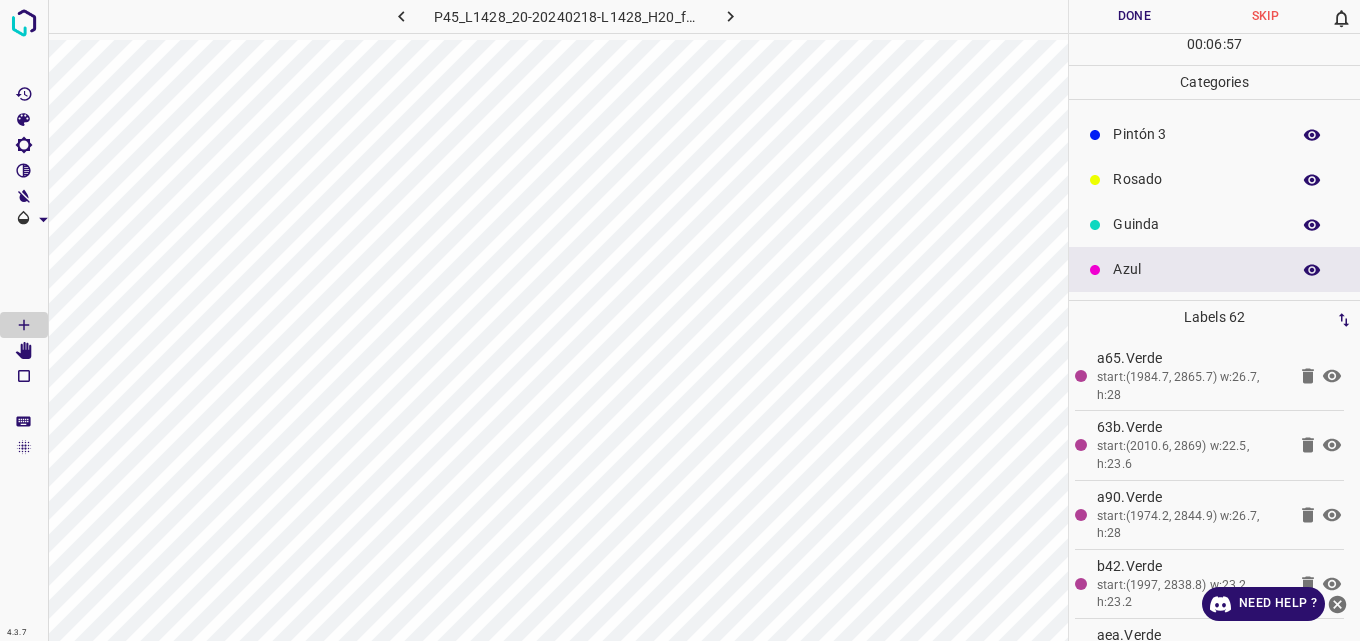 scroll, scrollTop: 0, scrollLeft: 0, axis: both 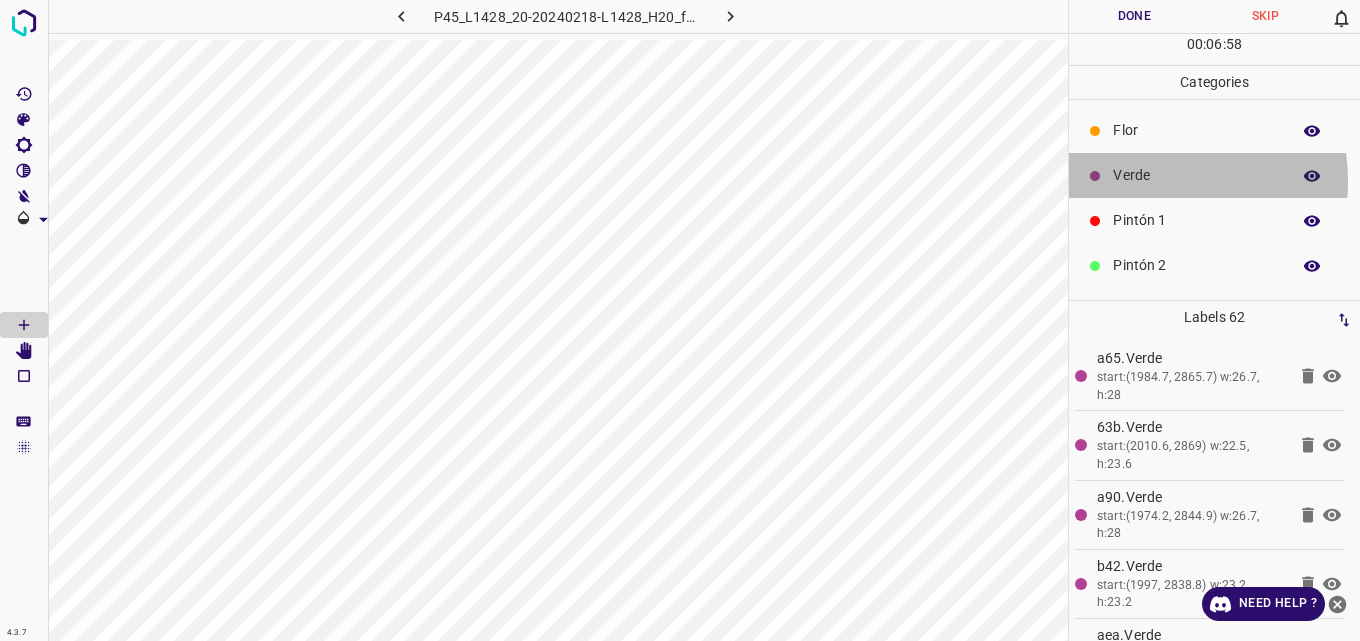 click on "Verde" at bounding box center (1196, 175) 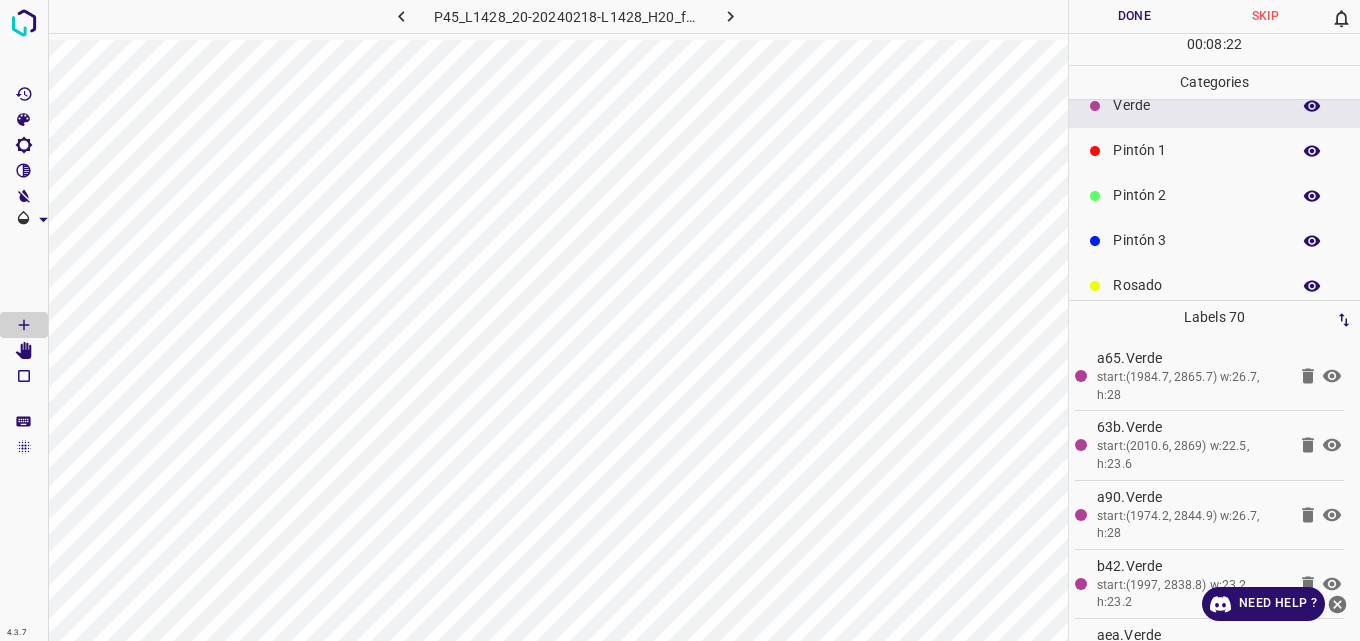 scroll, scrollTop: 176, scrollLeft: 0, axis: vertical 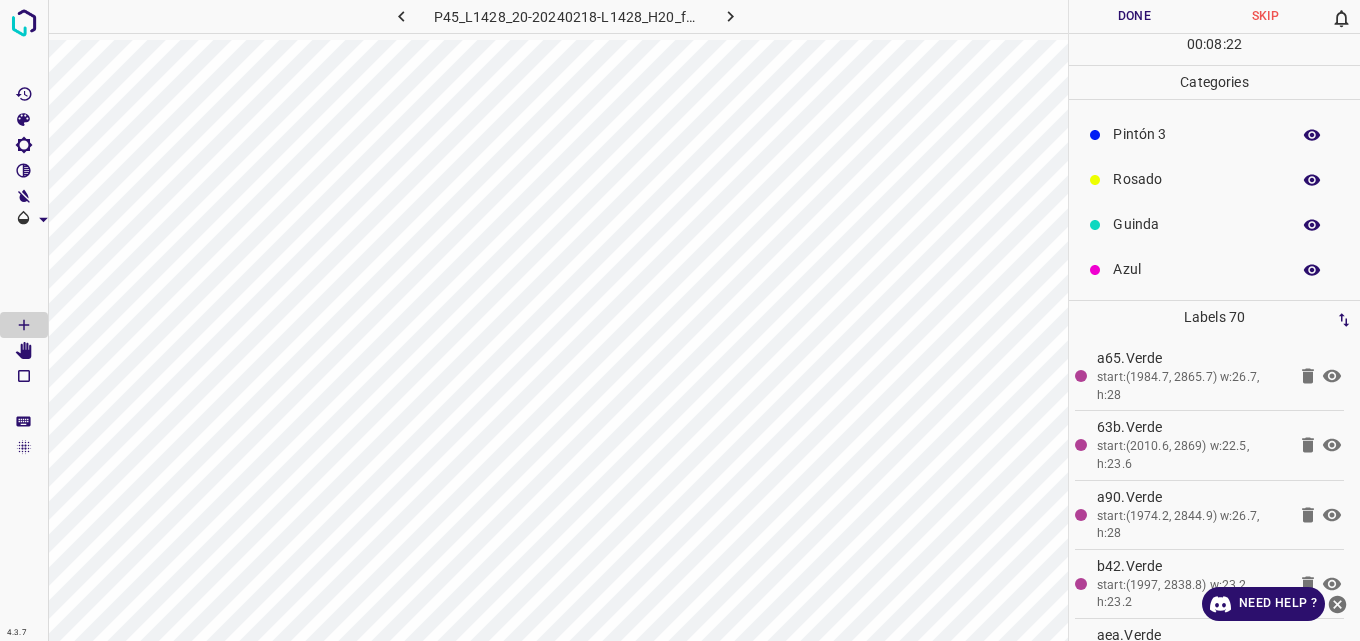 click on "Azul" at bounding box center [1214, 269] 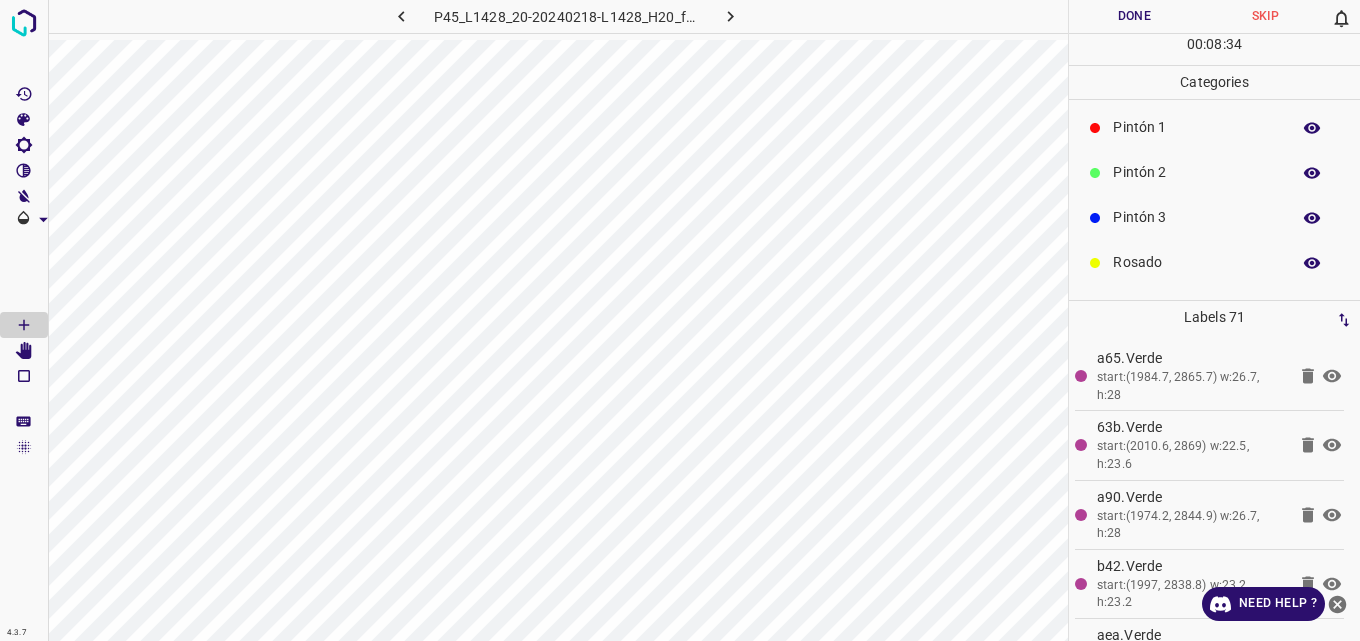 scroll, scrollTop: 0, scrollLeft: 0, axis: both 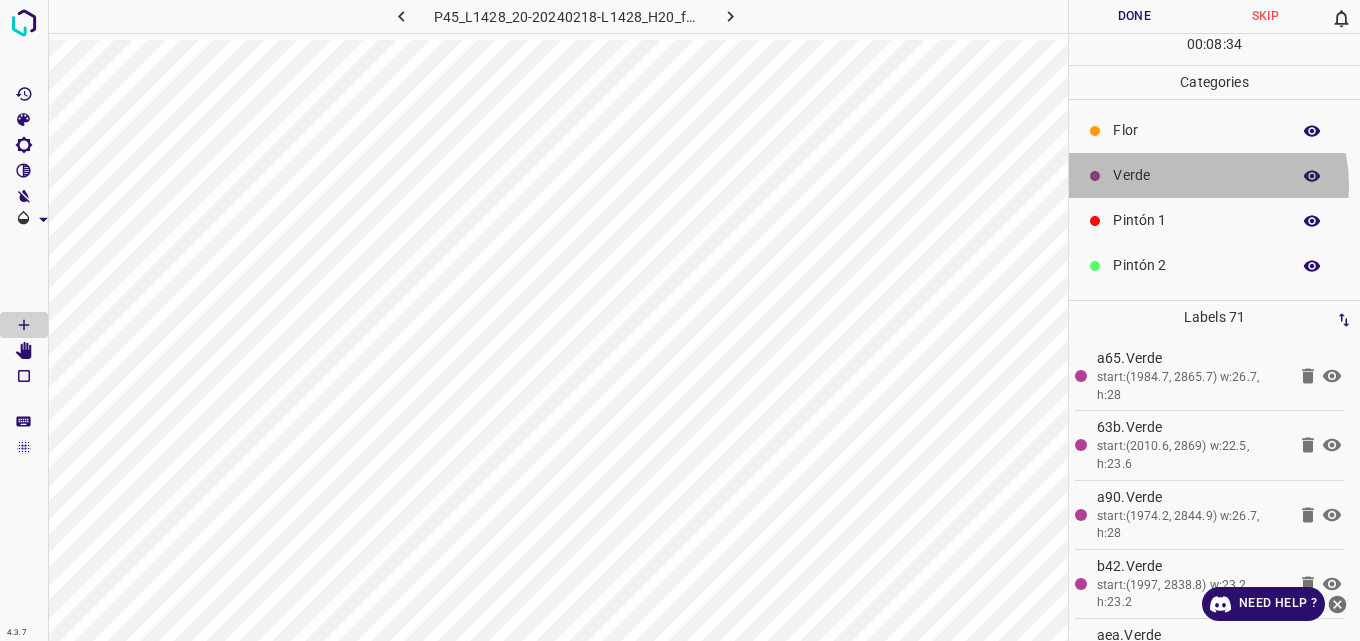 click on "Verde" at bounding box center (1196, 175) 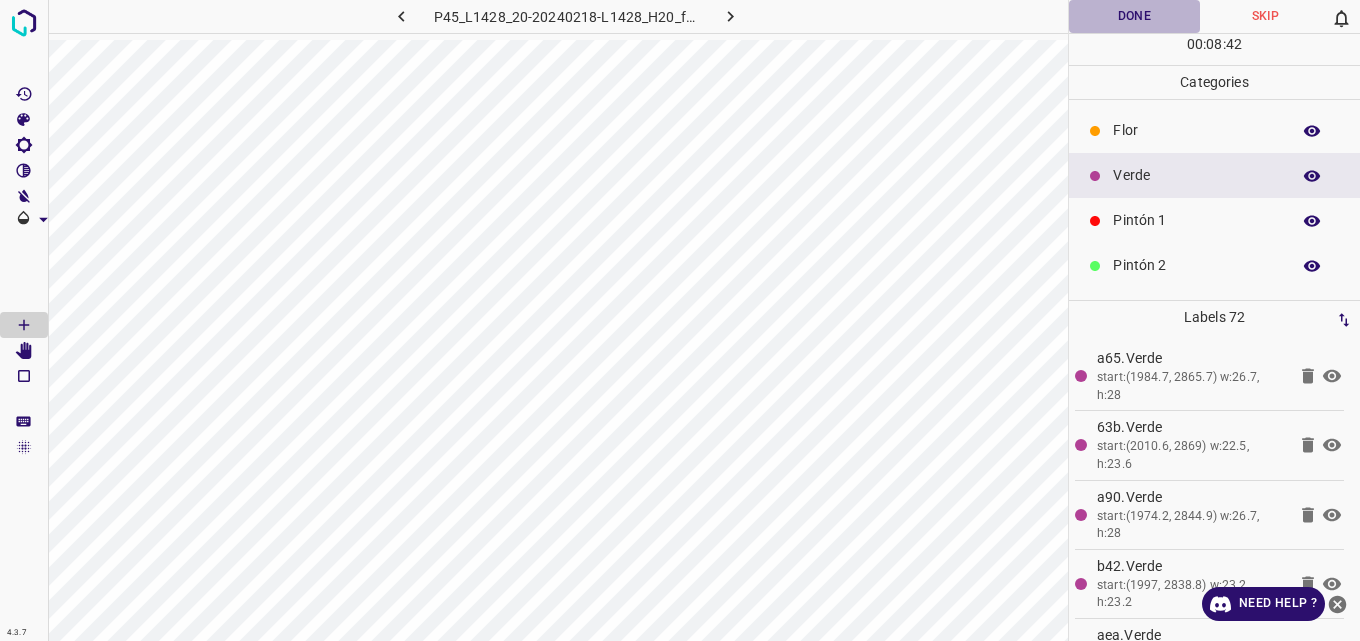 click on "Done" at bounding box center [1134, 16] 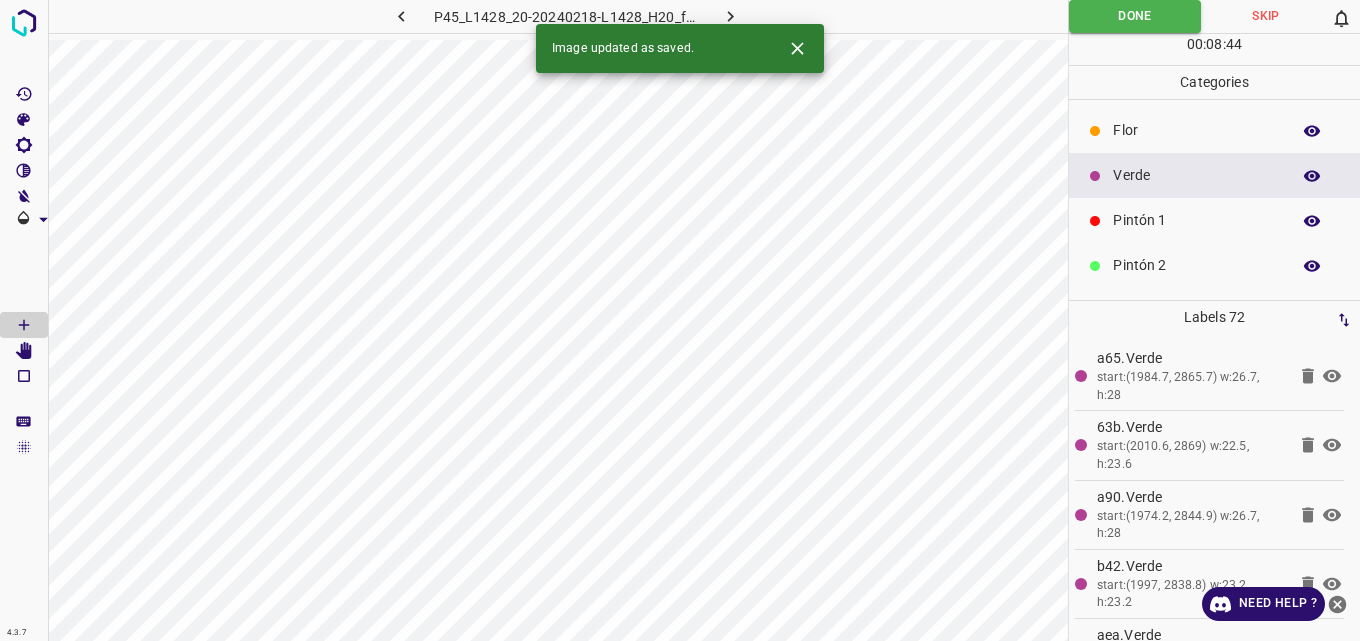 click 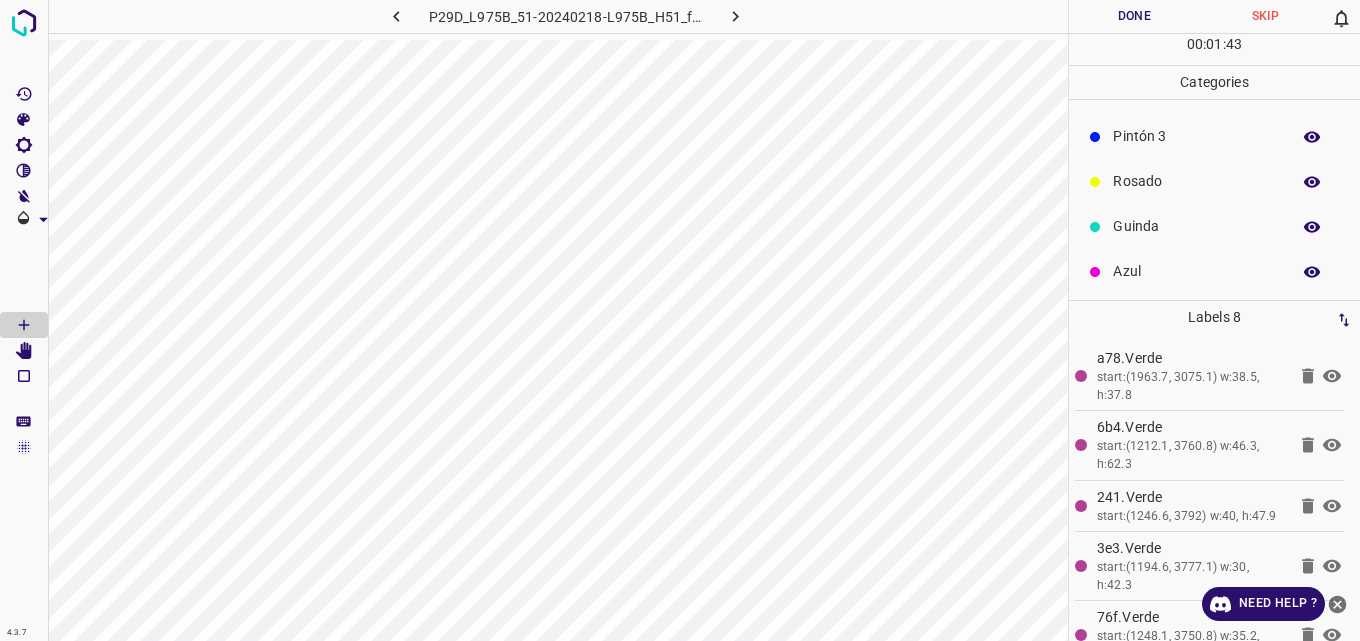 scroll, scrollTop: 176, scrollLeft: 0, axis: vertical 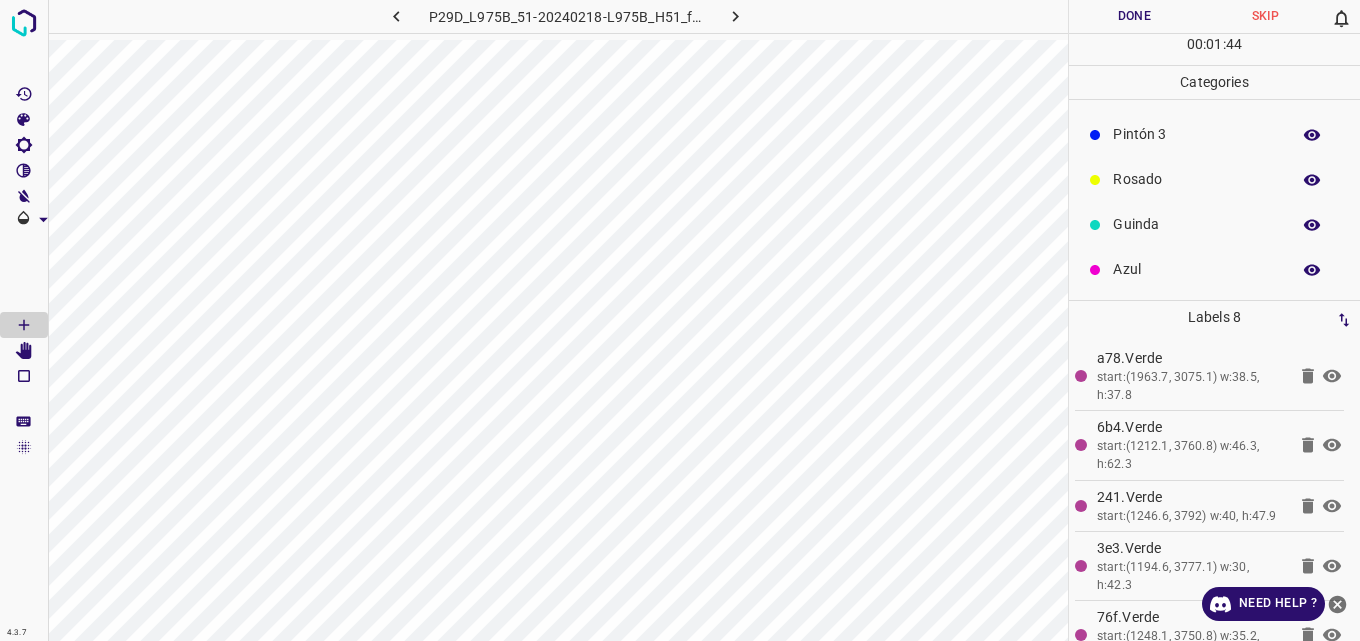 click on "Guinda" at bounding box center [1214, 224] 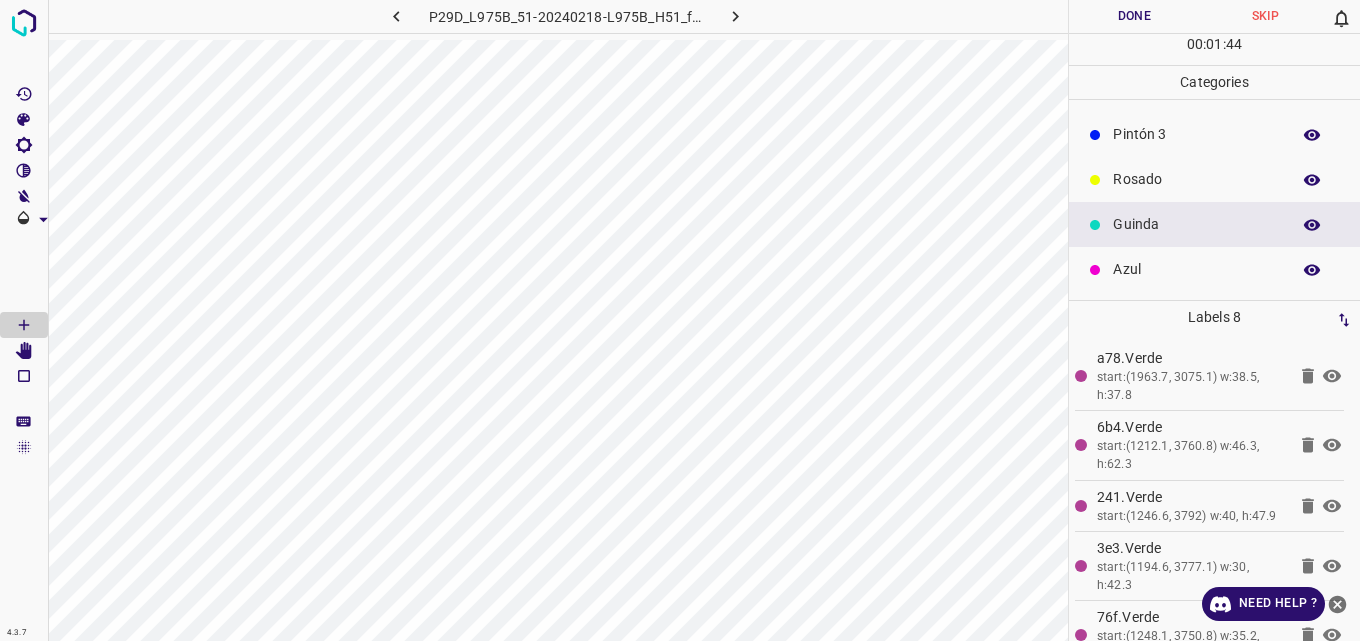 click on "Rosado" at bounding box center [1196, 179] 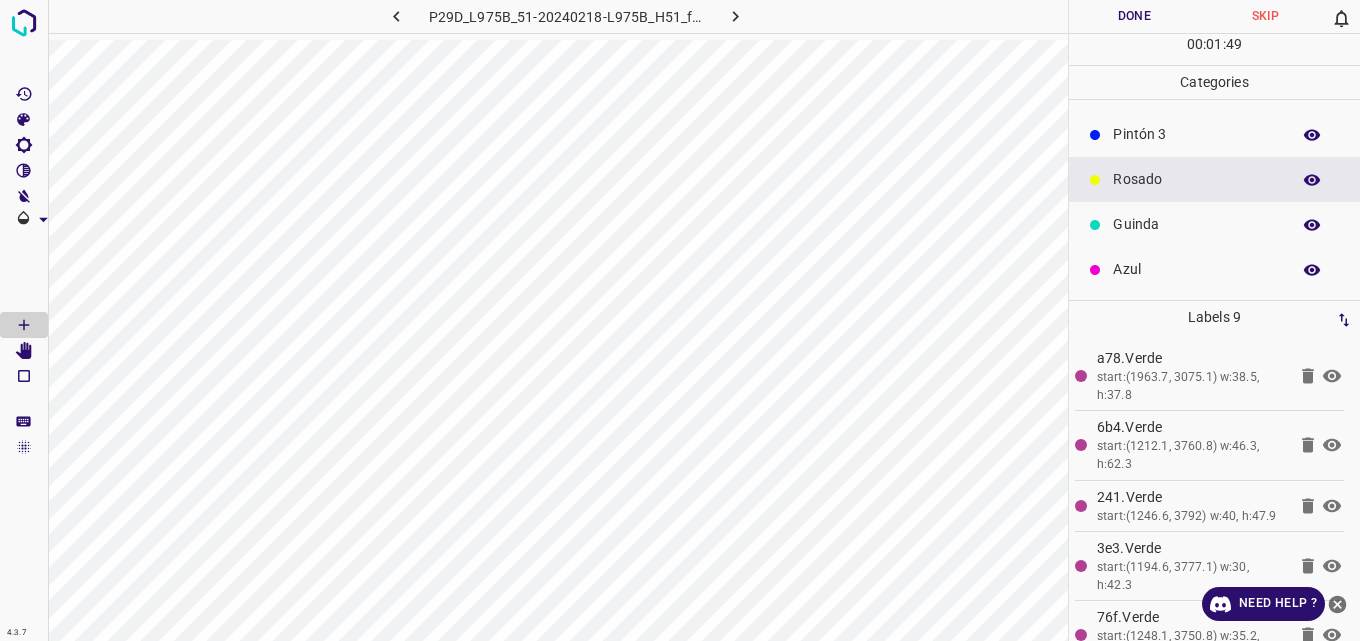 click on "Guinda" at bounding box center (1196, 224) 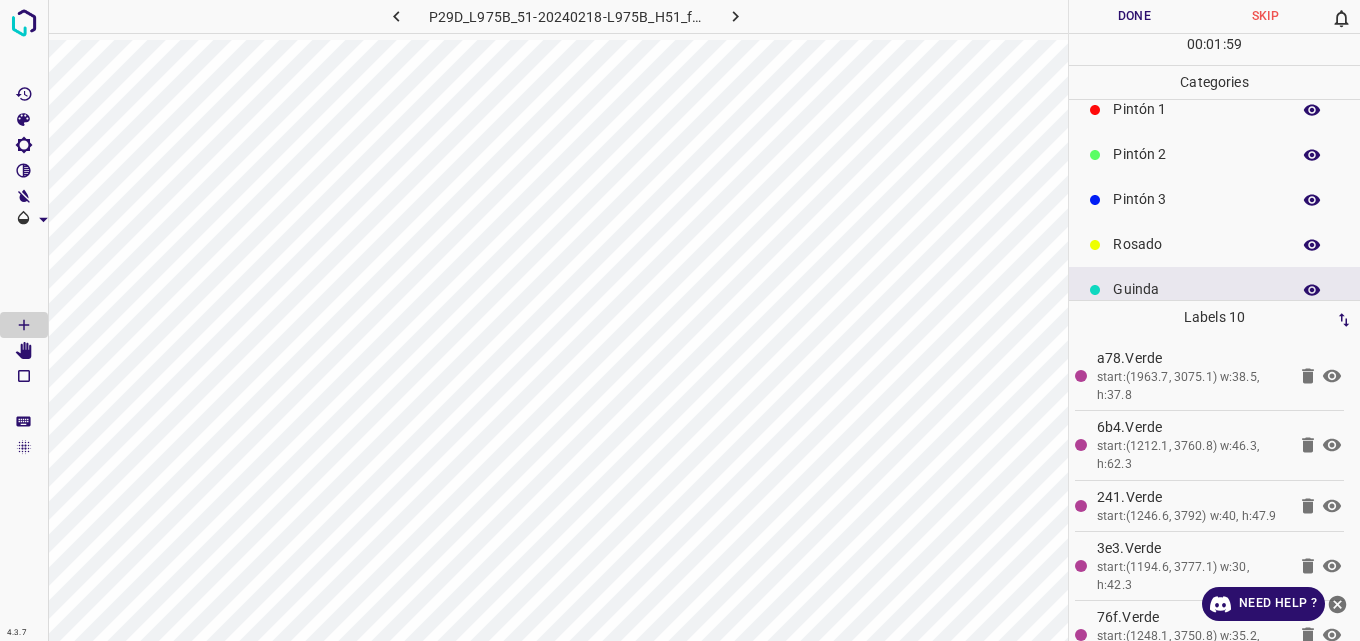 scroll, scrollTop: 0, scrollLeft: 0, axis: both 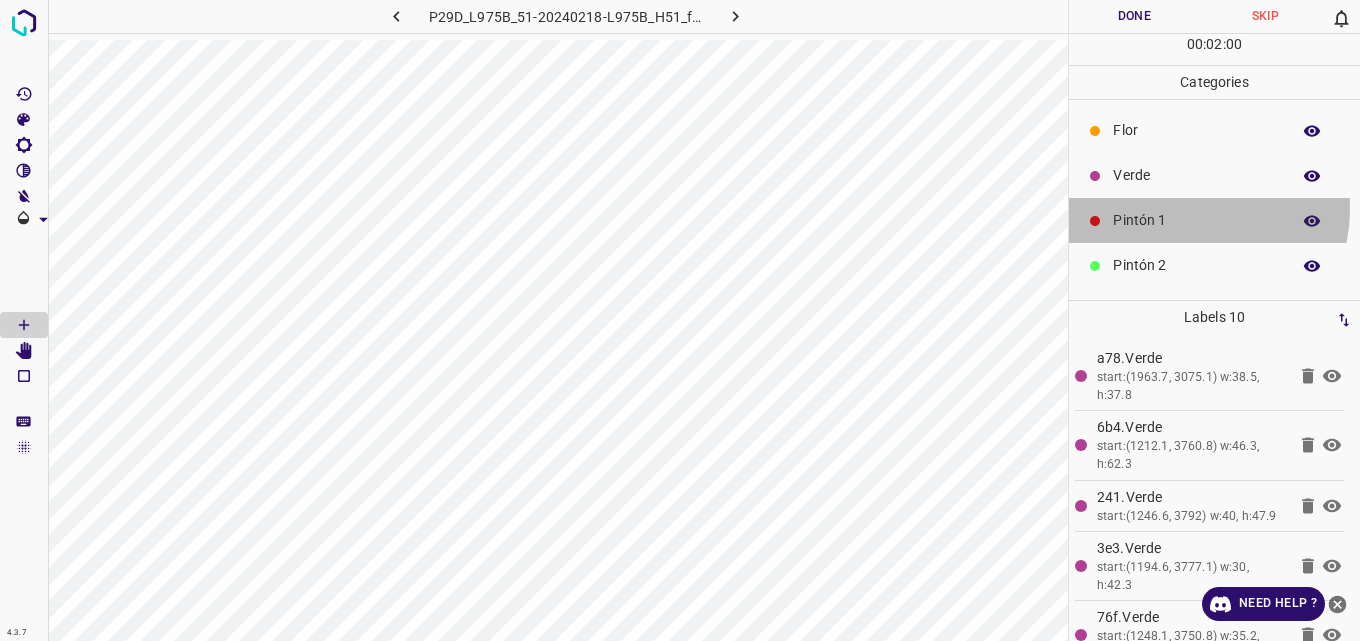 click on "Pintón 1" at bounding box center (1214, 220) 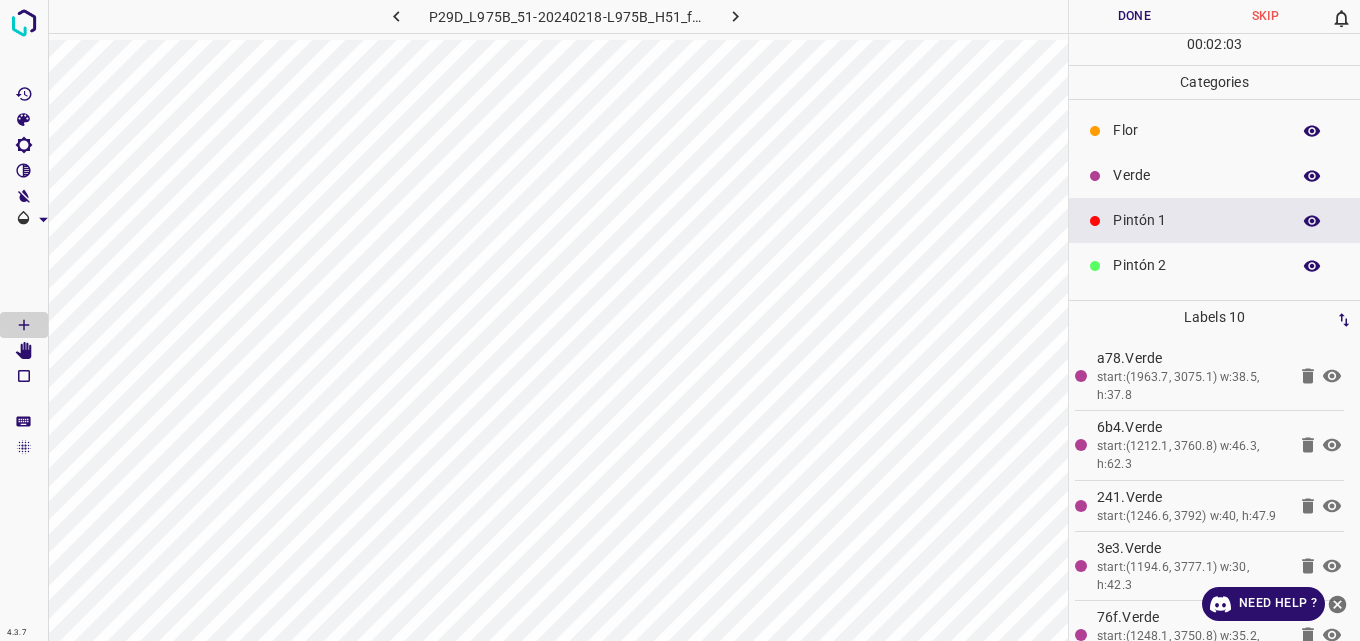 click on "Pintón 2" at bounding box center (1196, 265) 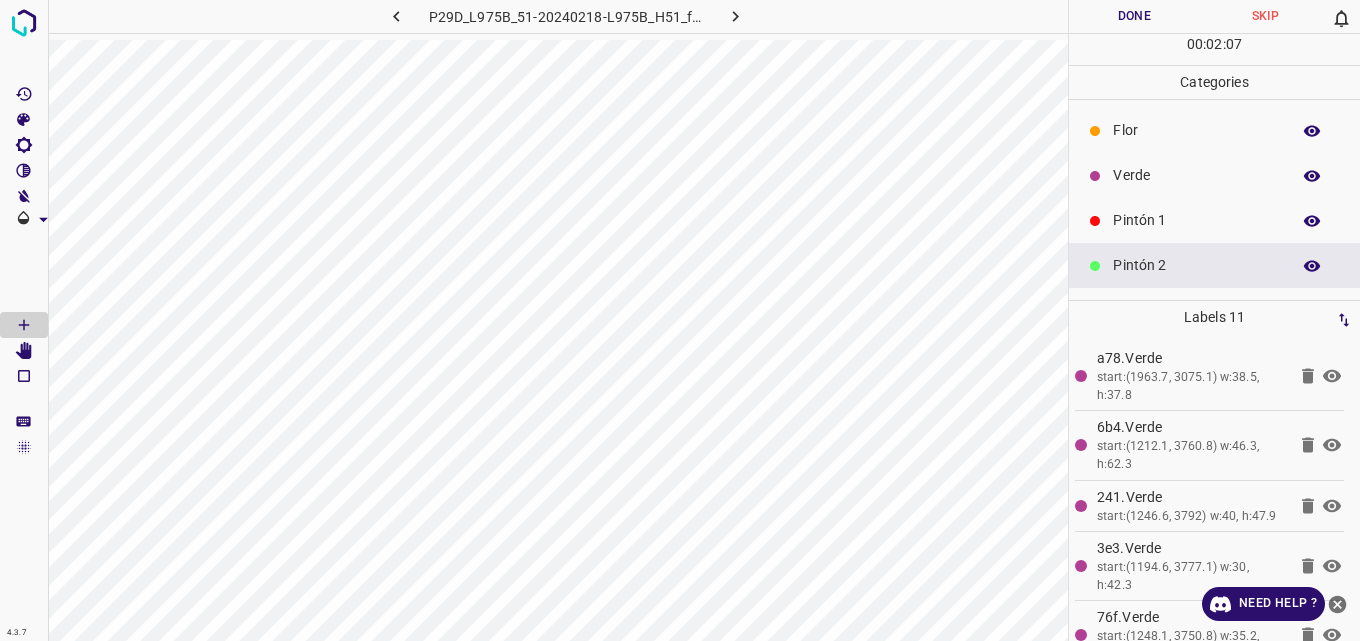 scroll, scrollTop: 100, scrollLeft: 0, axis: vertical 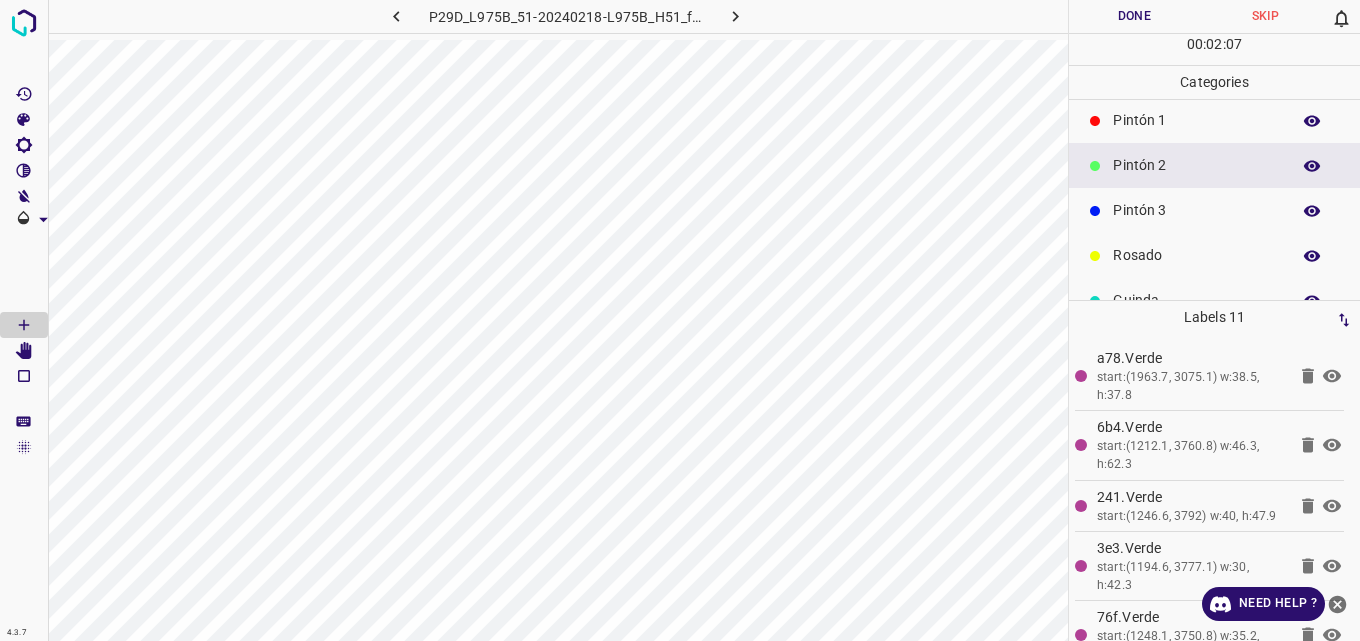 click on "Pintón 3" at bounding box center (1214, 210) 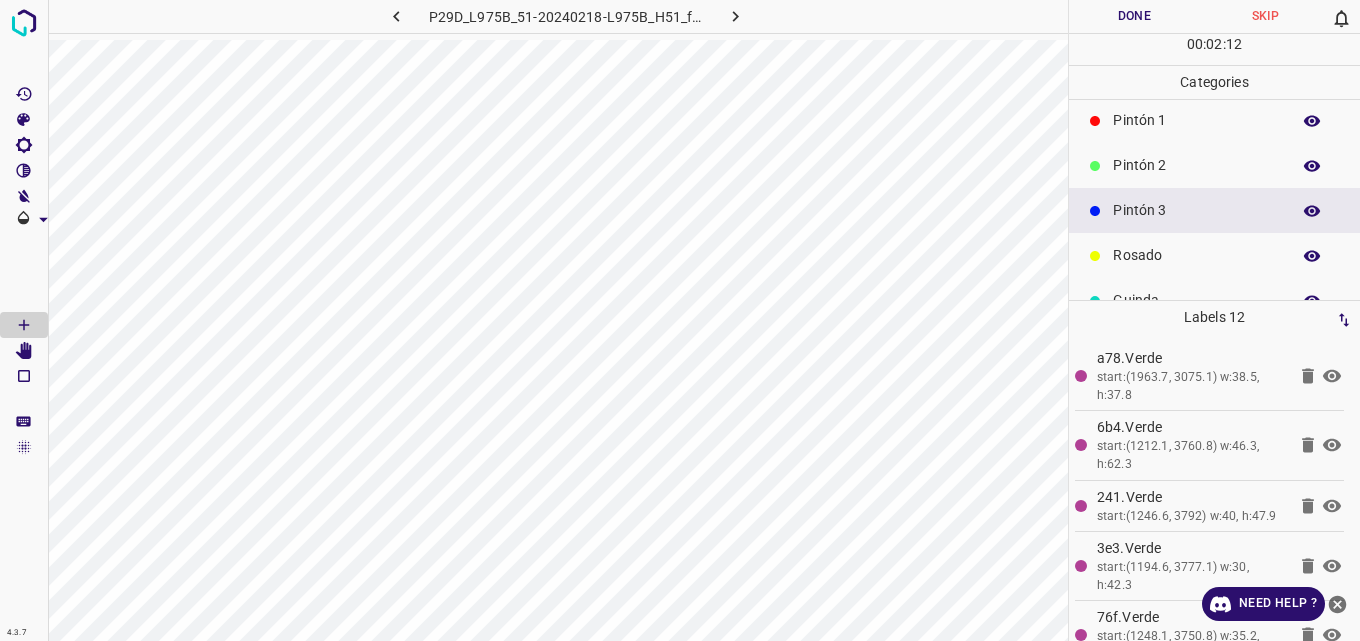 click on "Pintón 2" at bounding box center (1214, 165) 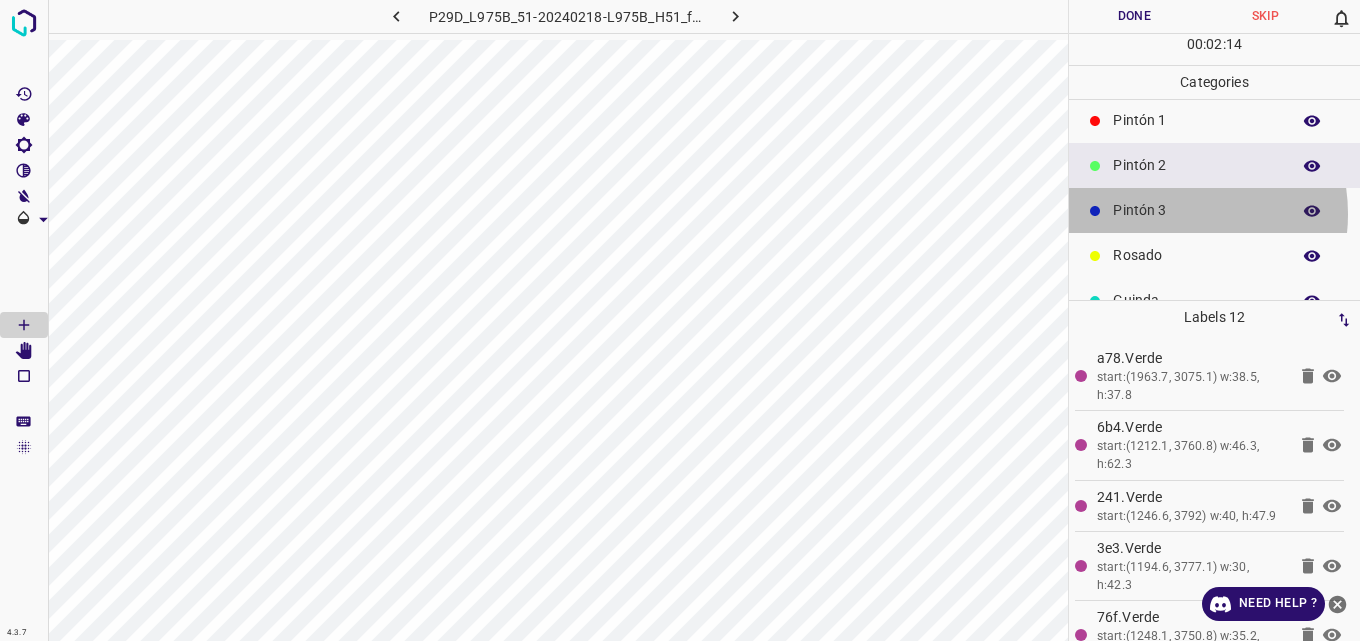 click on "Pintón 3" at bounding box center (1196, 210) 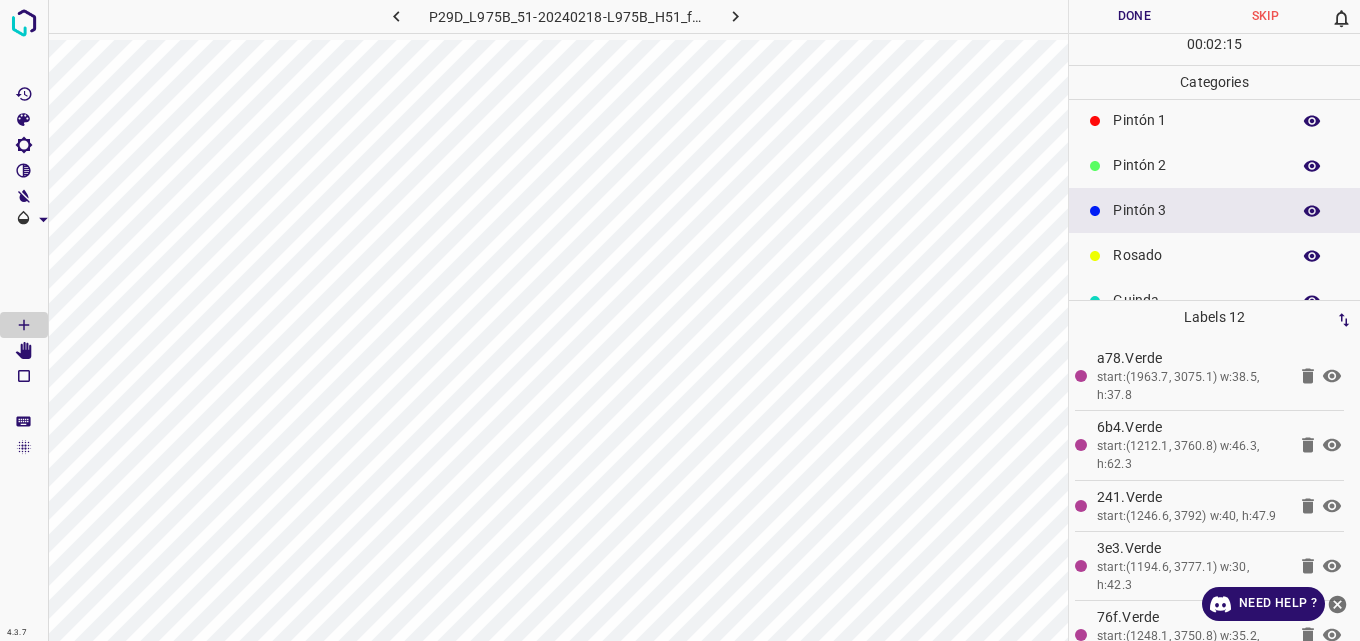 click on "Pintón 2" at bounding box center (1196, 165) 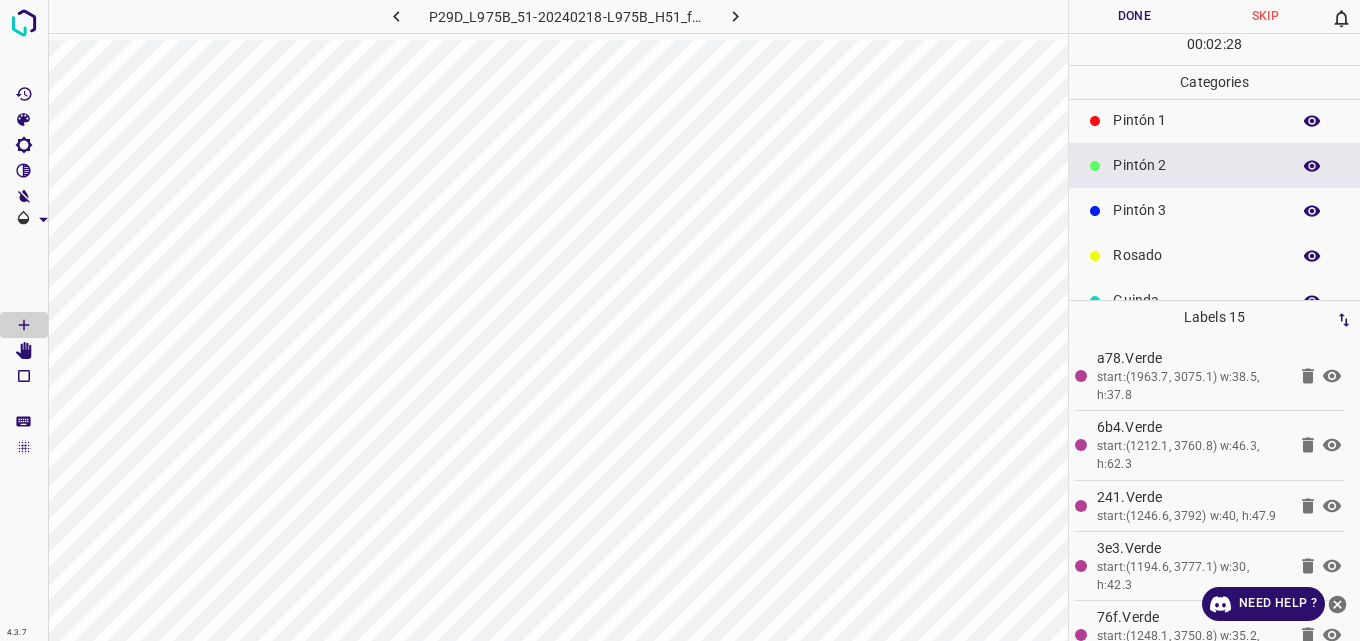 click on "Pintón 1" at bounding box center (1214, 120) 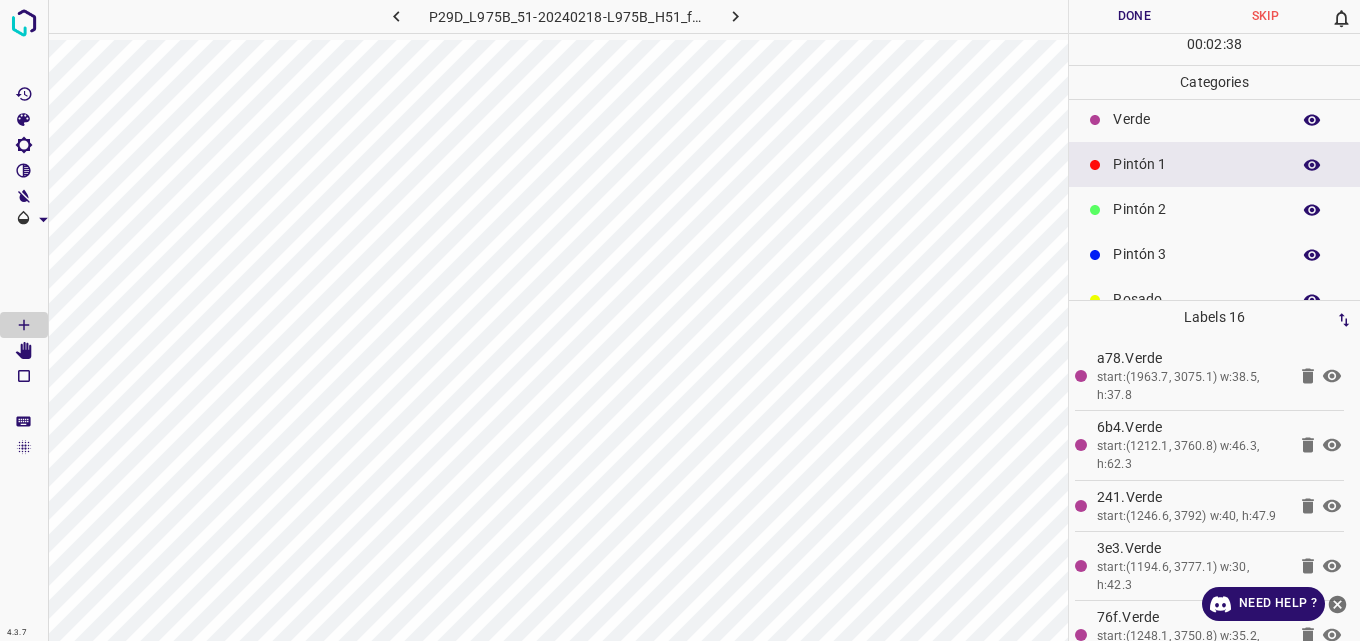 scroll, scrollTop: 0, scrollLeft: 0, axis: both 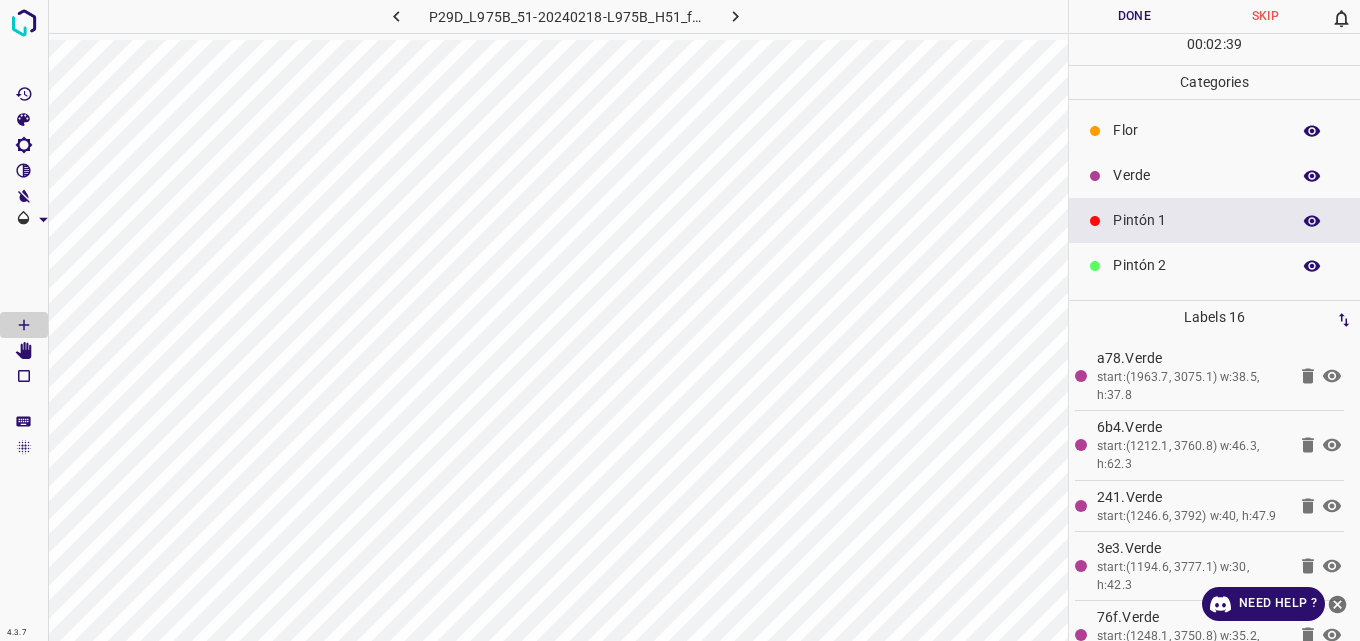 click on "Verde" at bounding box center (1214, 175) 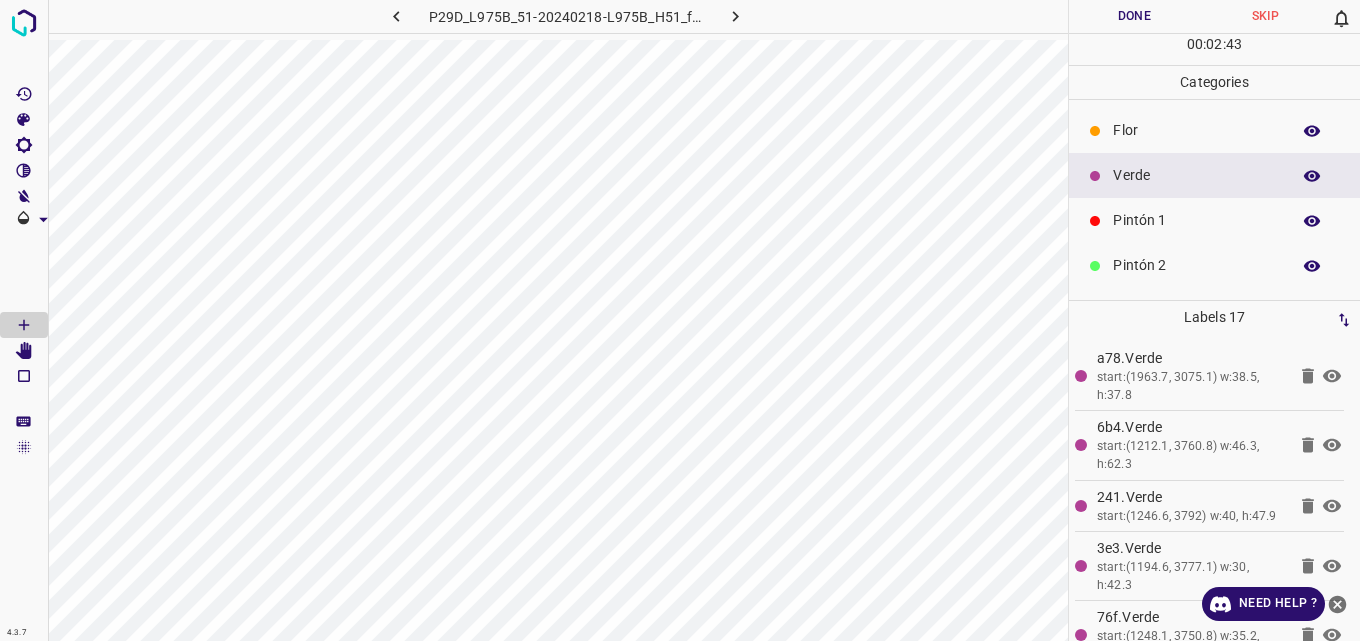 scroll, scrollTop: 176, scrollLeft: 0, axis: vertical 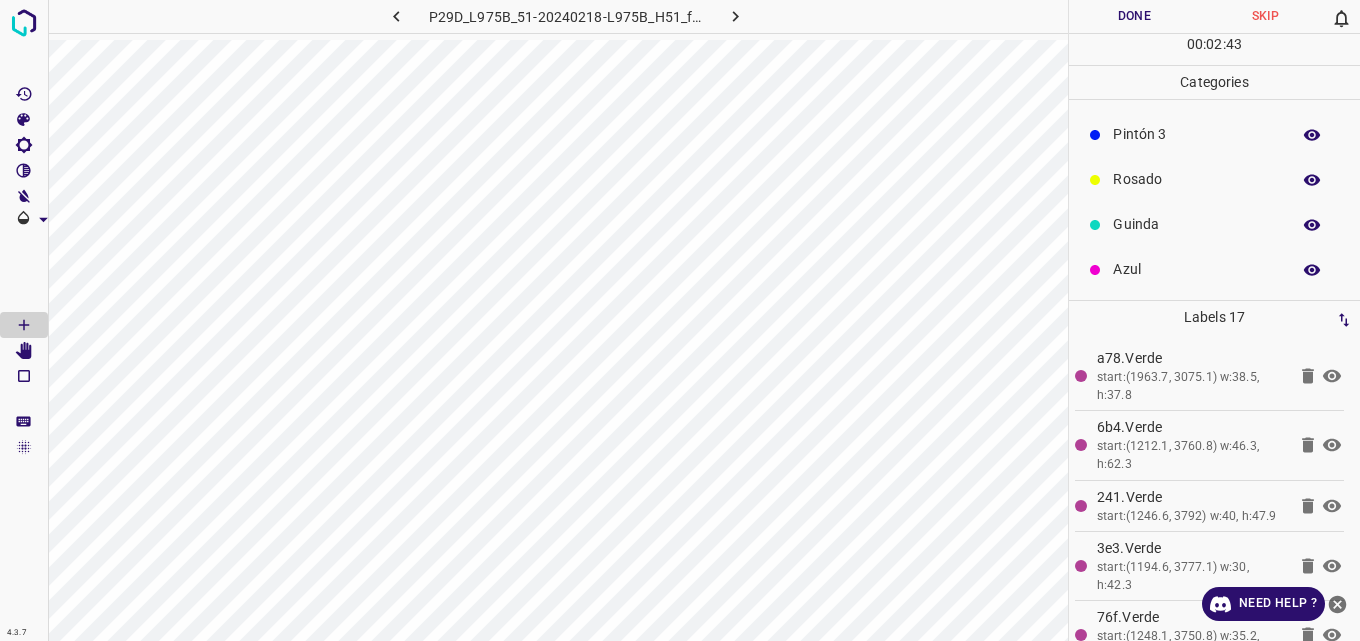 click on "Azul" at bounding box center (1196, 269) 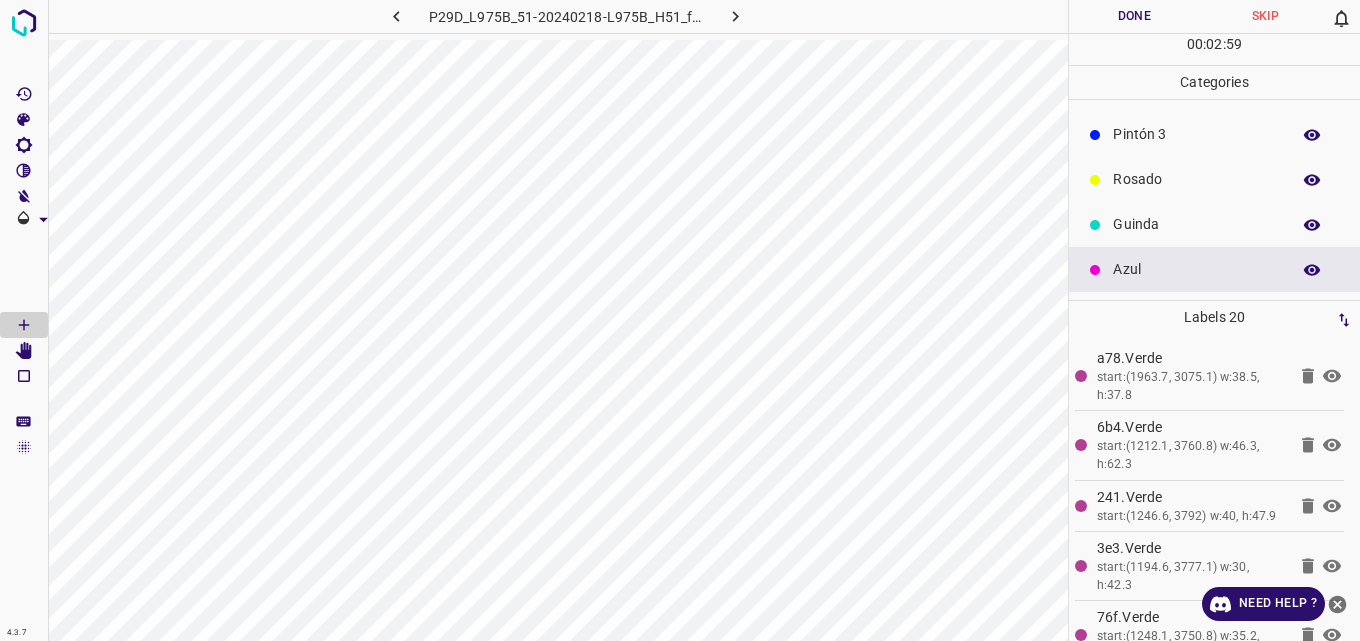 scroll, scrollTop: 0, scrollLeft: 0, axis: both 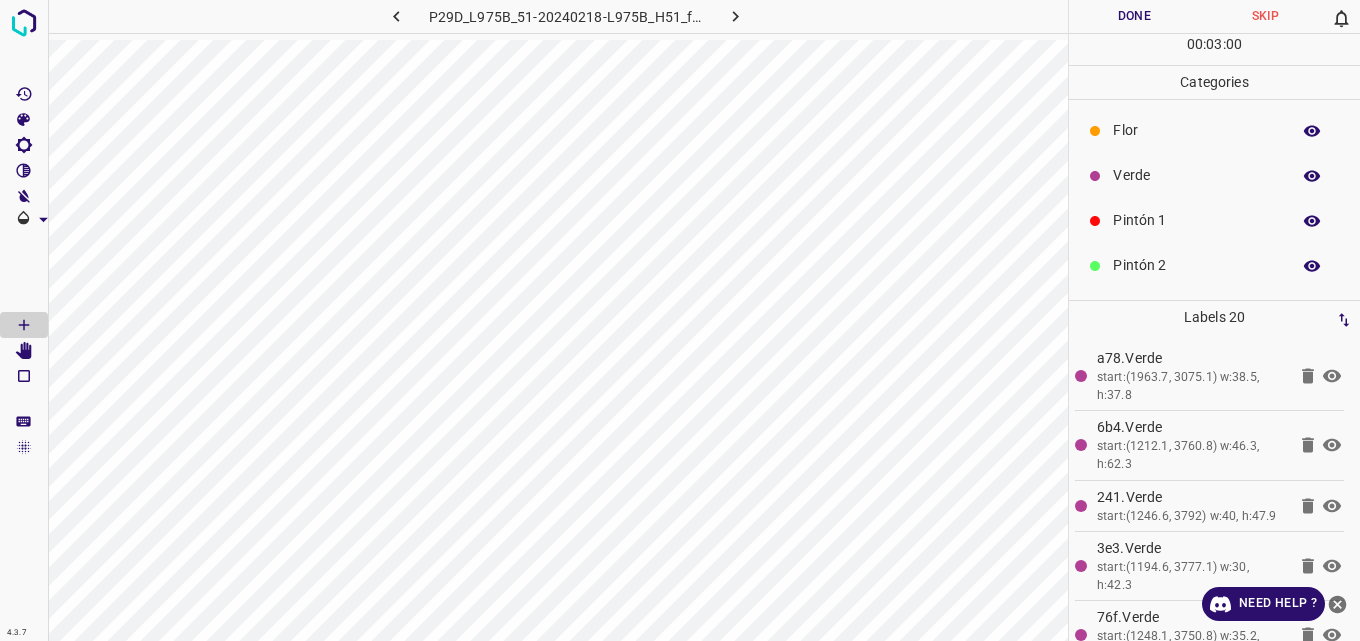 click on "Verde" at bounding box center [1196, 175] 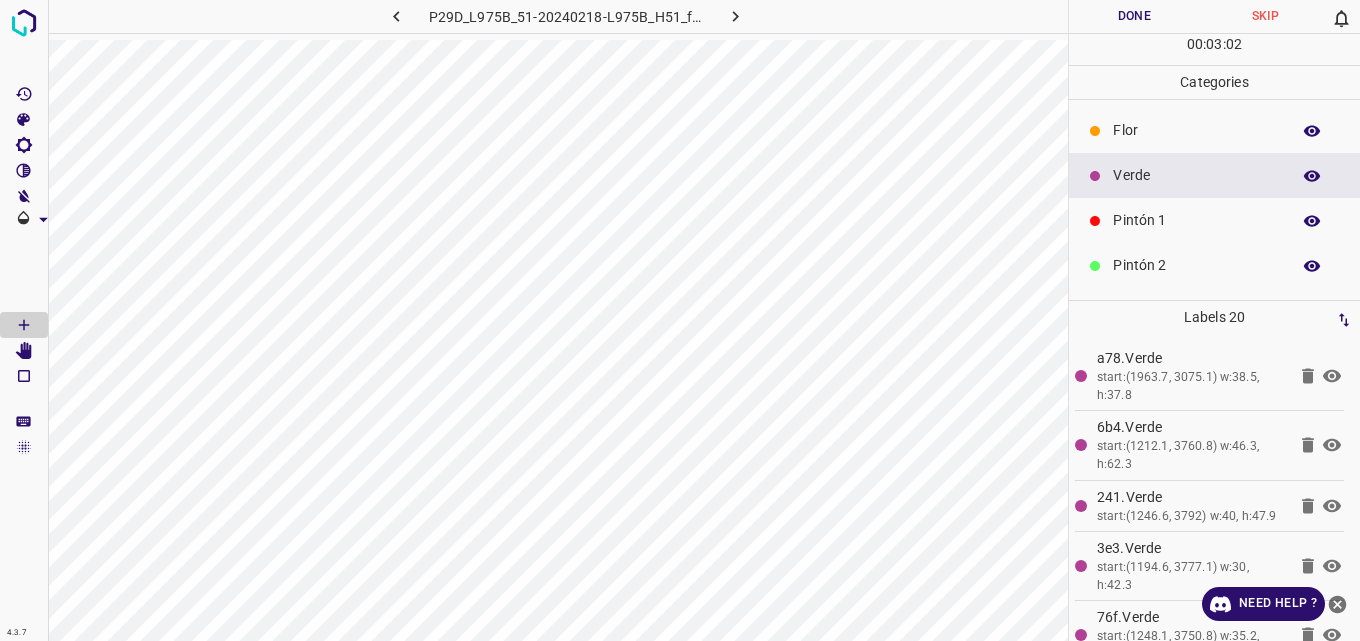 click on "Pintón 1" at bounding box center (1196, 220) 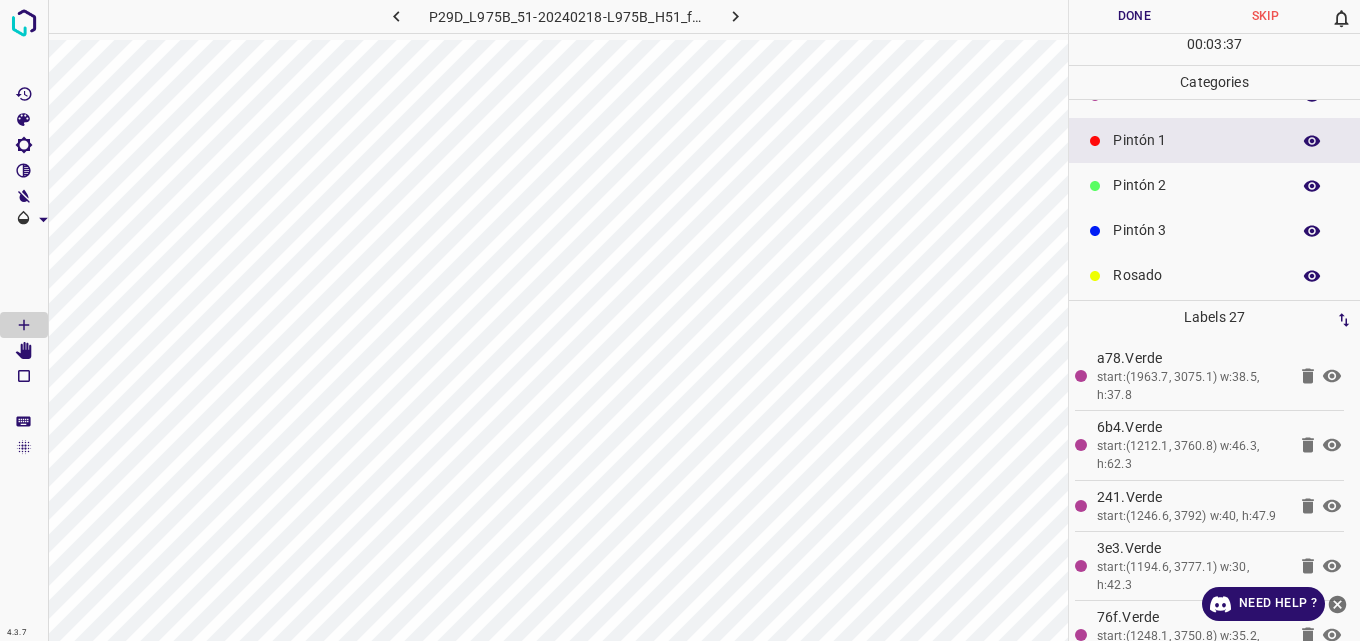 scroll, scrollTop: 0, scrollLeft: 0, axis: both 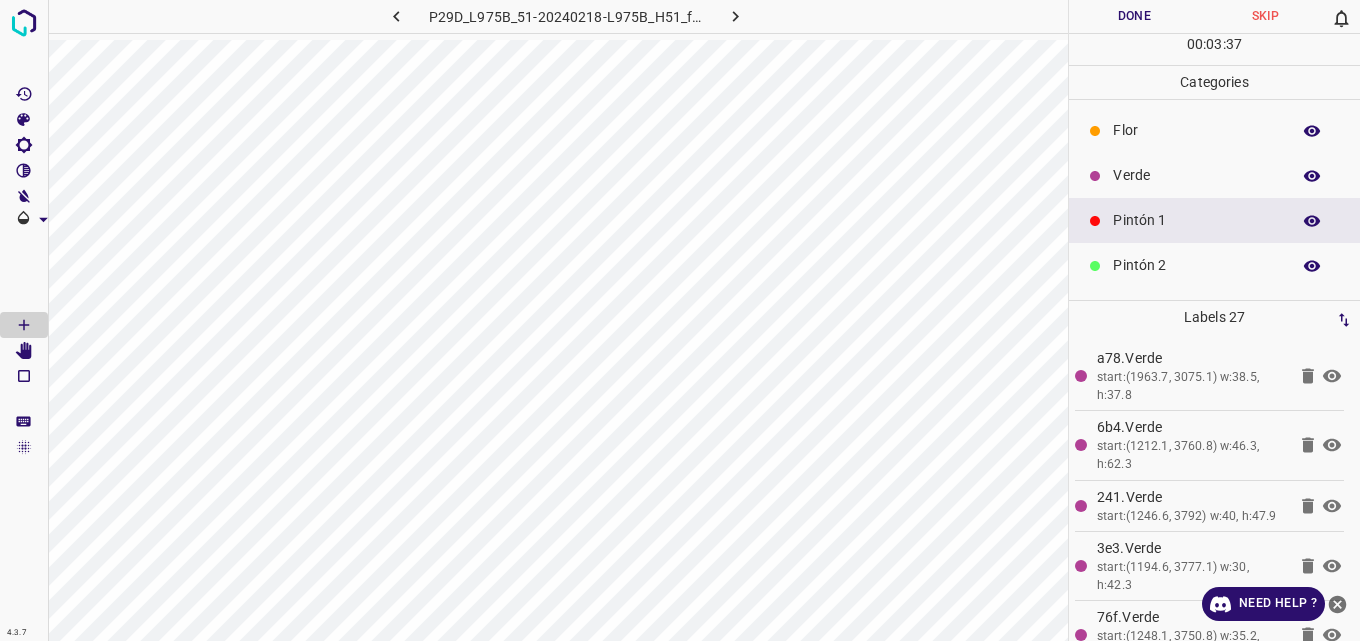 click on "Verde" at bounding box center (1196, 175) 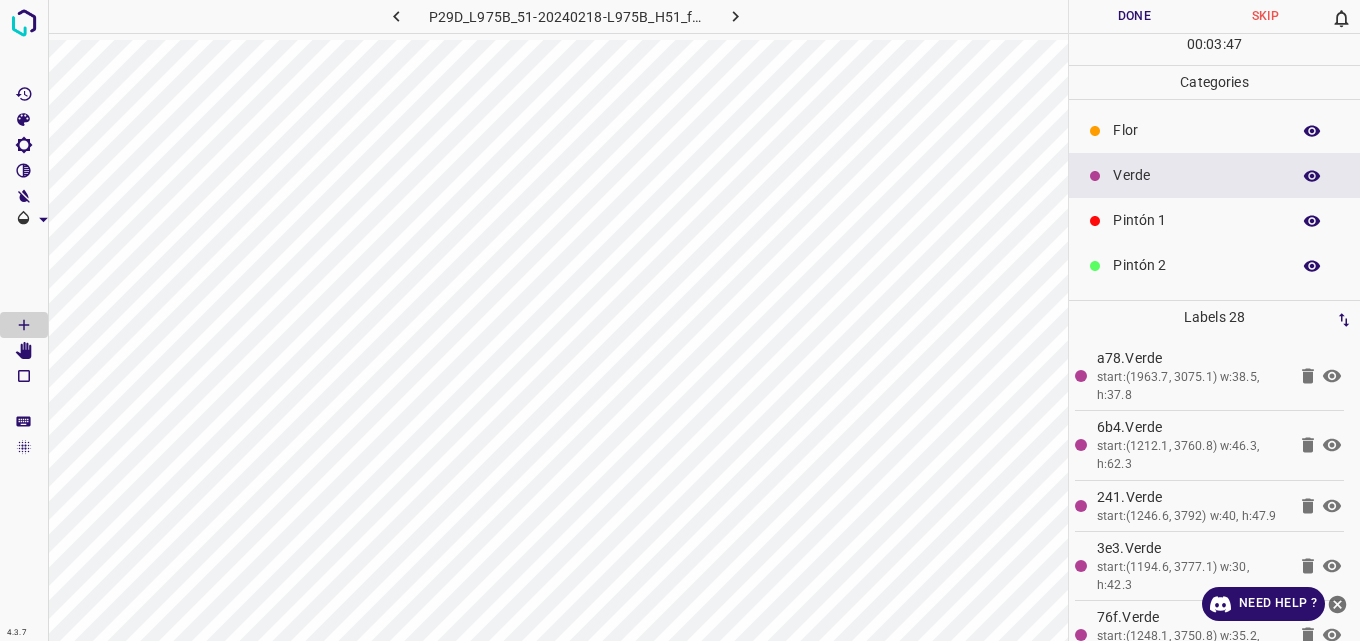 click on "Pintón 1" at bounding box center (1196, 220) 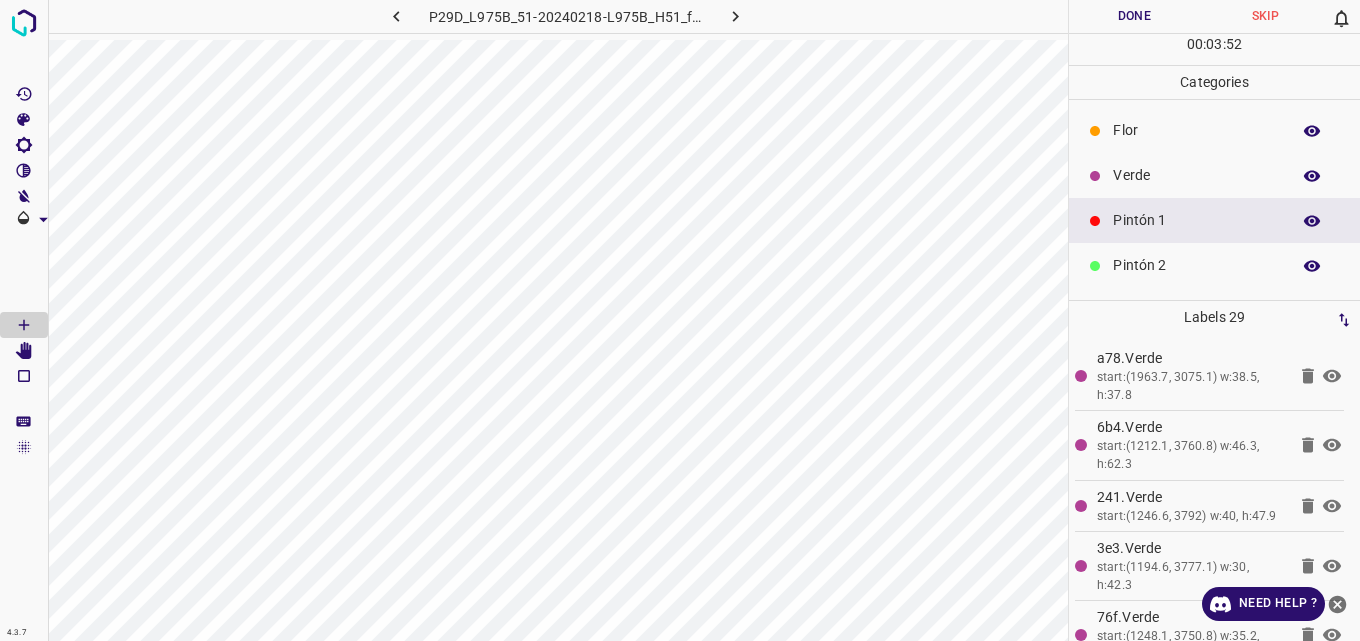 click on "Pintón 2" at bounding box center (1196, 265) 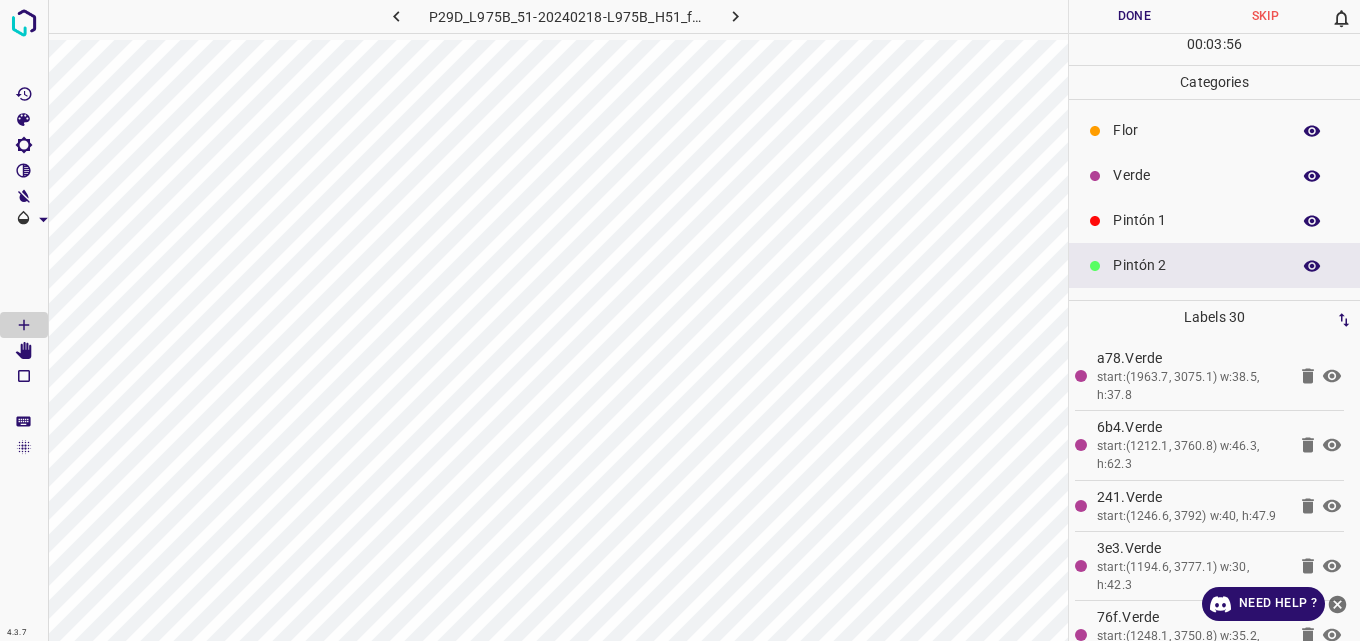 click on "Verde" at bounding box center [1196, 175] 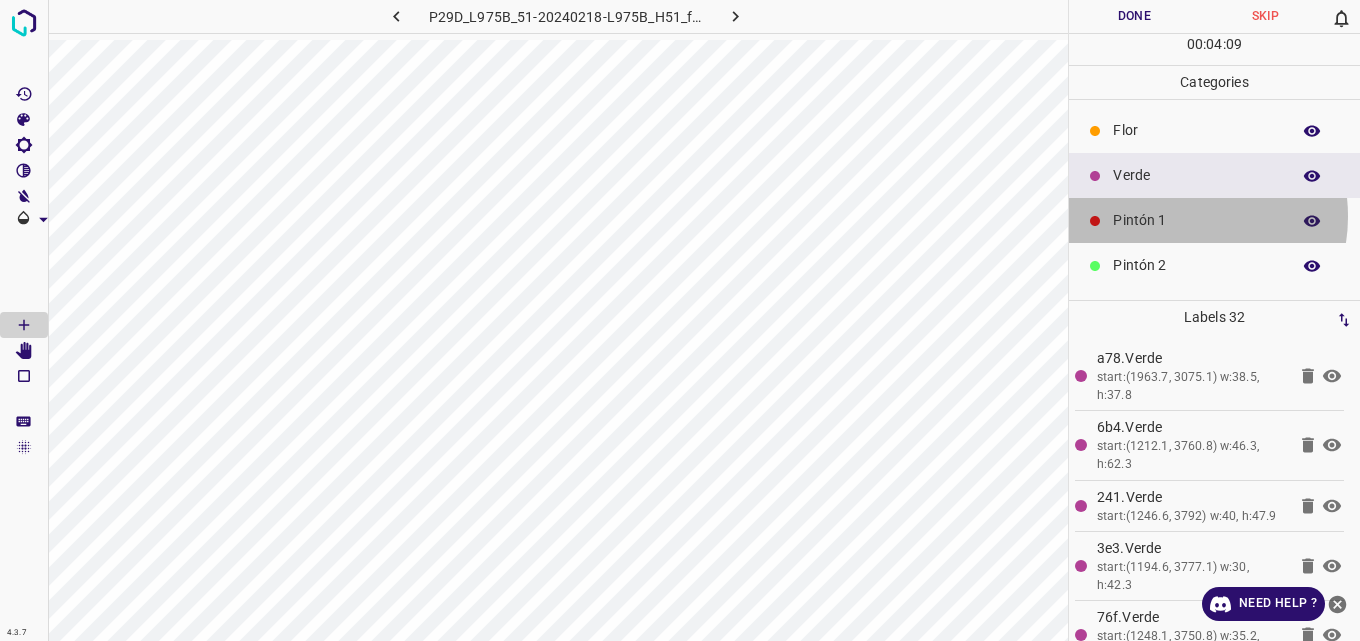 click on "Pintón 1" at bounding box center [1196, 220] 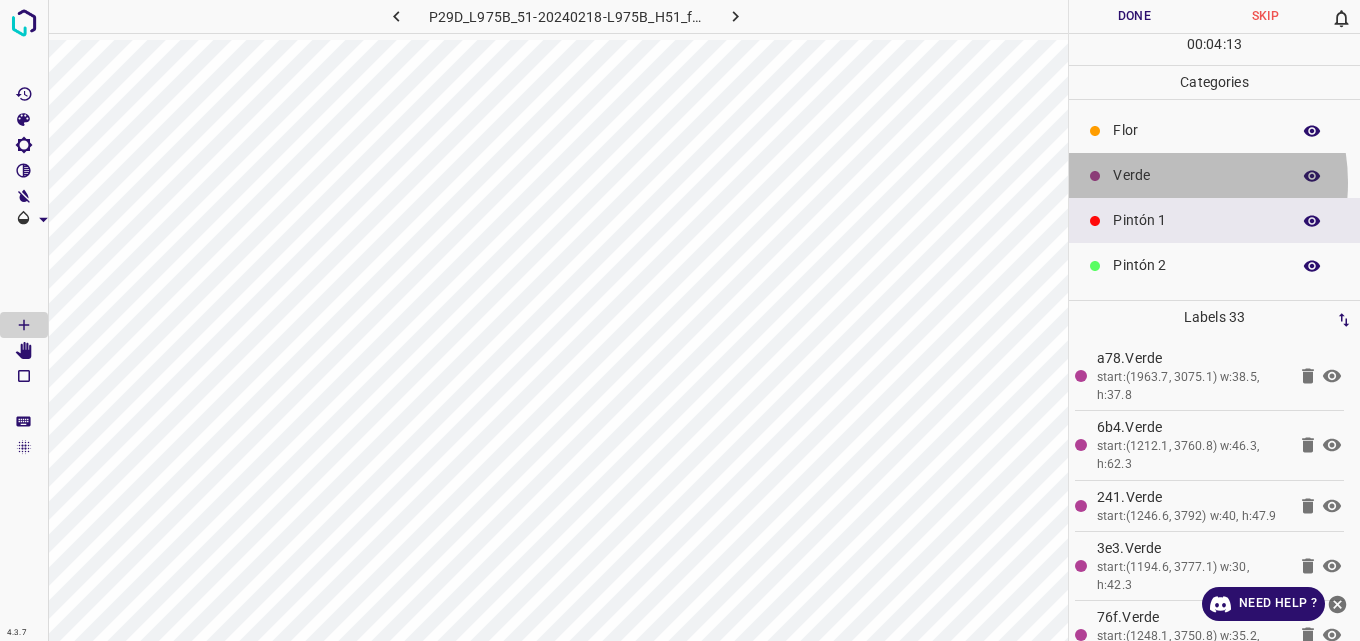 click on "Verde" at bounding box center [1196, 175] 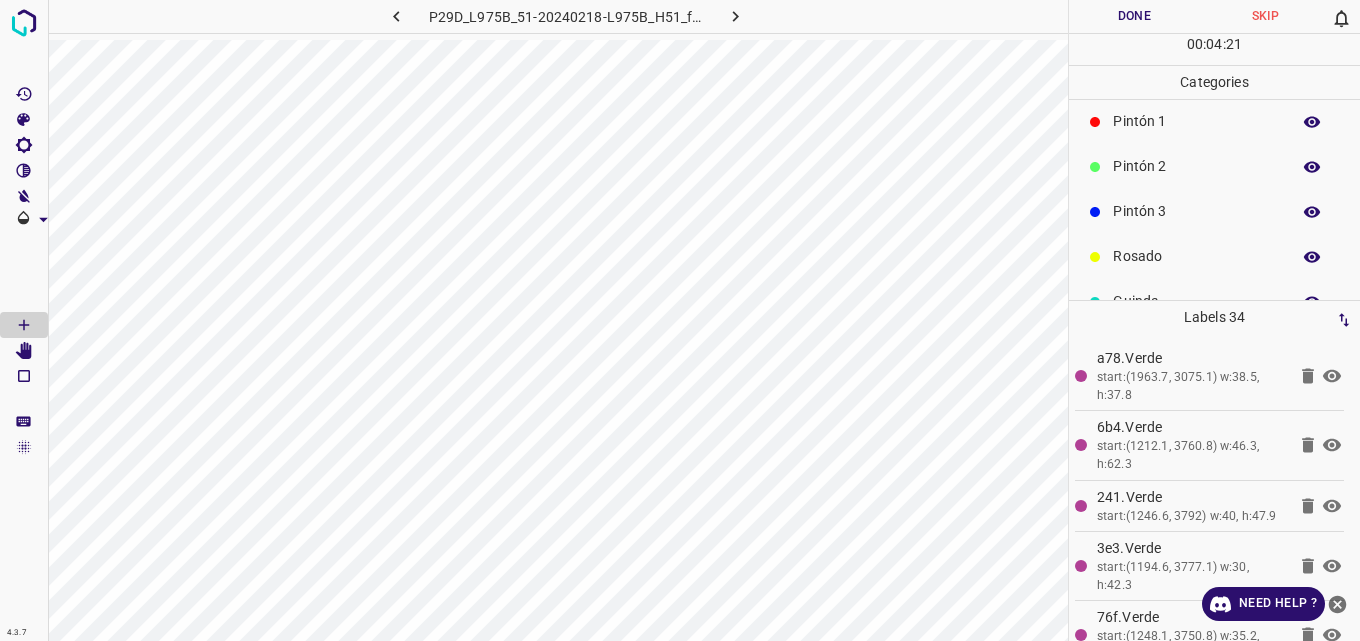 scroll, scrollTop: 176, scrollLeft: 0, axis: vertical 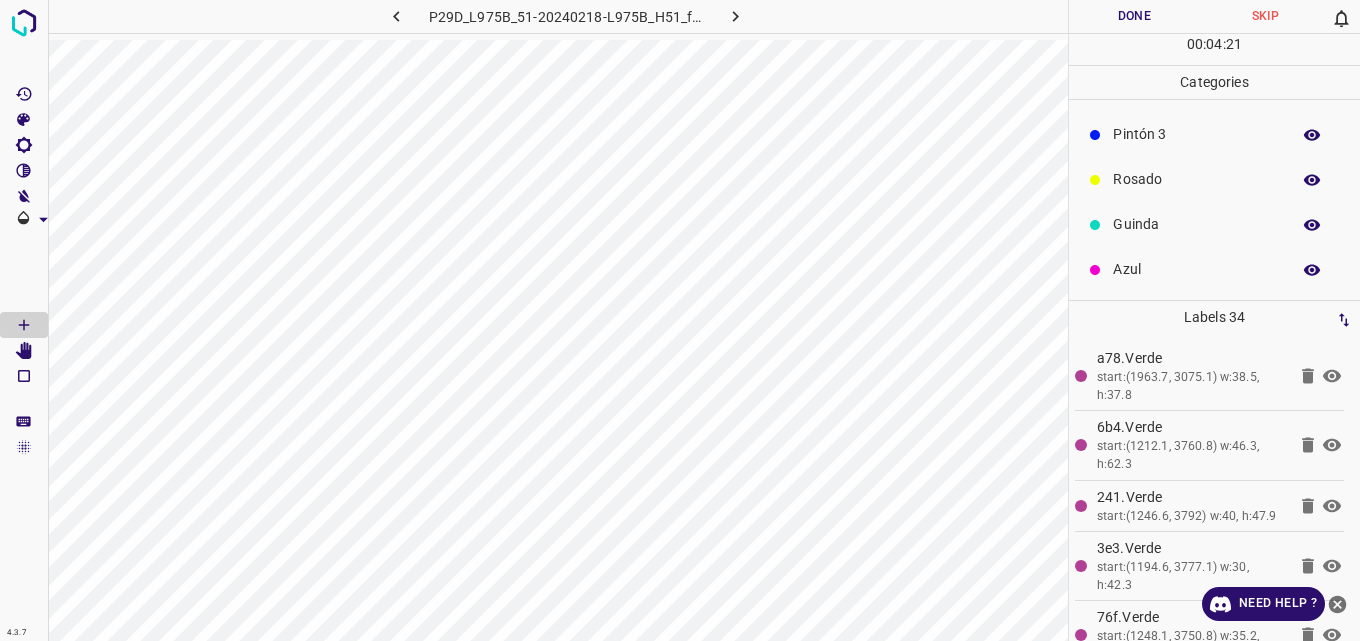 click on "Azul" at bounding box center (1196, 269) 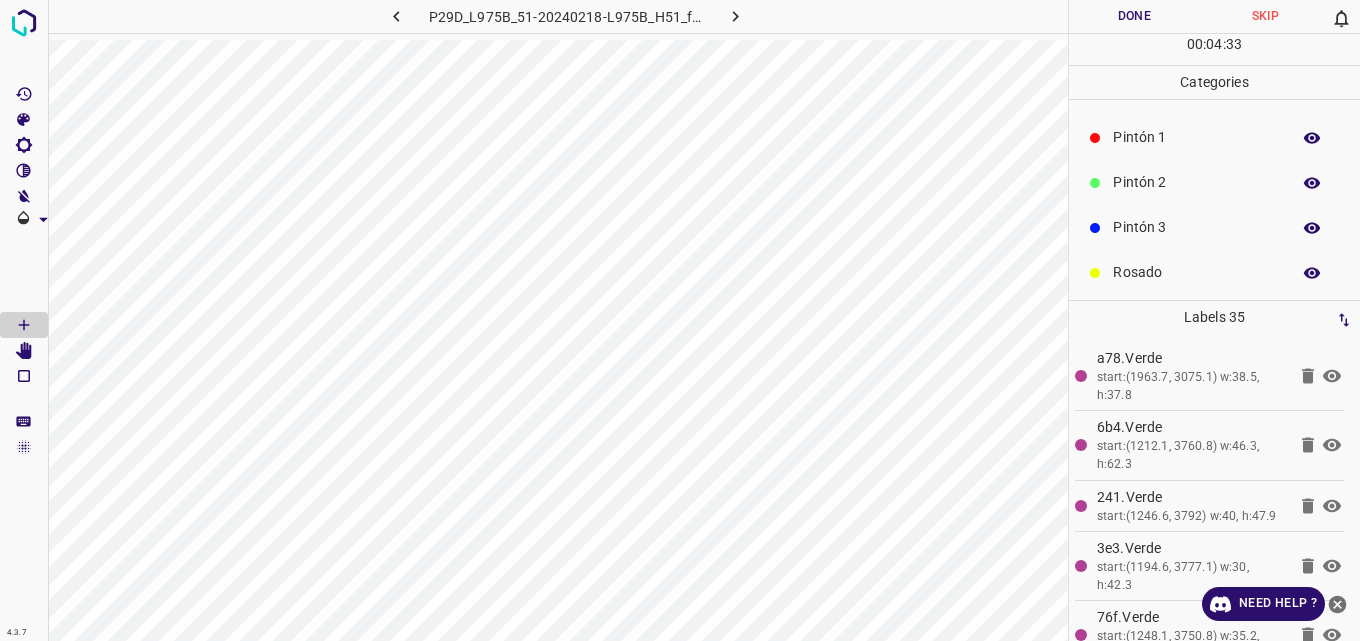 scroll, scrollTop: 0, scrollLeft: 0, axis: both 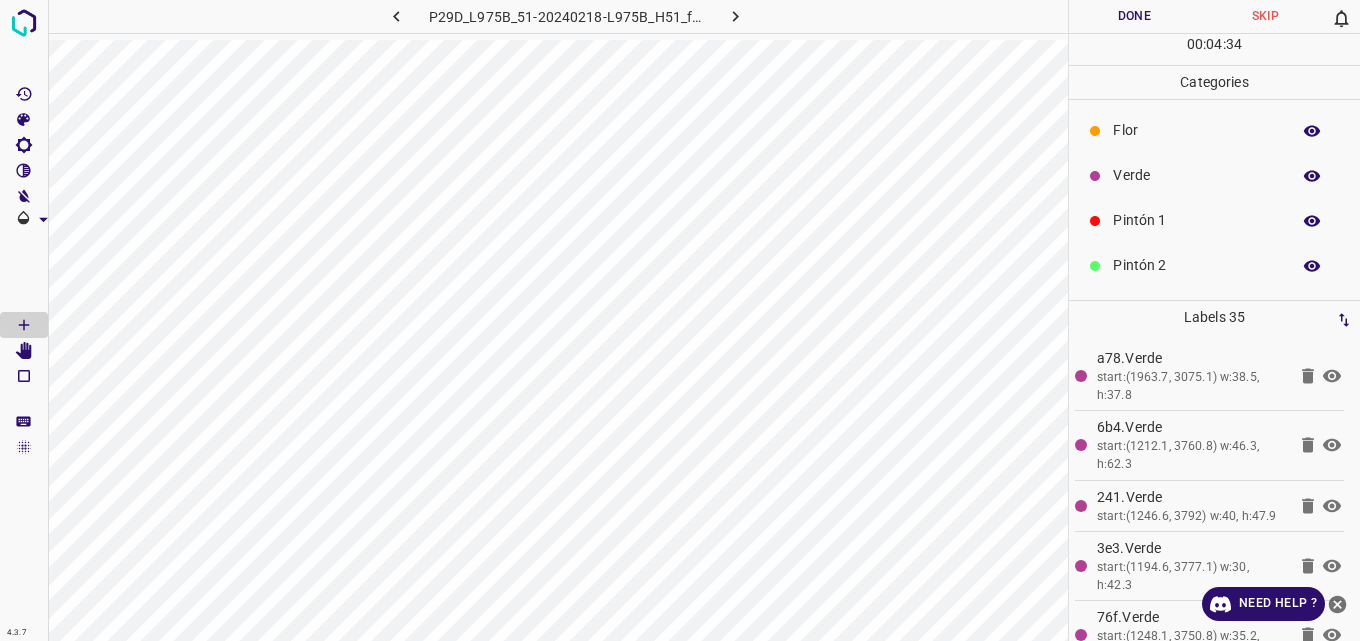 click on "Verde" at bounding box center (1196, 175) 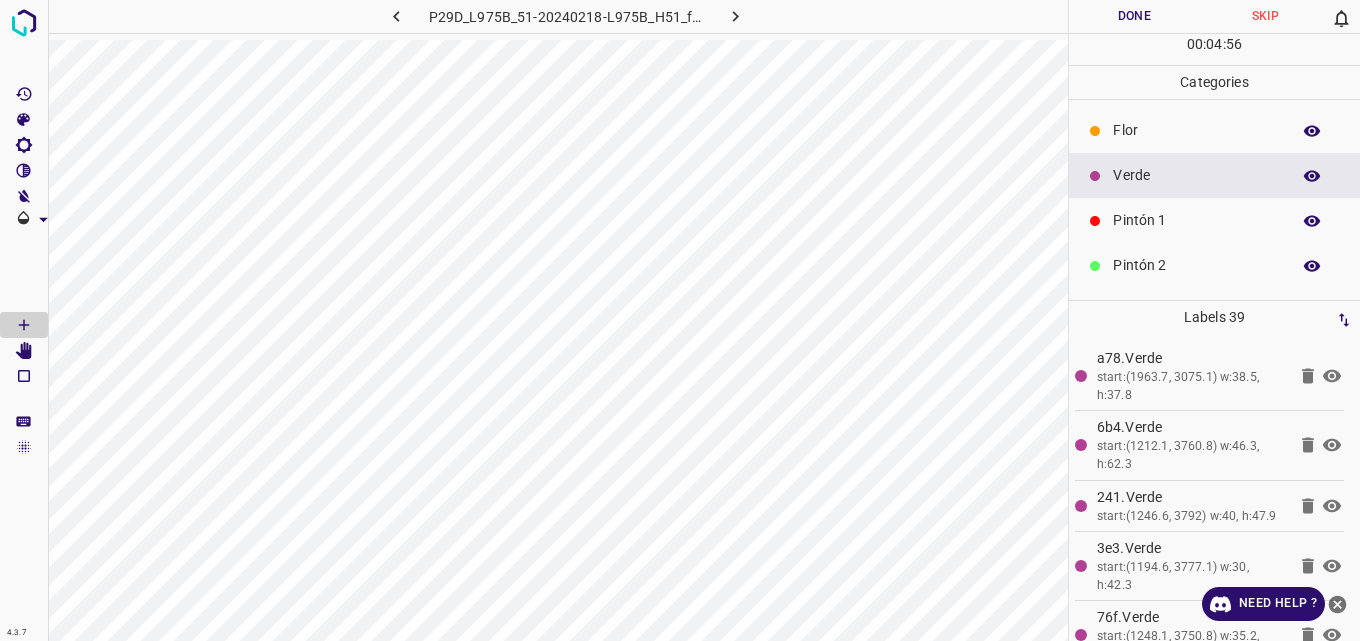 click on "Pintón 1" at bounding box center (1196, 220) 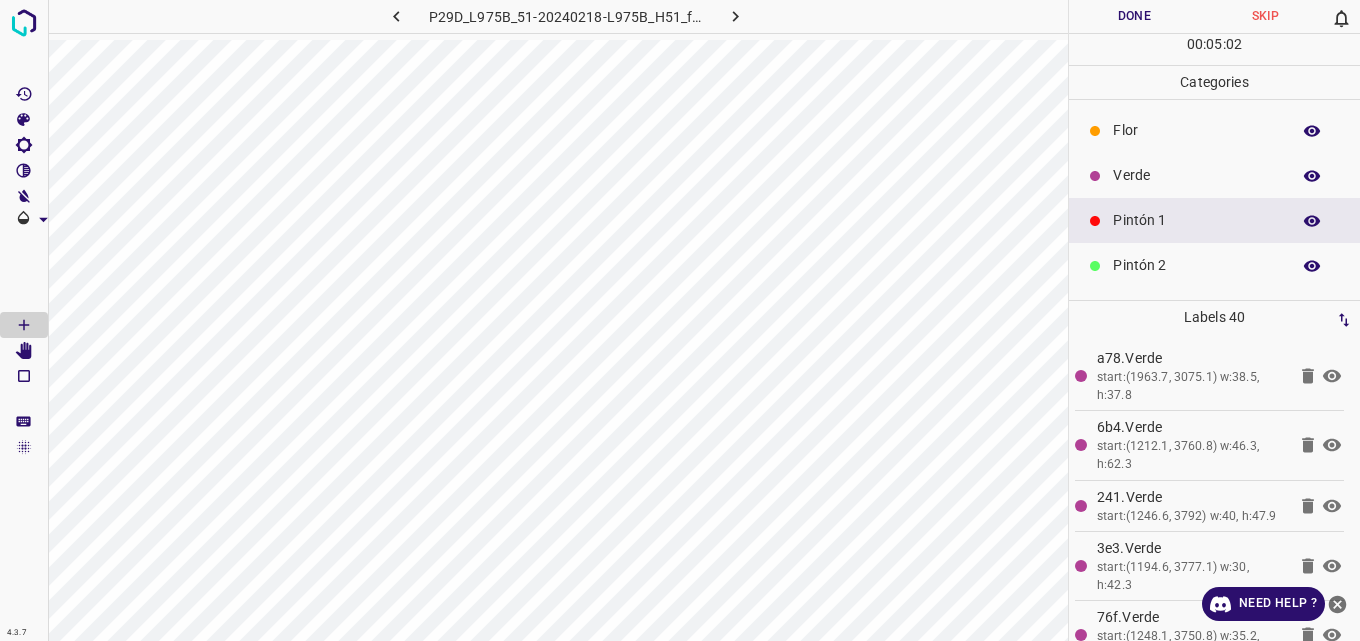 click on "Verde" at bounding box center [1196, 175] 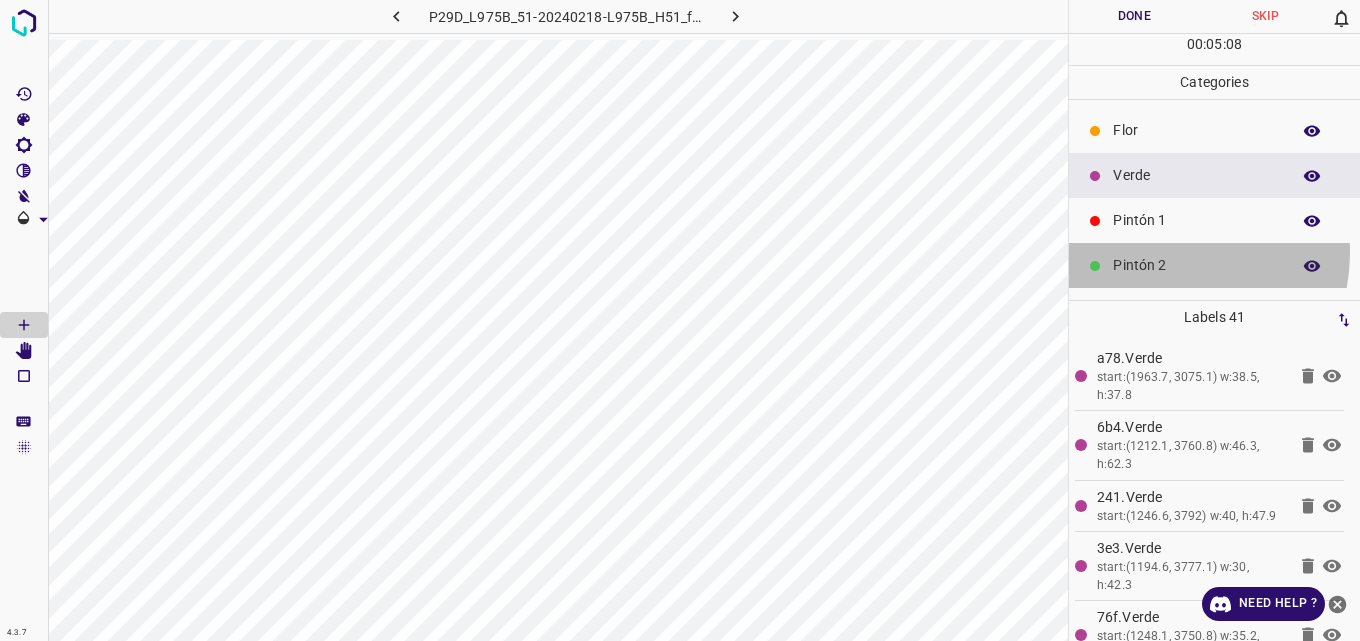 click on "Pintón 2" at bounding box center [1214, 265] 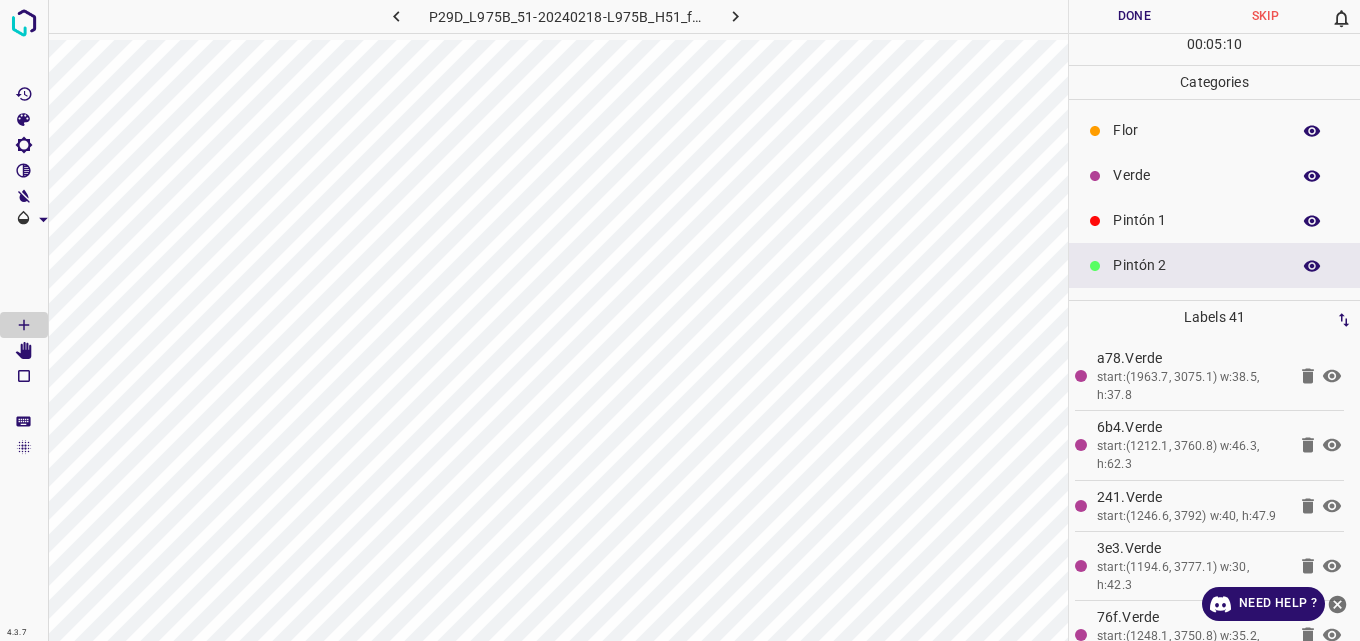 scroll, scrollTop: 100, scrollLeft: 0, axis: vertical 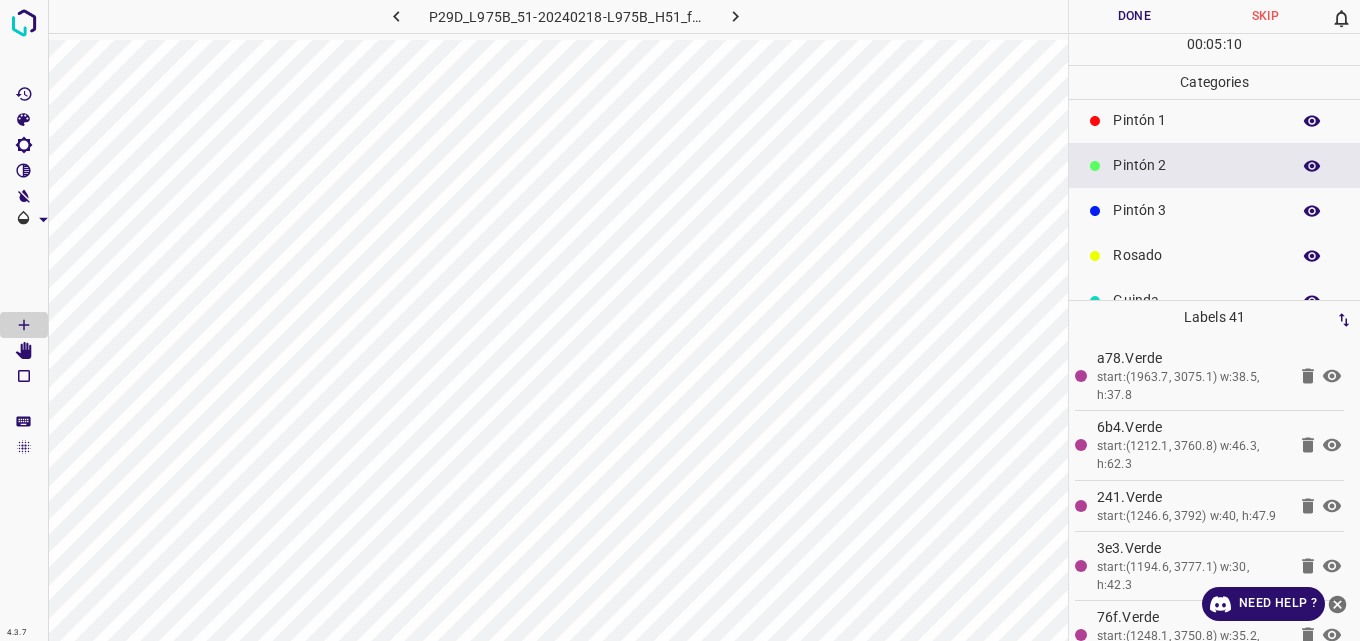 click on "Pintón 3" at bounding box center [1196, 210] 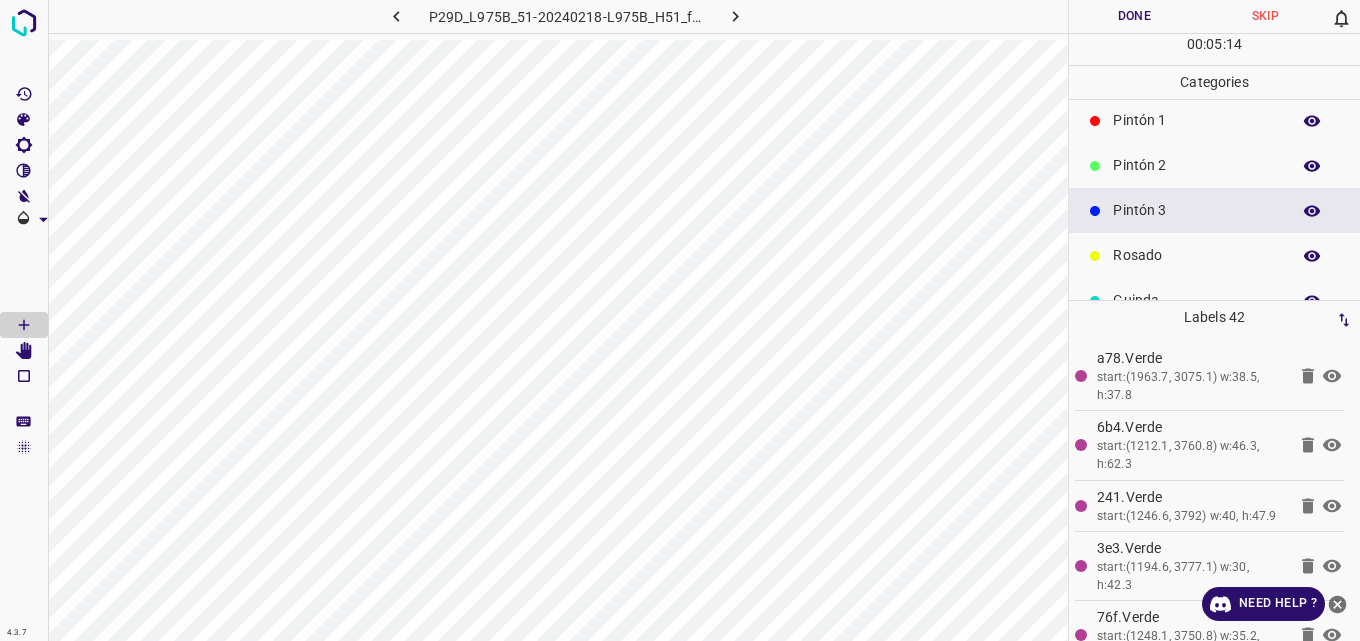 click on "Pintón 1" at bounding box center (1214, 120) 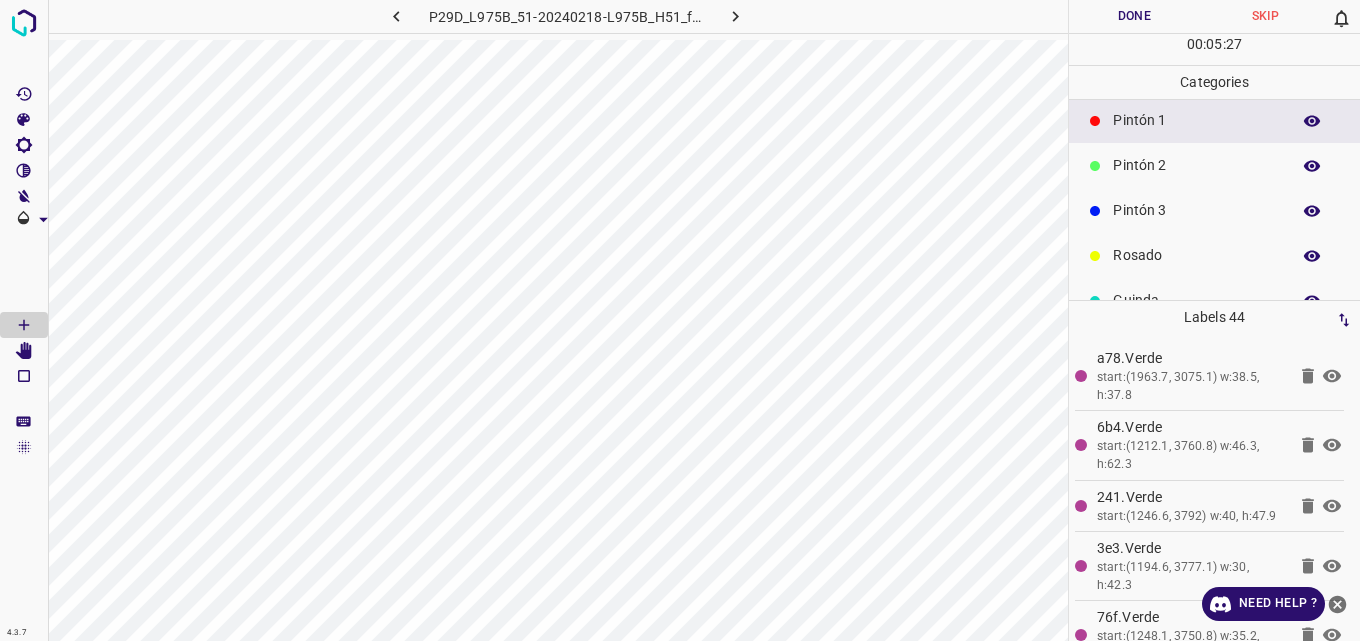 scroll, scrollTop: 2729, scrollLeft: 0, axis: vertical 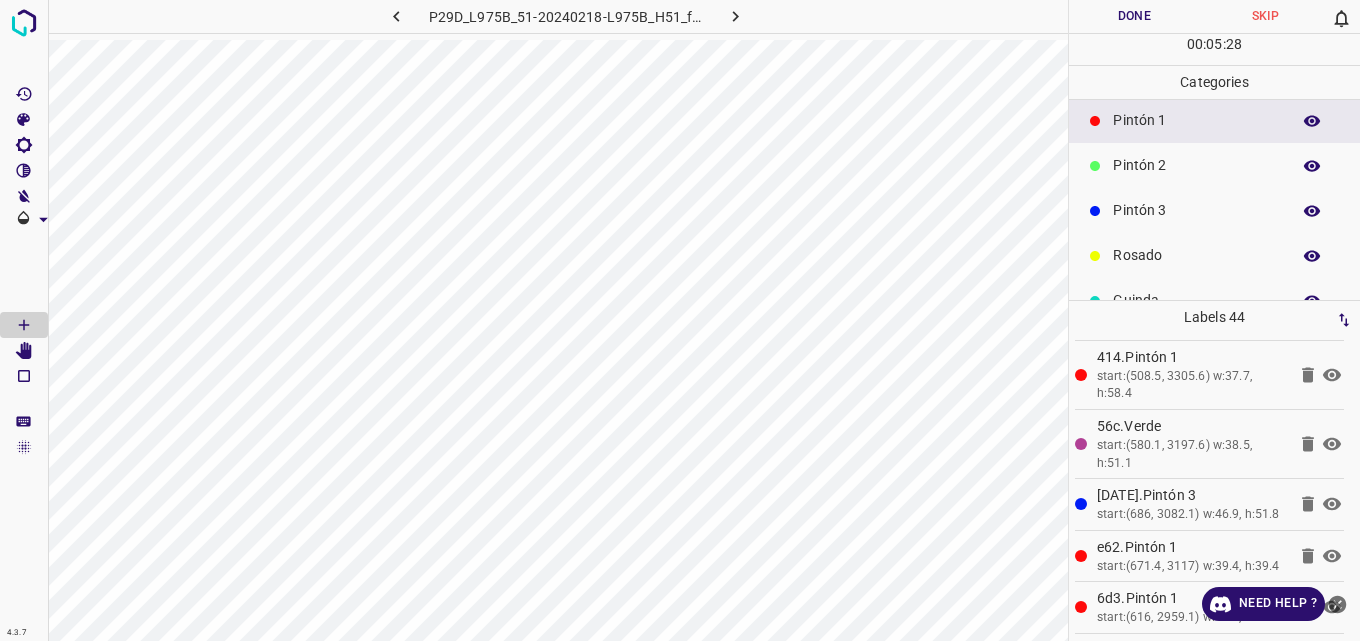 click 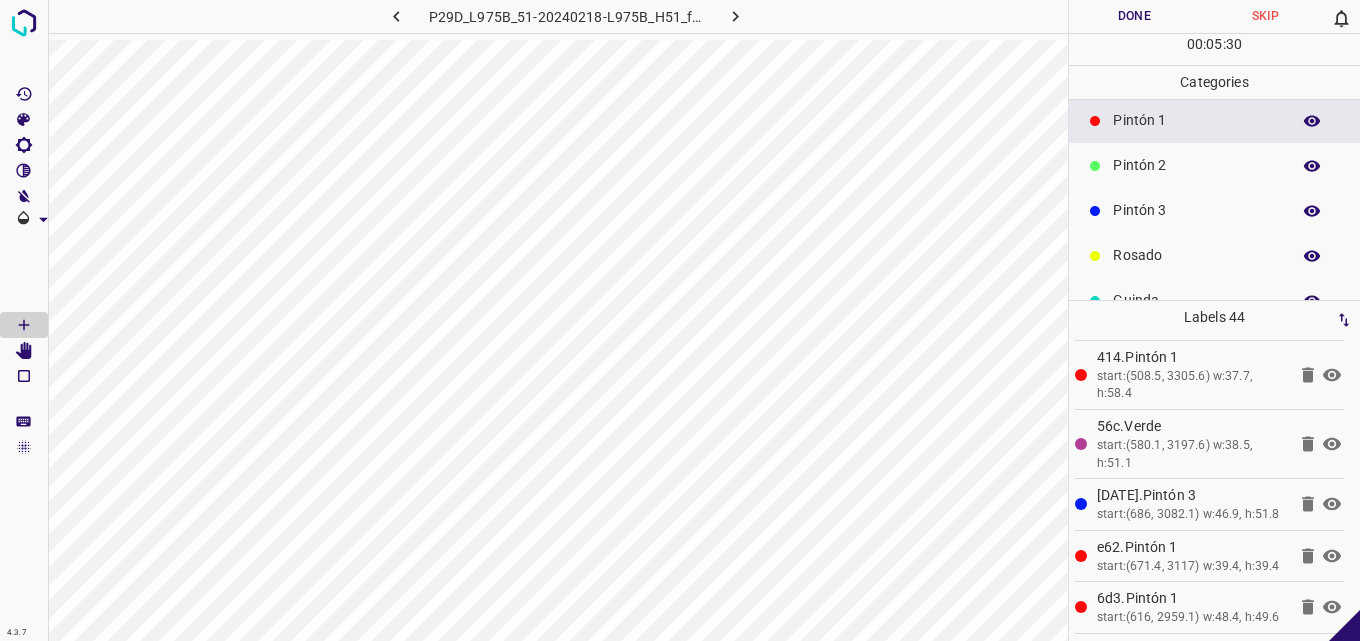 click 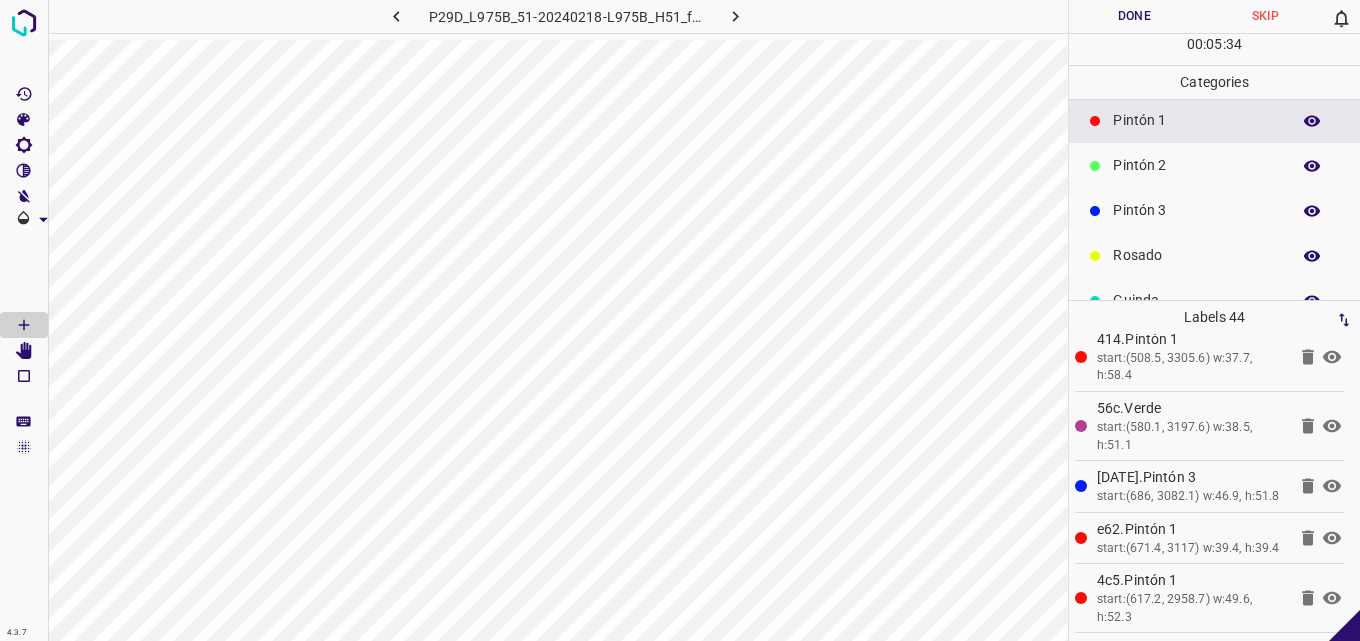 scroll, scrollTop: 2729, scrollLeft: 0, axis: vertical 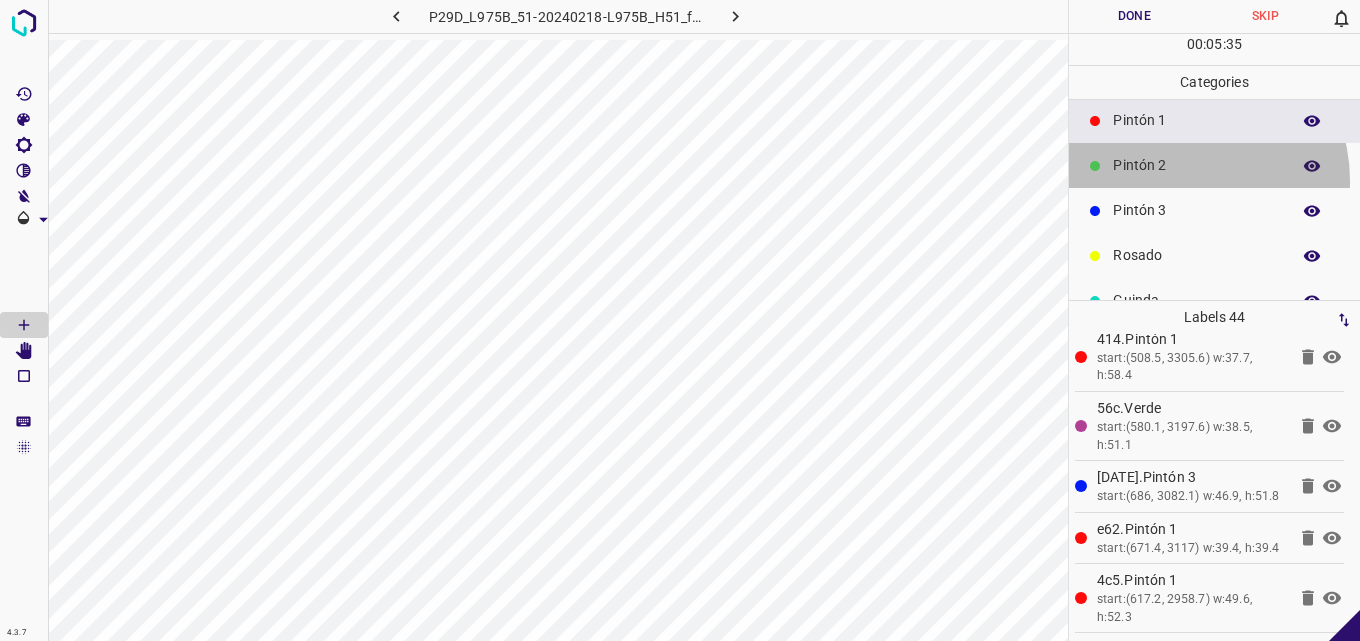 click on "Pintón 2" at bounding box center [1214, 165] 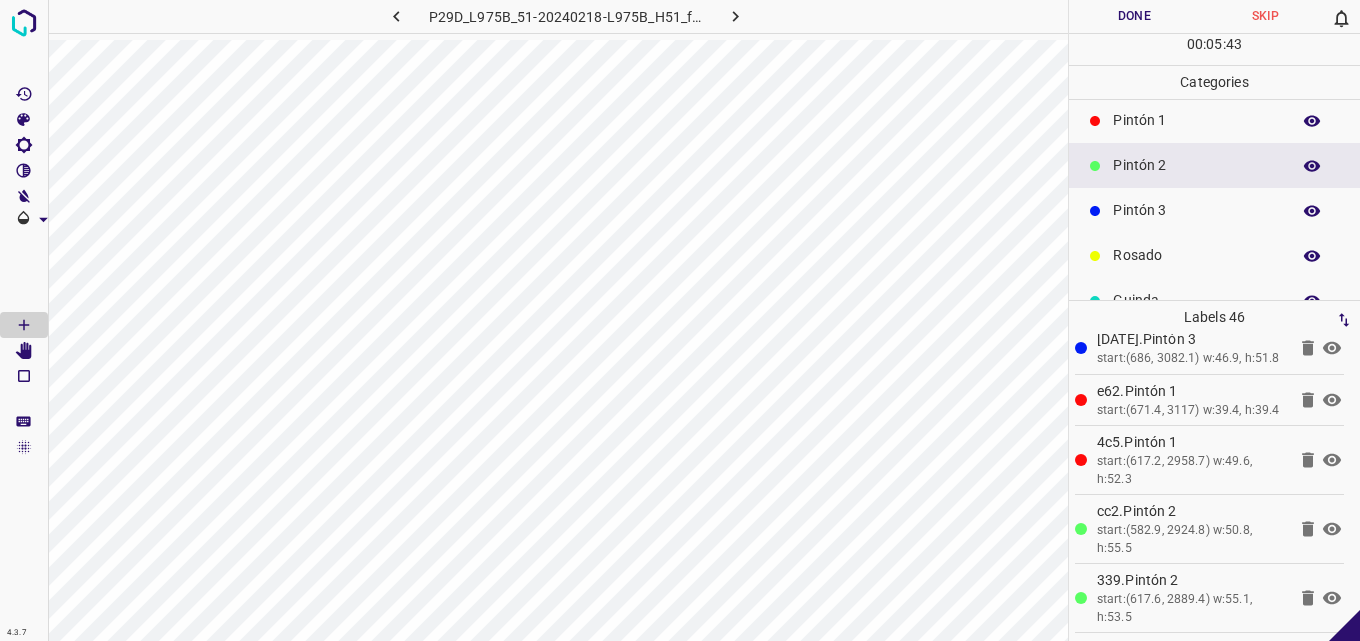 click on "Pintón 1" at bounding box center (1196, 120) 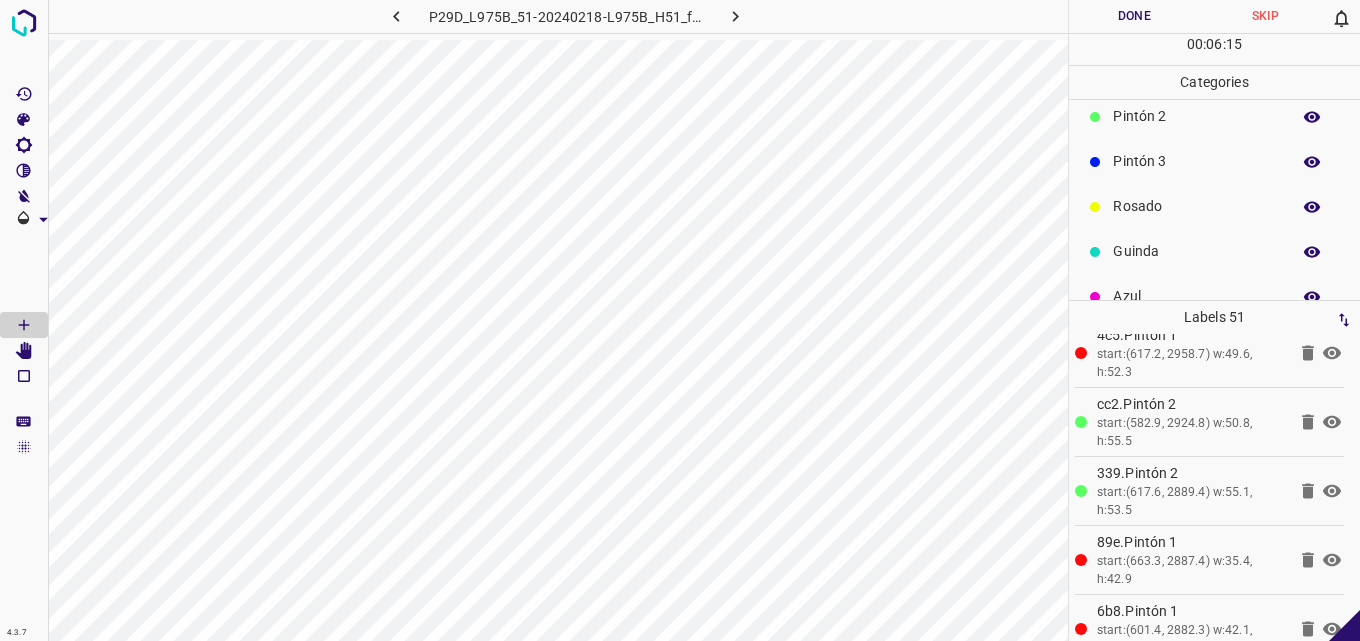 scroll, scrollTop: 176, scrollLeft: 0, axis: vertical 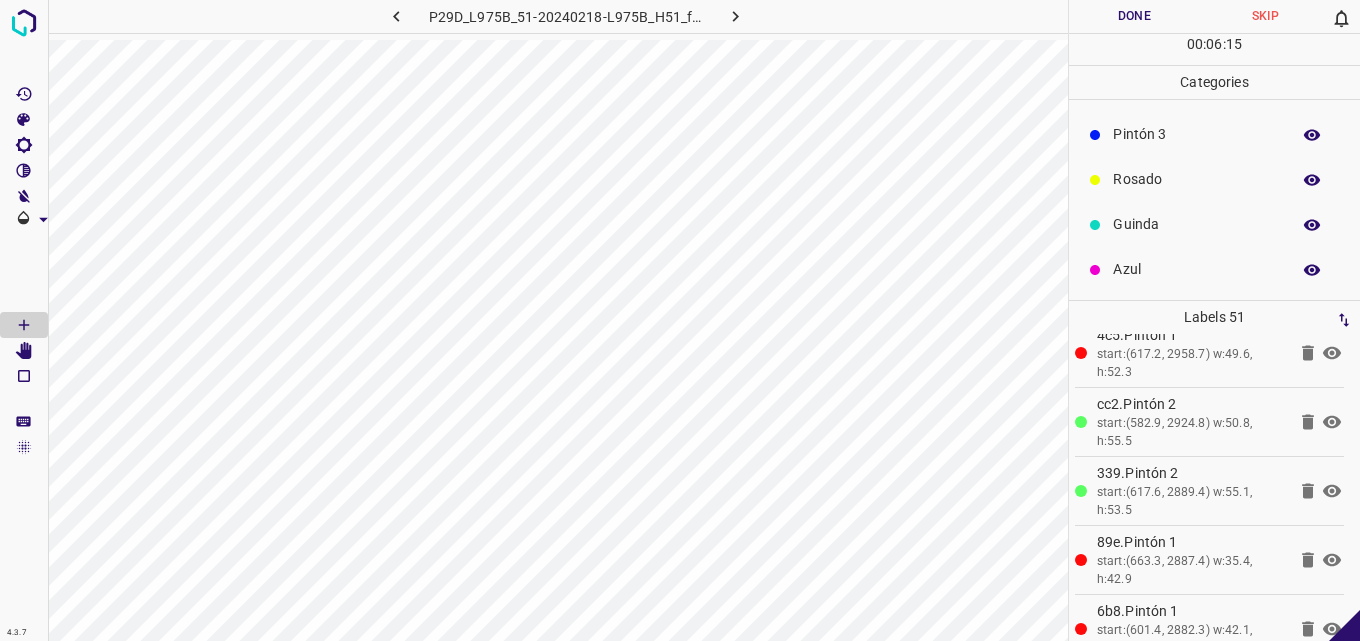 click on "Guinda" at bounding box center [1196, 224] 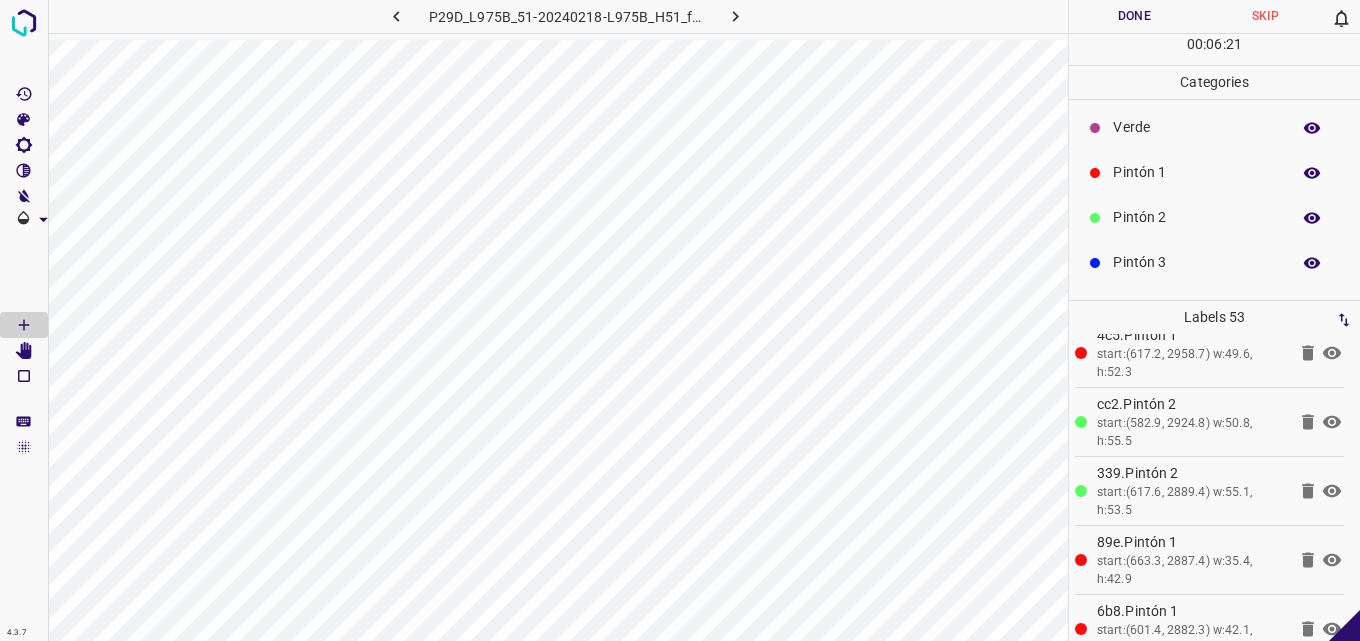 scroll, scrollTop: 0, scrollLeft: 0, axis: both 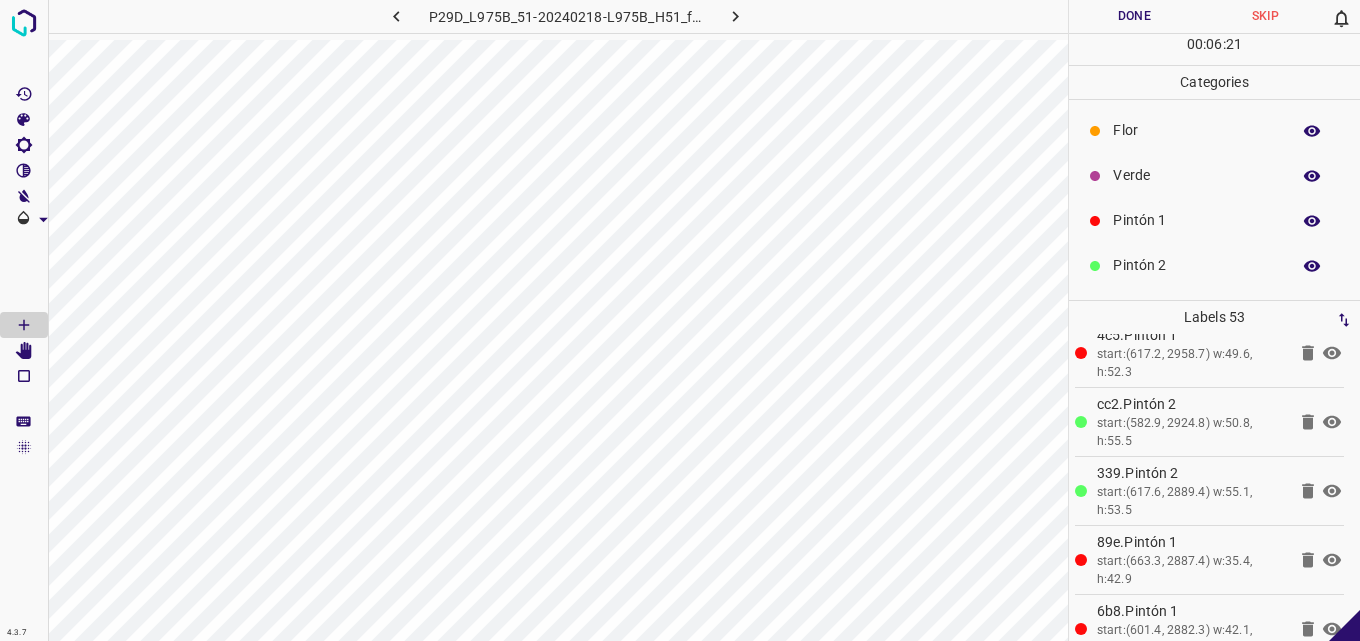 drag, startPoint x: 1169, startPoint y: 191, endPoint x: 1115, endPoint y: 195, distance: 54.147945 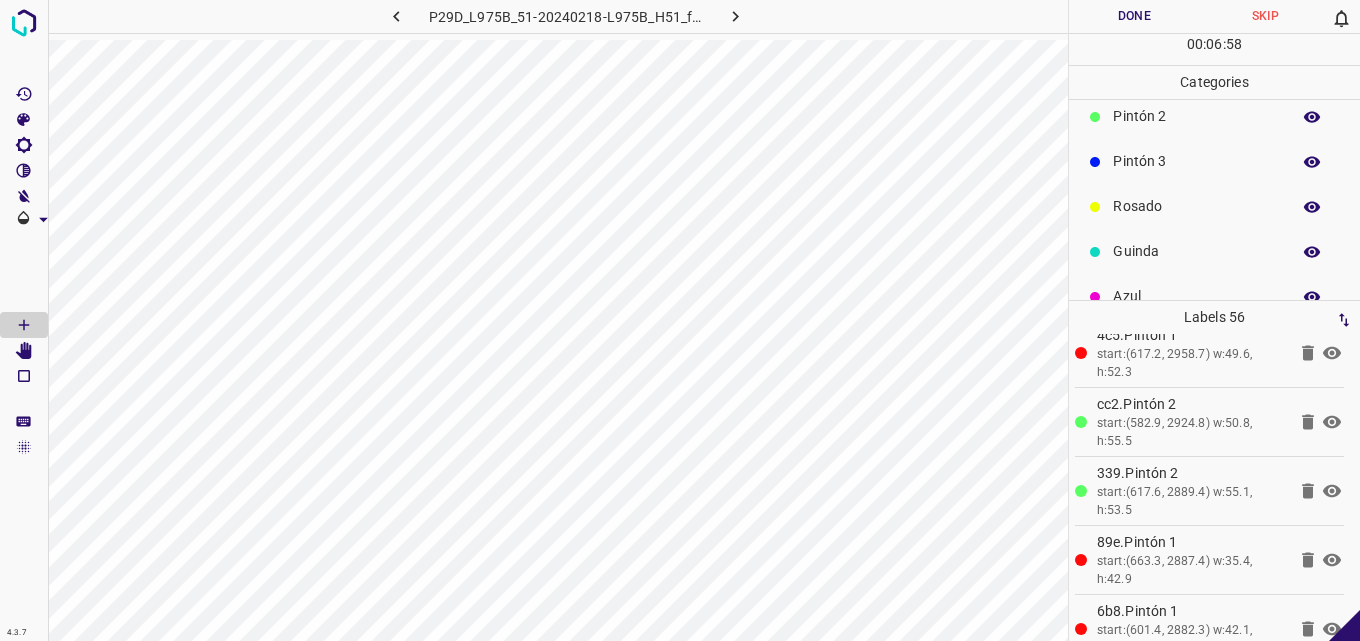 scroll, scrollTop: 176, scrollLeft: 0, axis: vertical 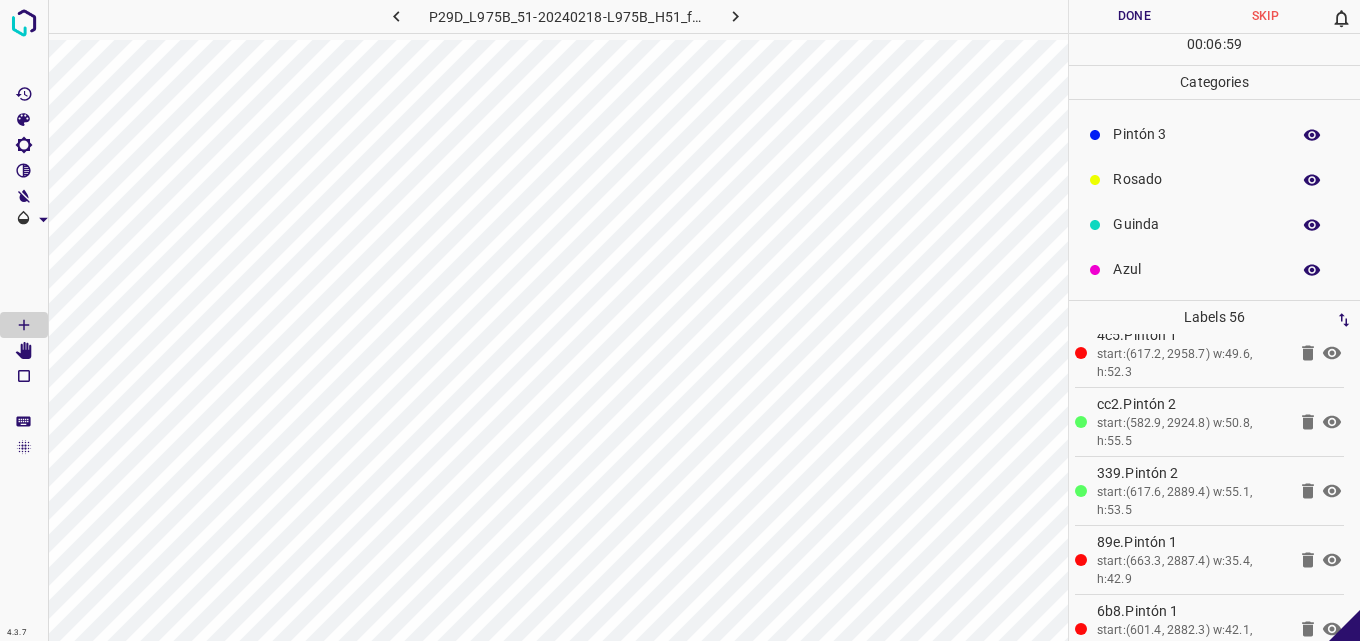 click on "Guinda" at bounding box center (1196, 224) 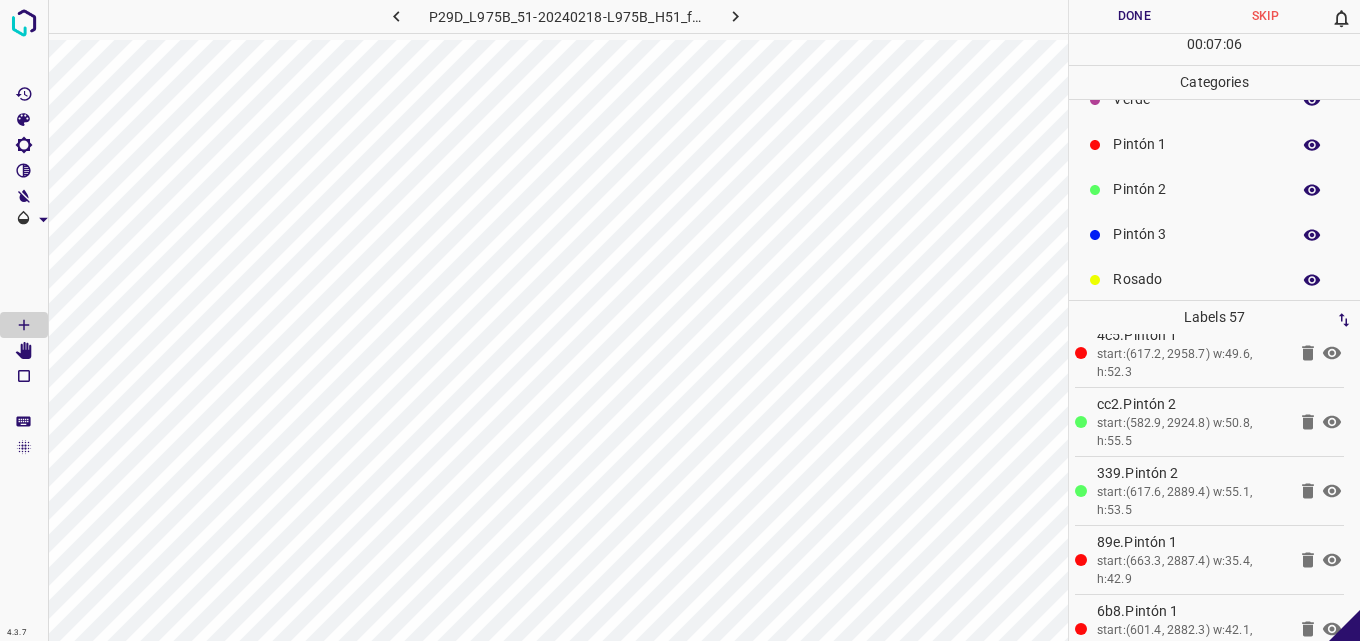 scroll, scrollTop: 0, scrollLeft: 0, axis: both 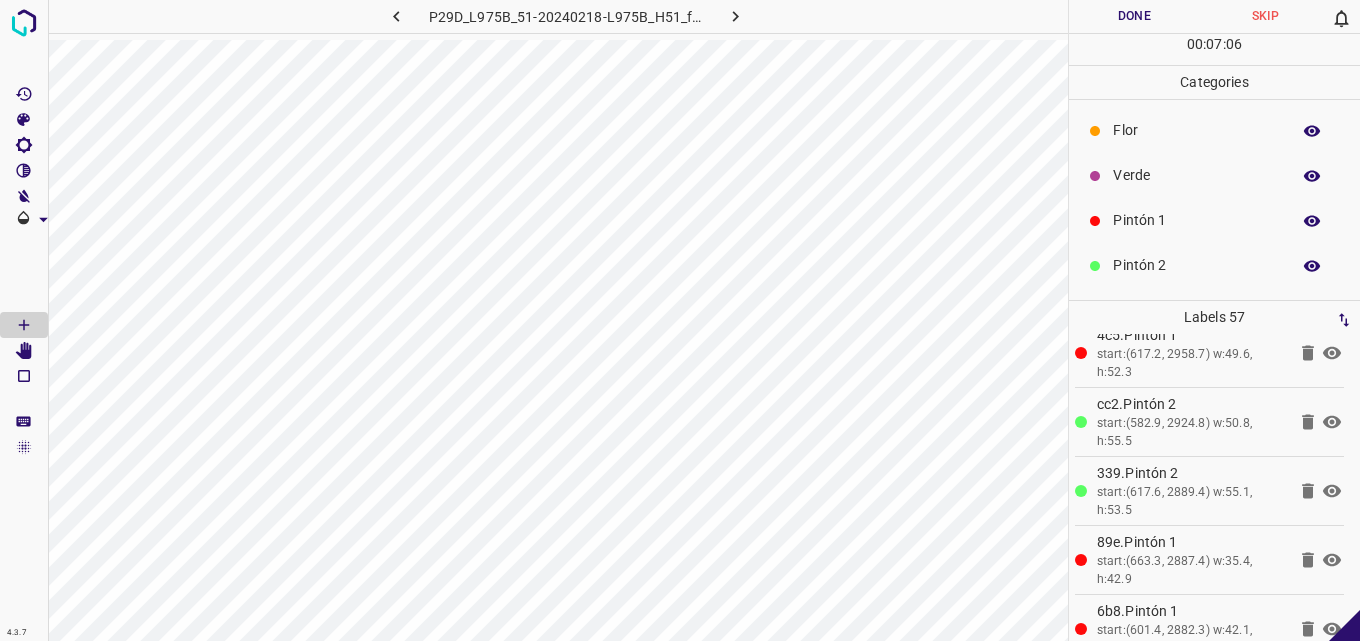 click on "Verde" at bounding box center (1196, 175) 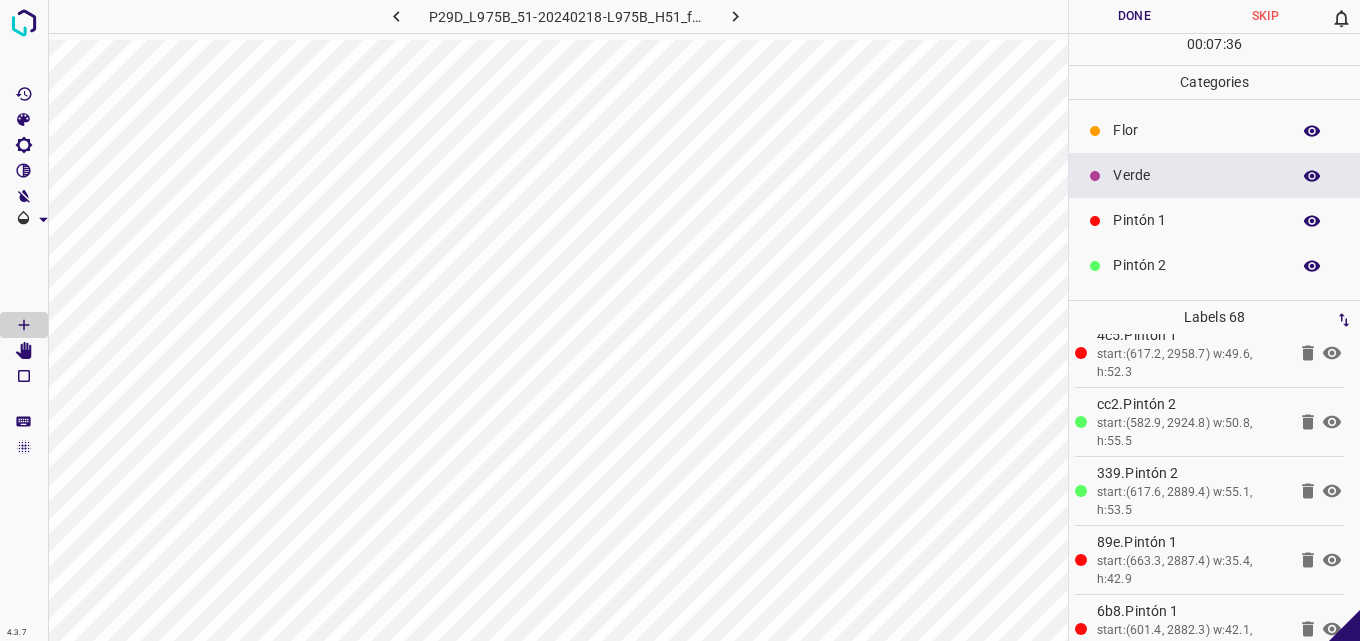 click on "Pintón 1" at bounding box center (1196, 220) 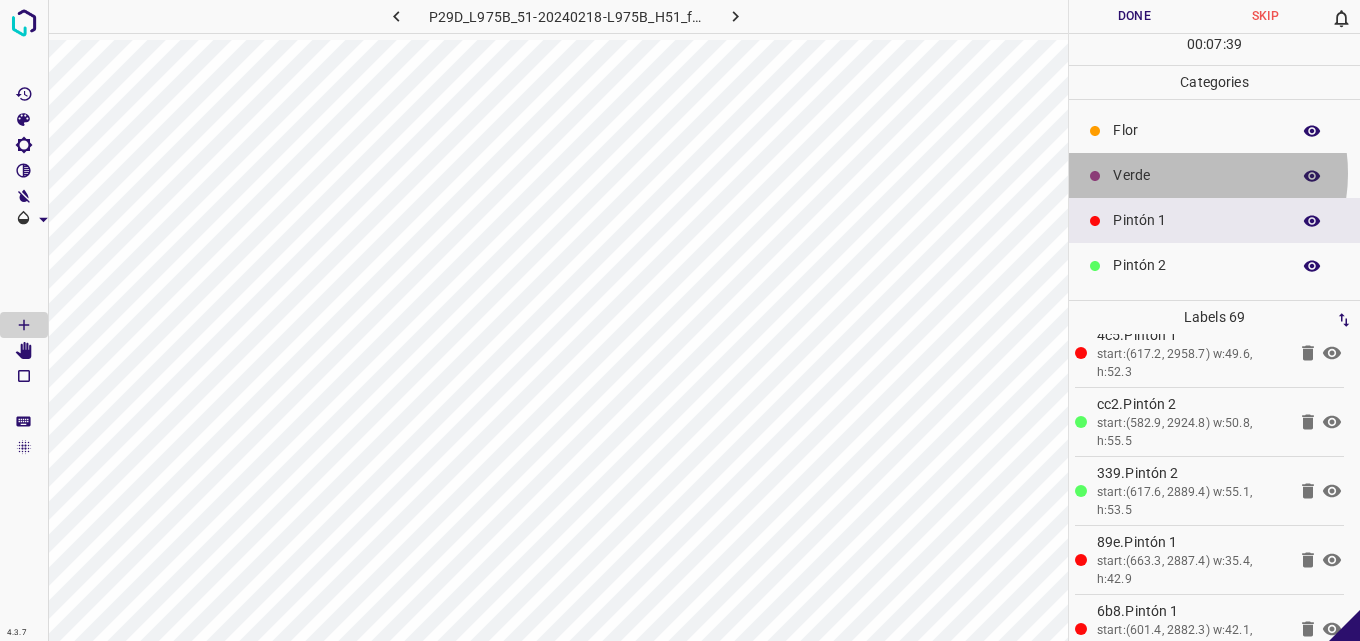 click on "Verde" at bounding box center (1196, 175) 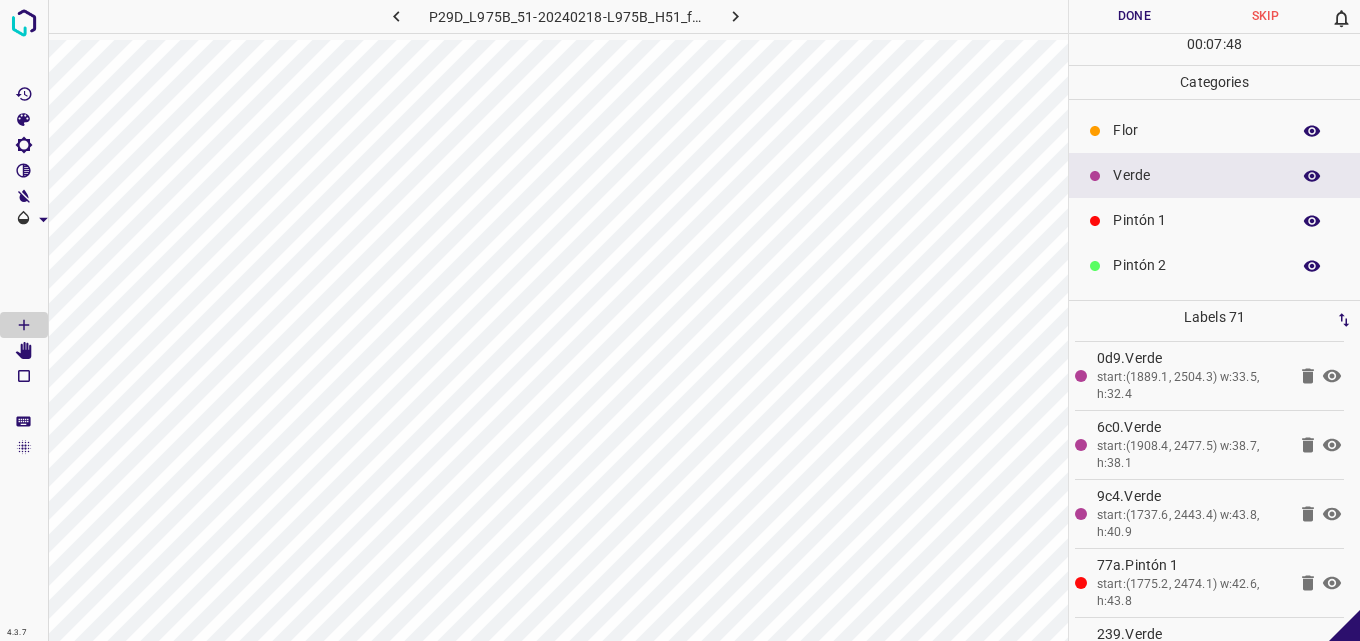scroll, scrollTop: 4593, scrollLeft: 0, axis: vertical 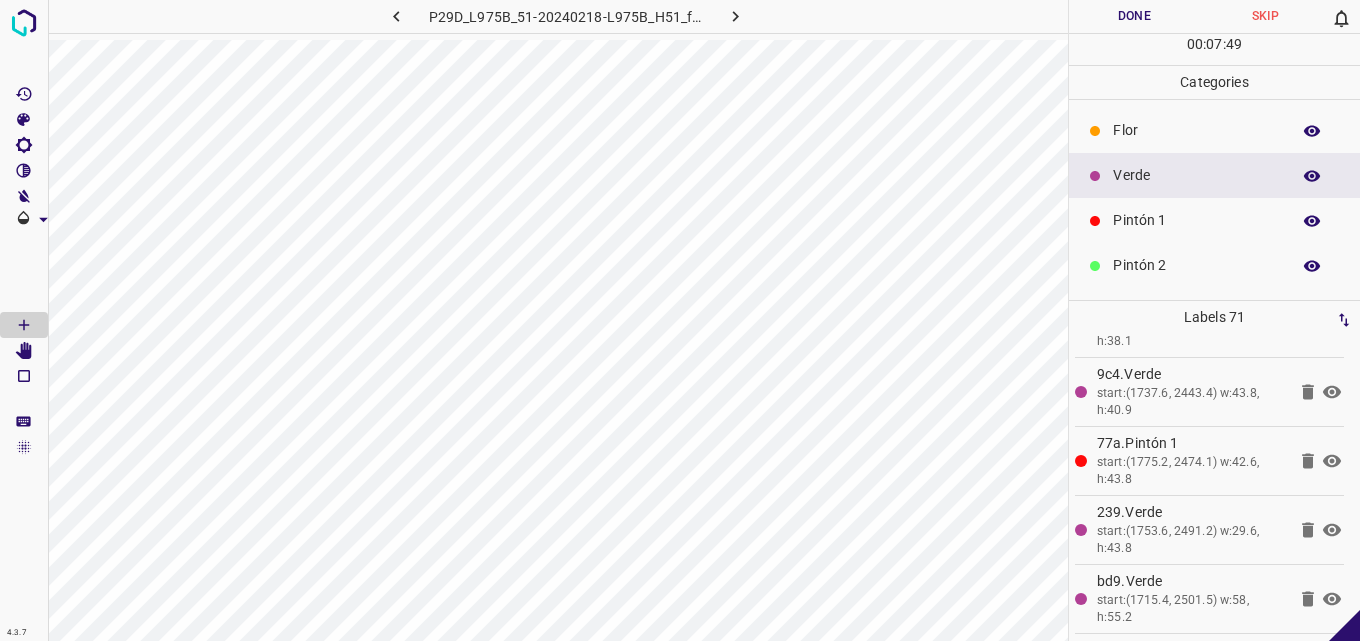 click 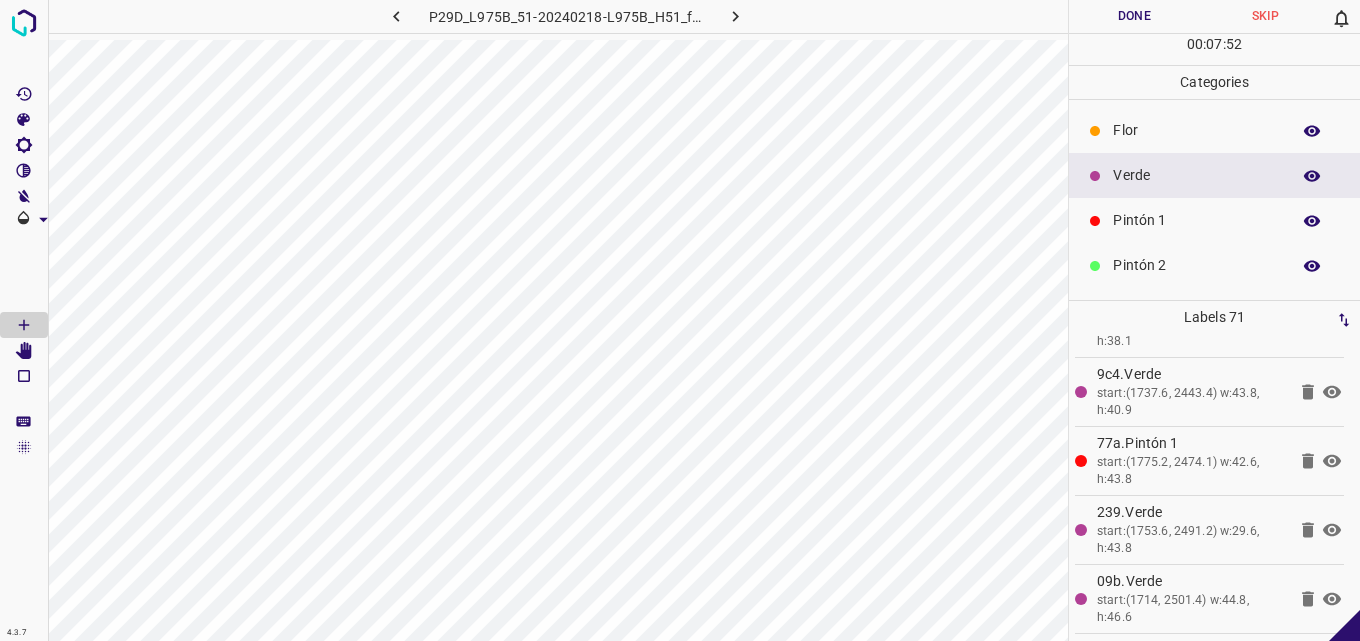 scroll, scrollTop: 4593, scrollLeft: 0, axis: vertical 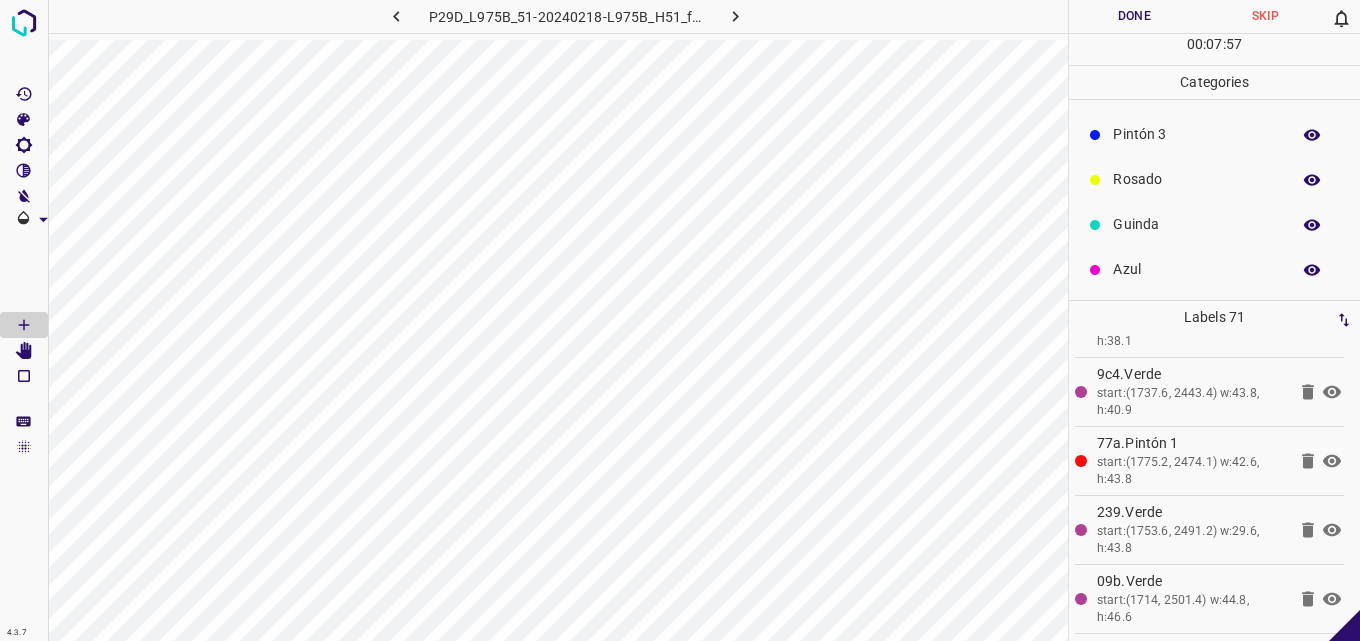 click on "Azul" at bounding box center [1196, 269] 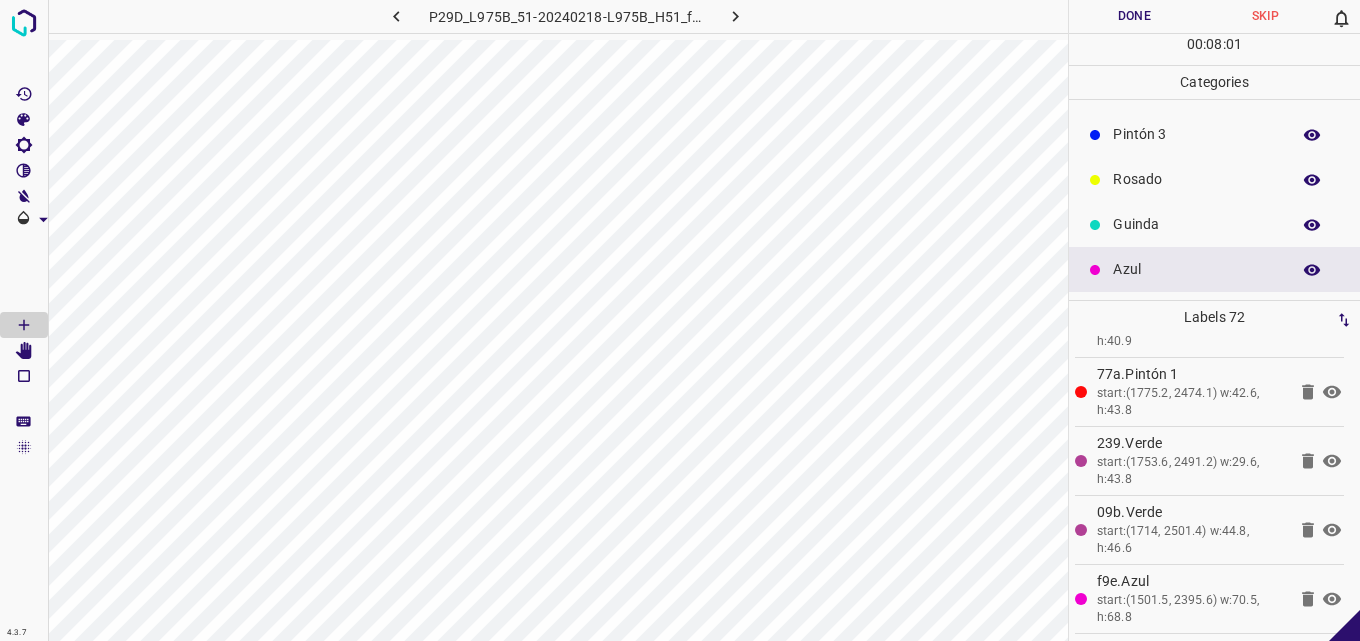 click on "Guinda" at bounding box center [1196, 224] 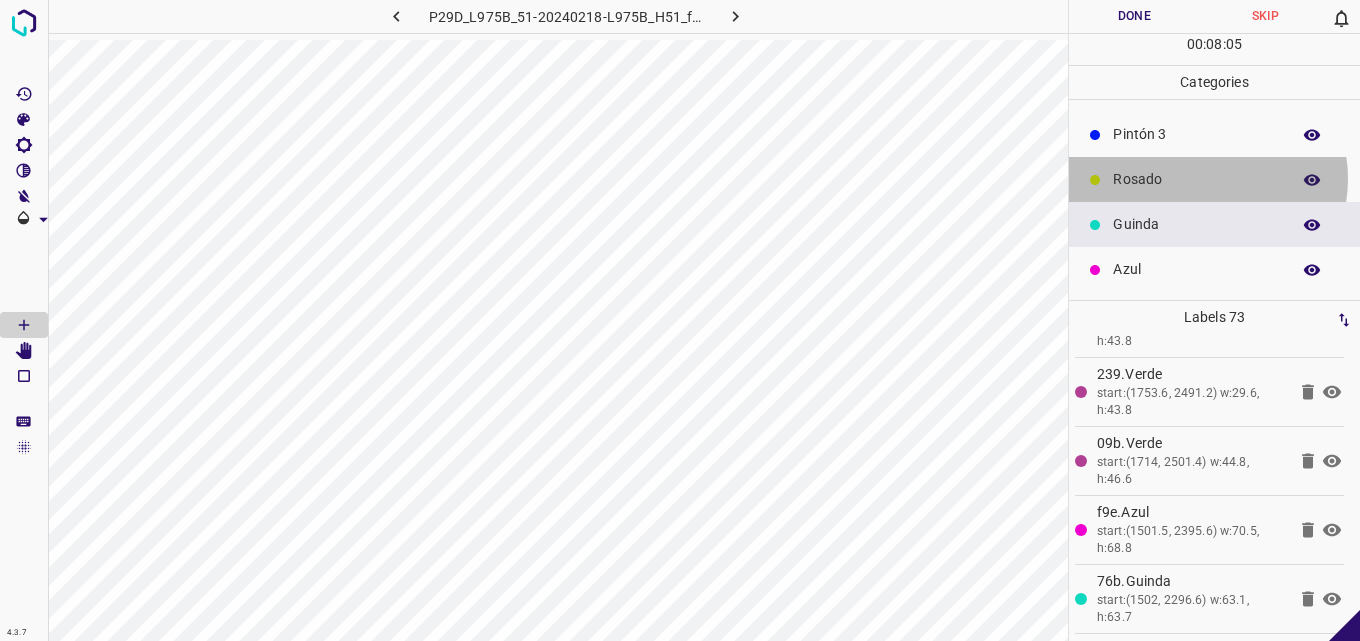 click on "Rosado" at bounding box center [1196, 179] 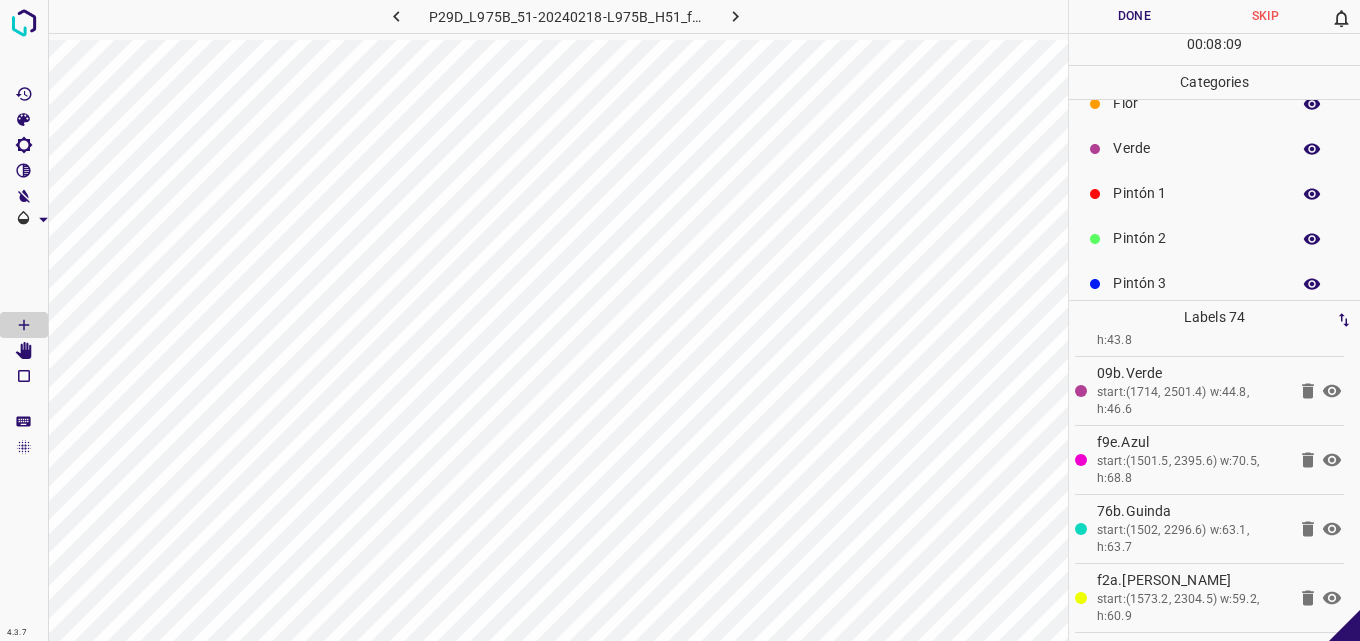 scroll, scrollTop: 0, scrollLeft: 0, axis: both 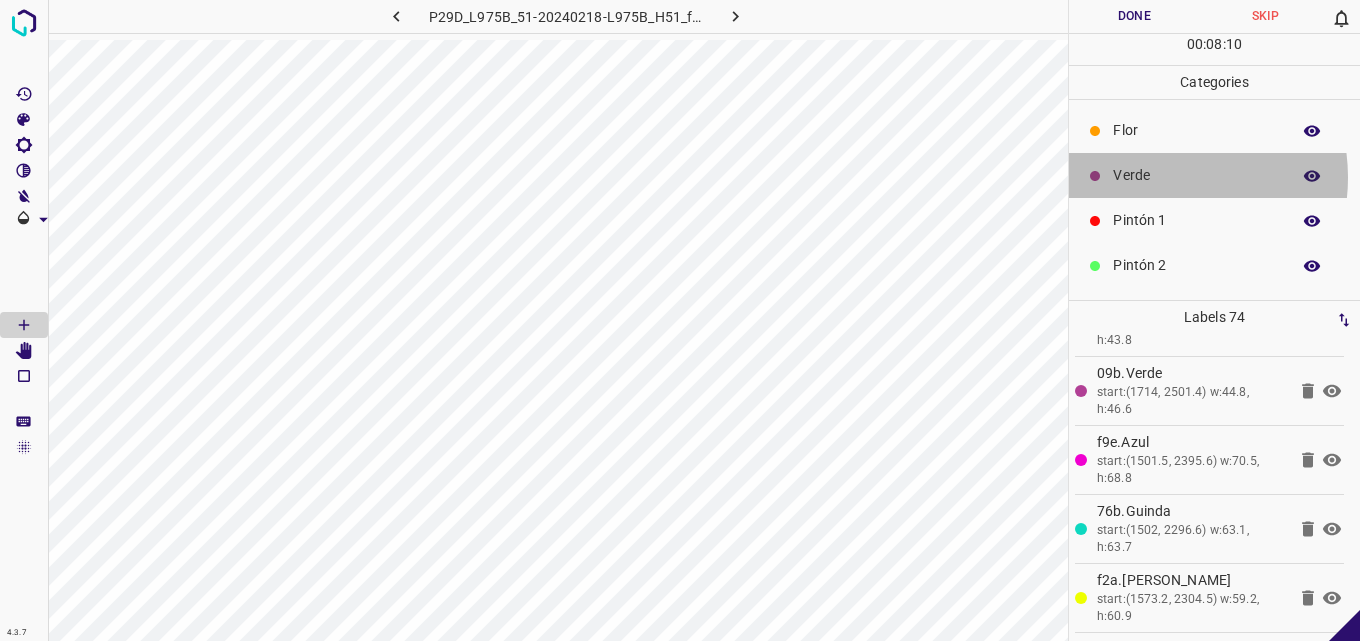 click on "Verde" at bounding box center [1196, 175] 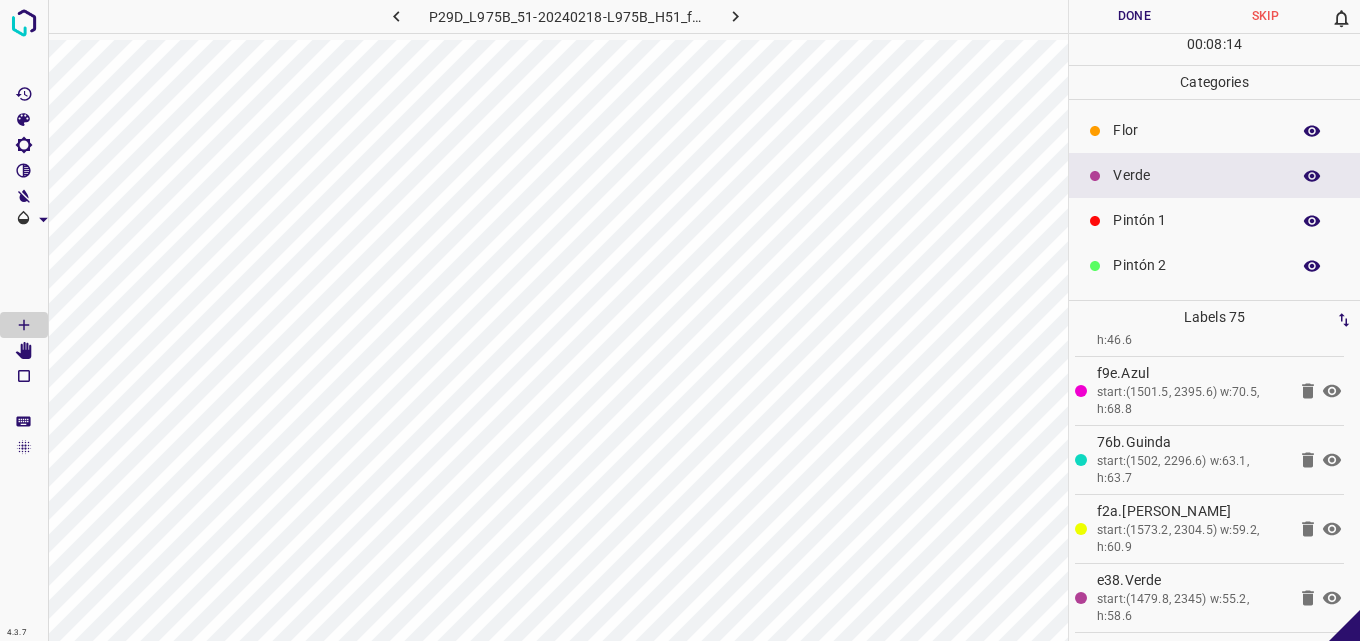 click on "Flor" at bounding box center (1196, 130) 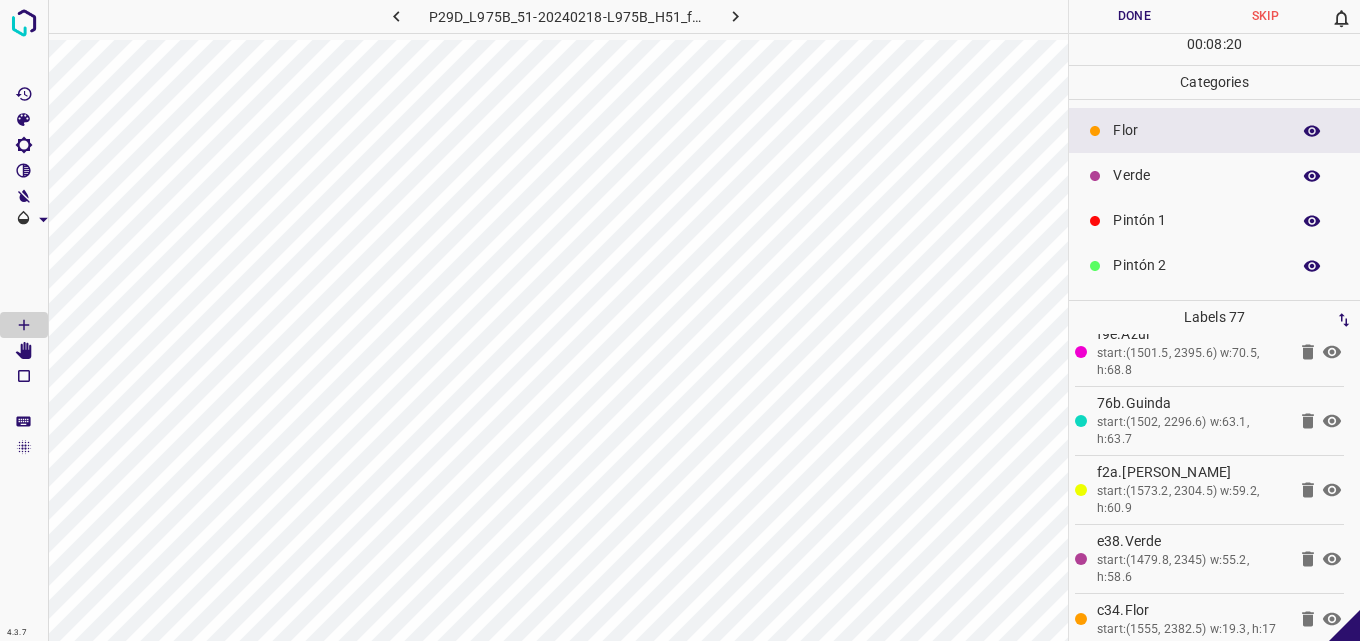 click on "Verde" at bounding box center [1196, 175] 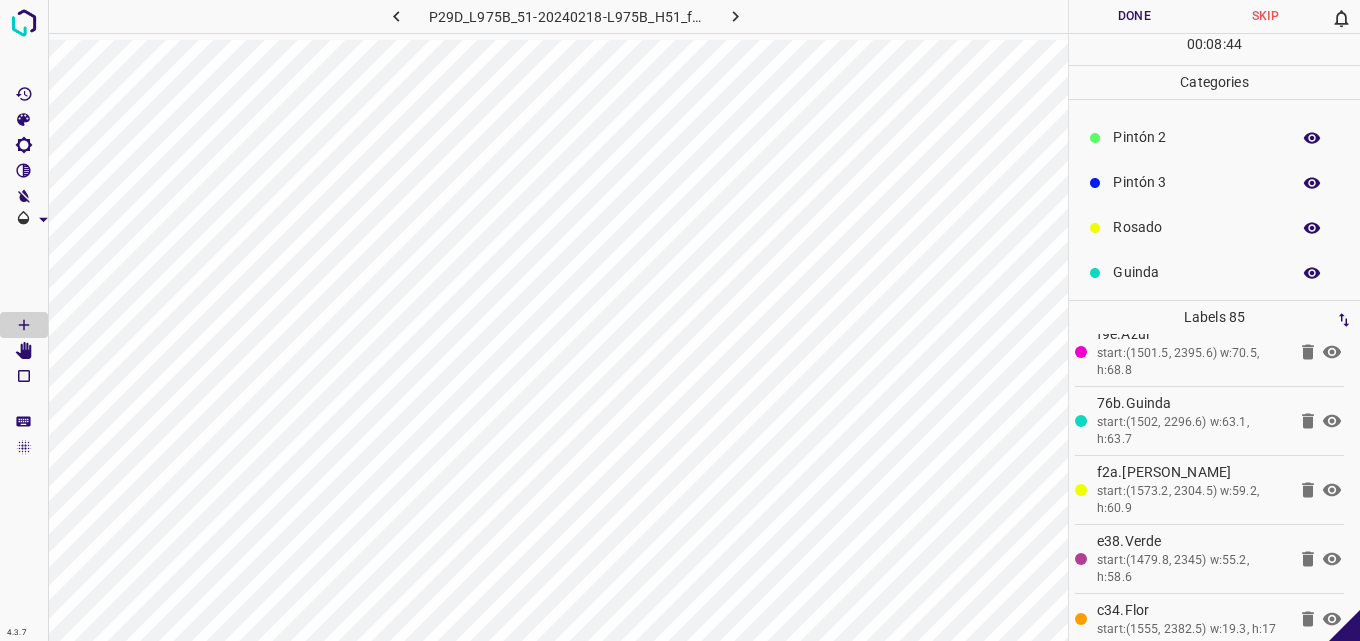 scroll, scrollTop: 176, scrollLeft: 0, axis: vertical 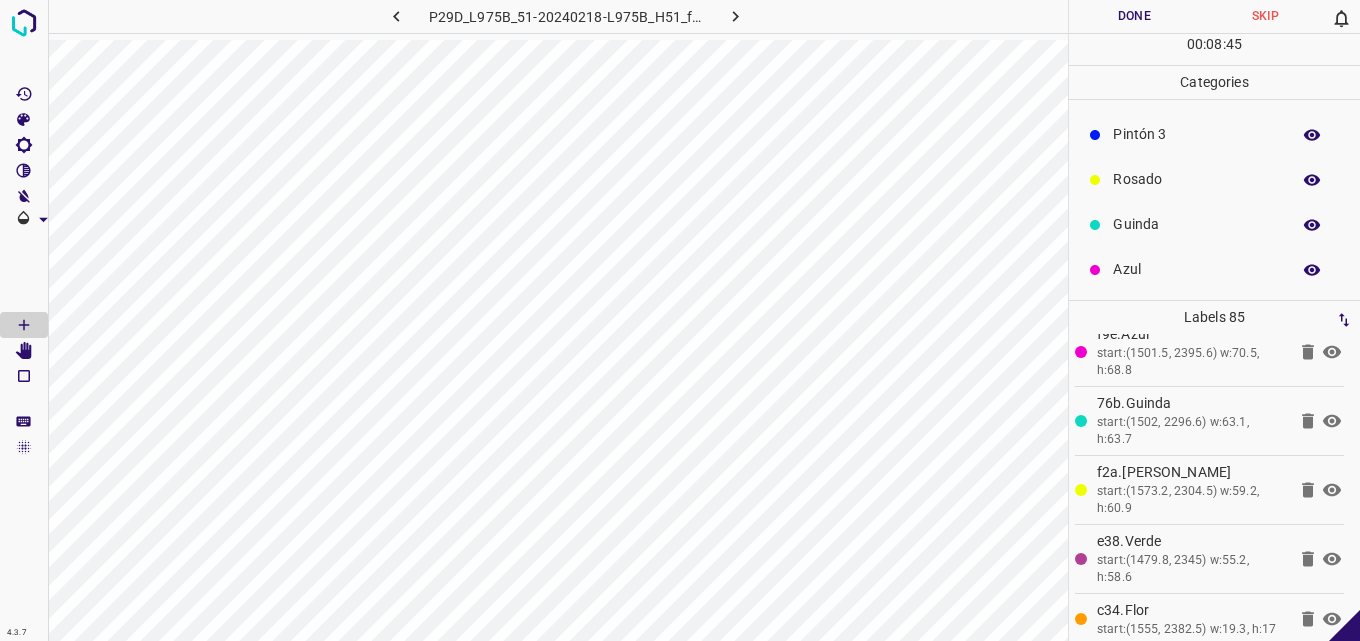 click on "Azul" at bounding box center [1214, 269] 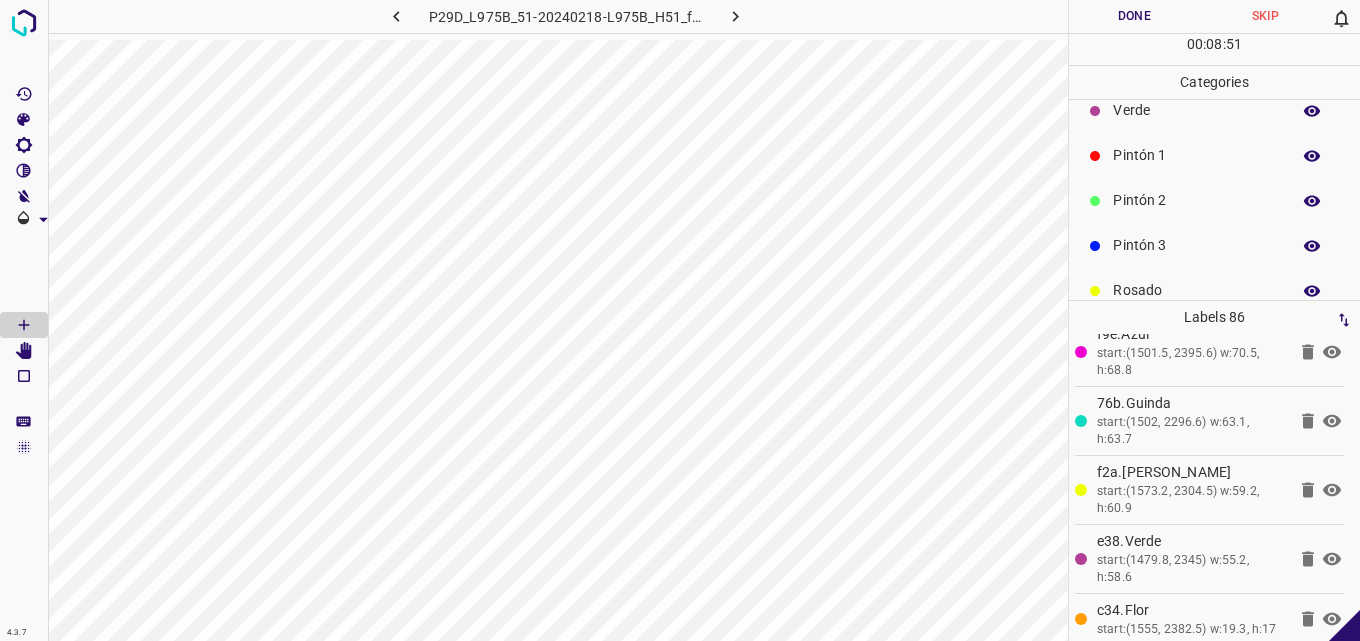 scroll, scrollTop: 100, scrollLeft: 0, axis: vertical 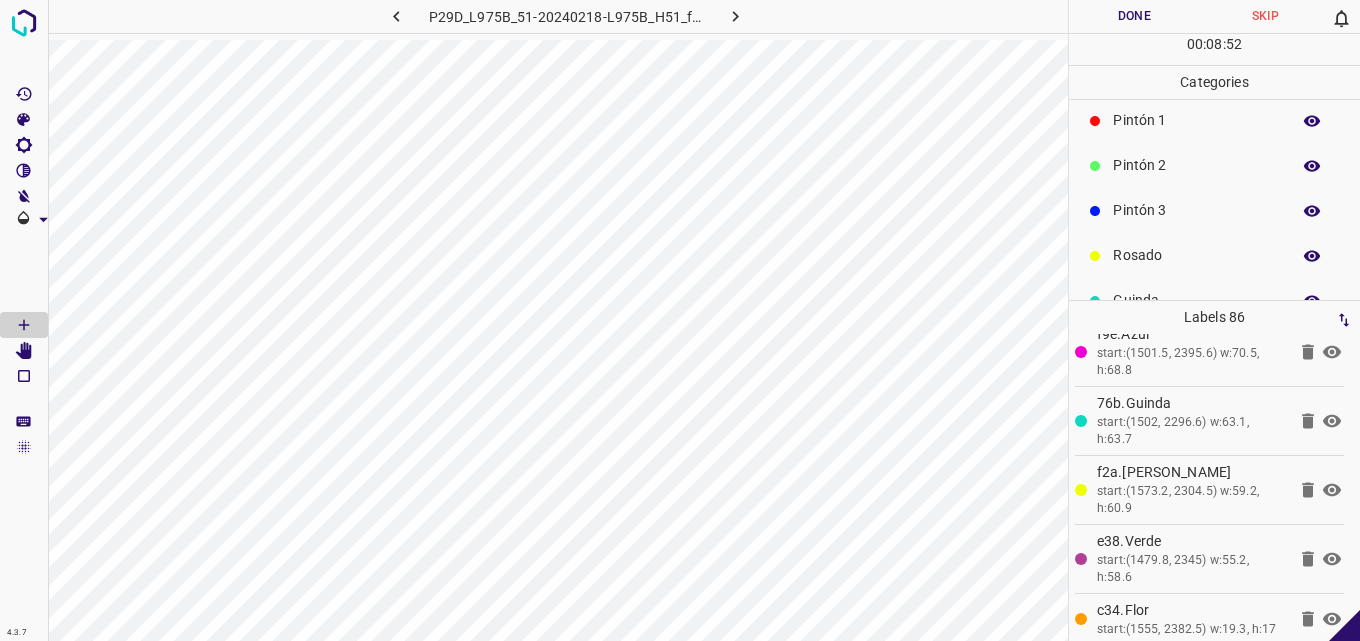 click on "Rosado" at bounding box center (1196, 255) 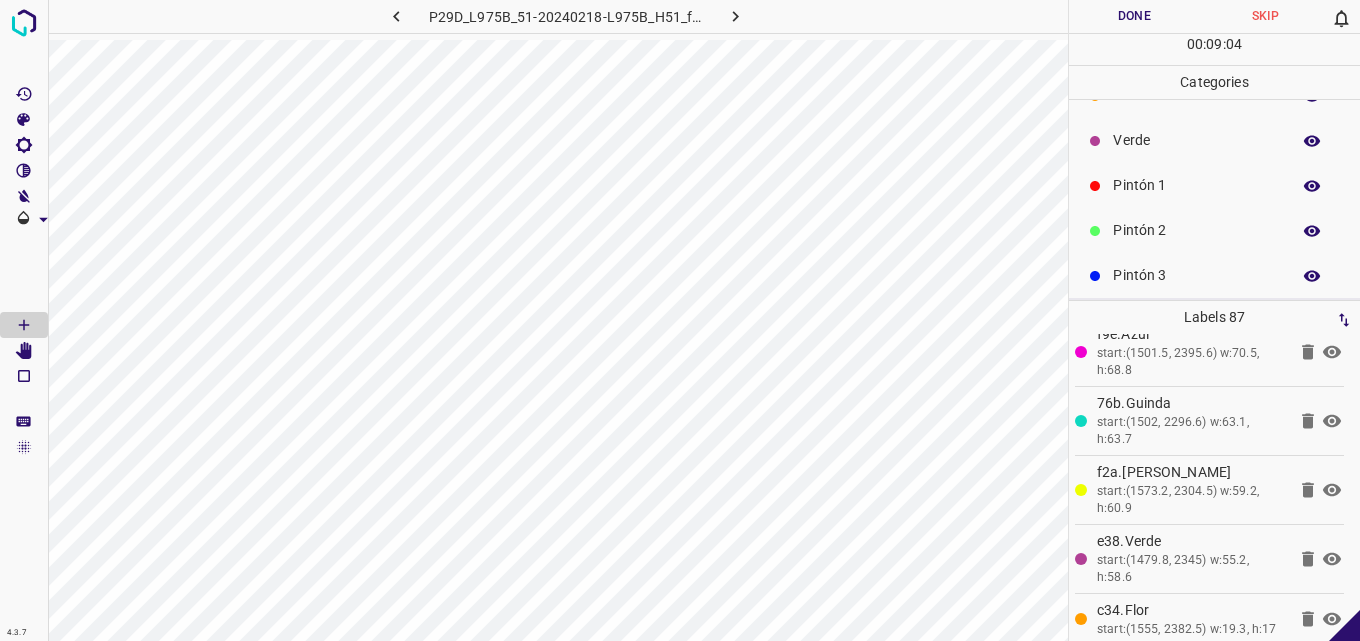 scroll, scrollTop: 0, scrollLeft: 0, axis: both 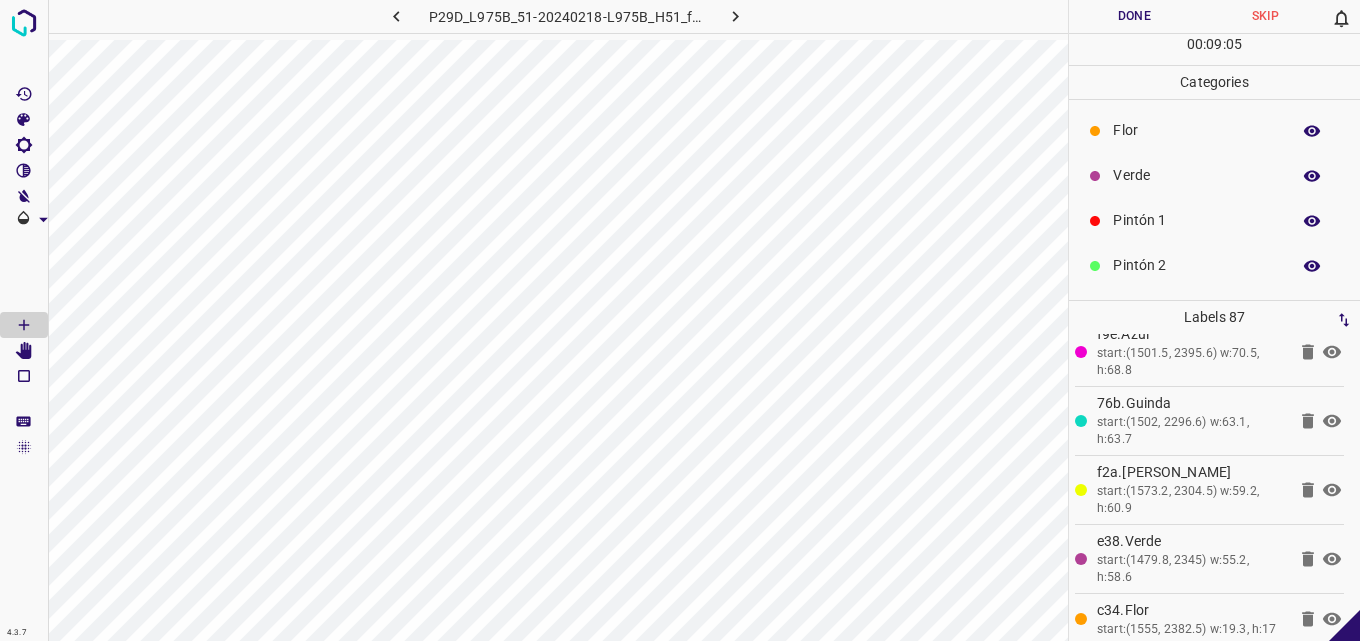 click on "Verde" at bounding box center (1196, 175) 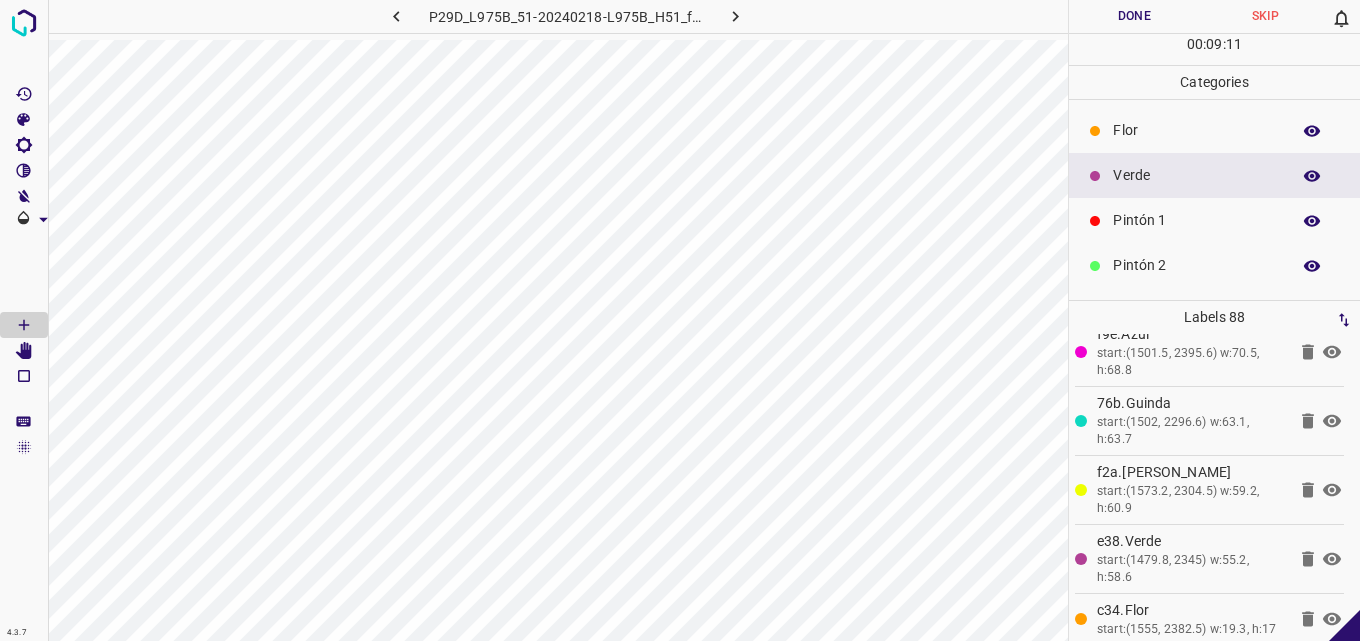 click on "Pintón 1" at bounding box center (1196, 220) 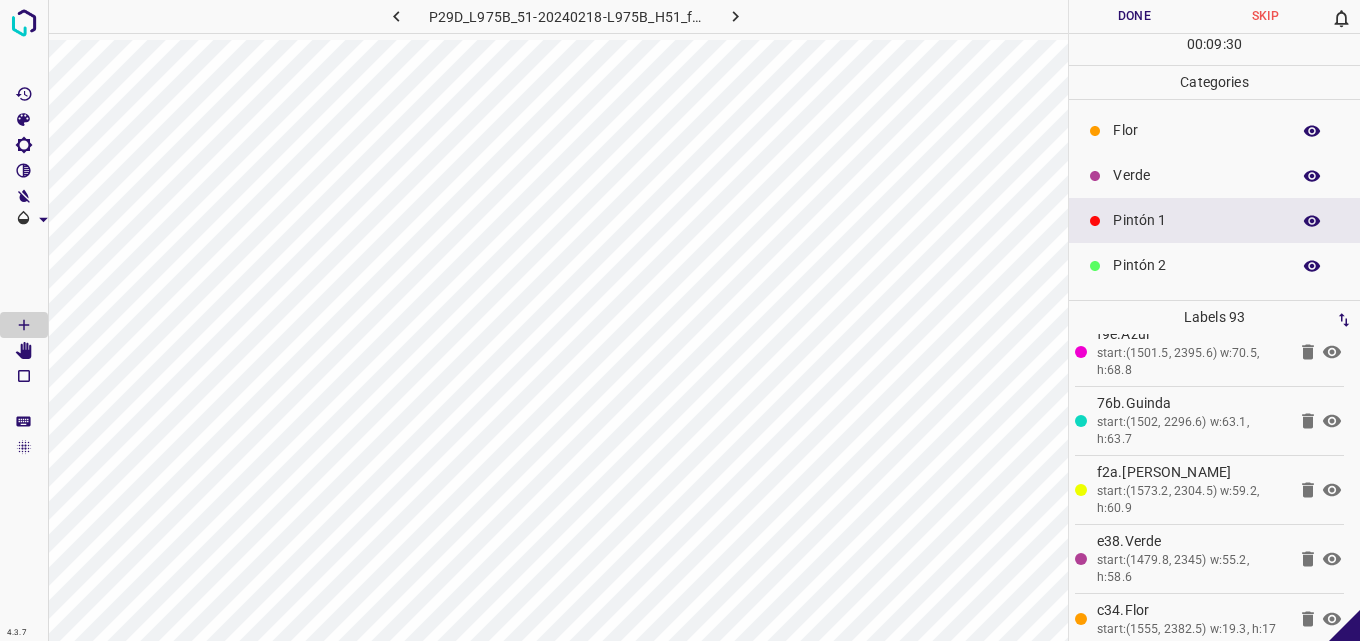 click on "Verde" at bounding box center [1214, 175] 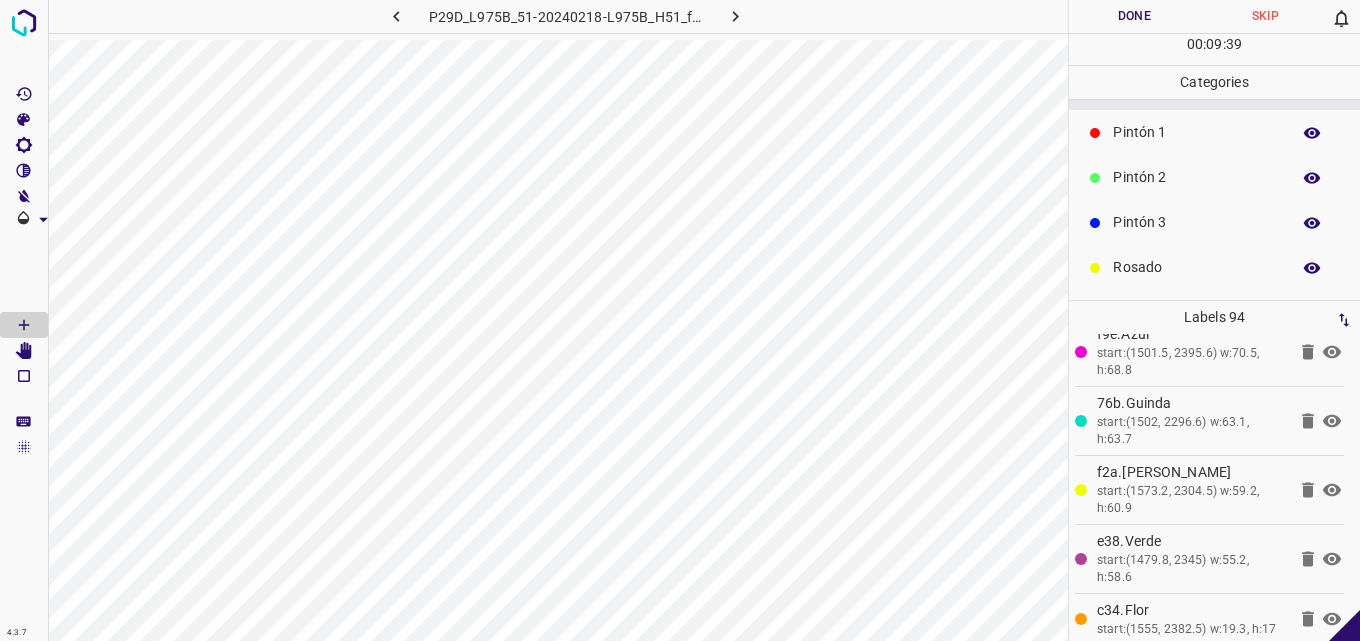 scroll, scrollTop: 176, scrollLeft: 0, axis: vertical 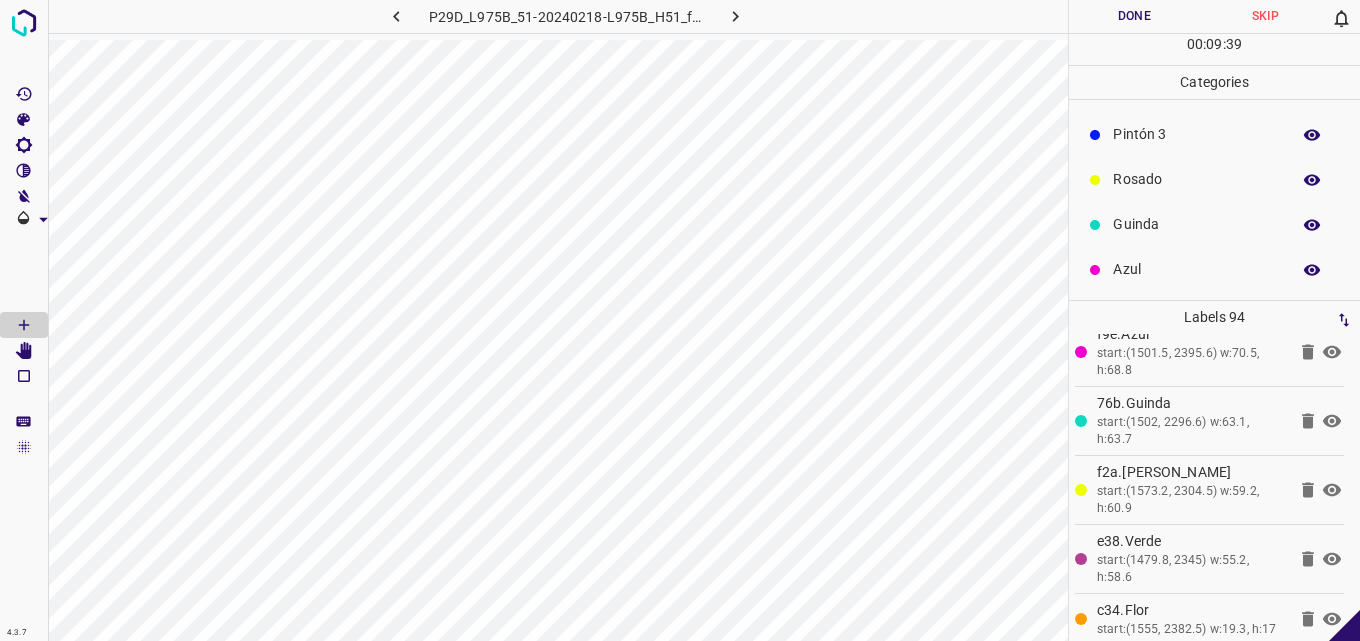 click on "Azul" at bounding box center (1196, 269) 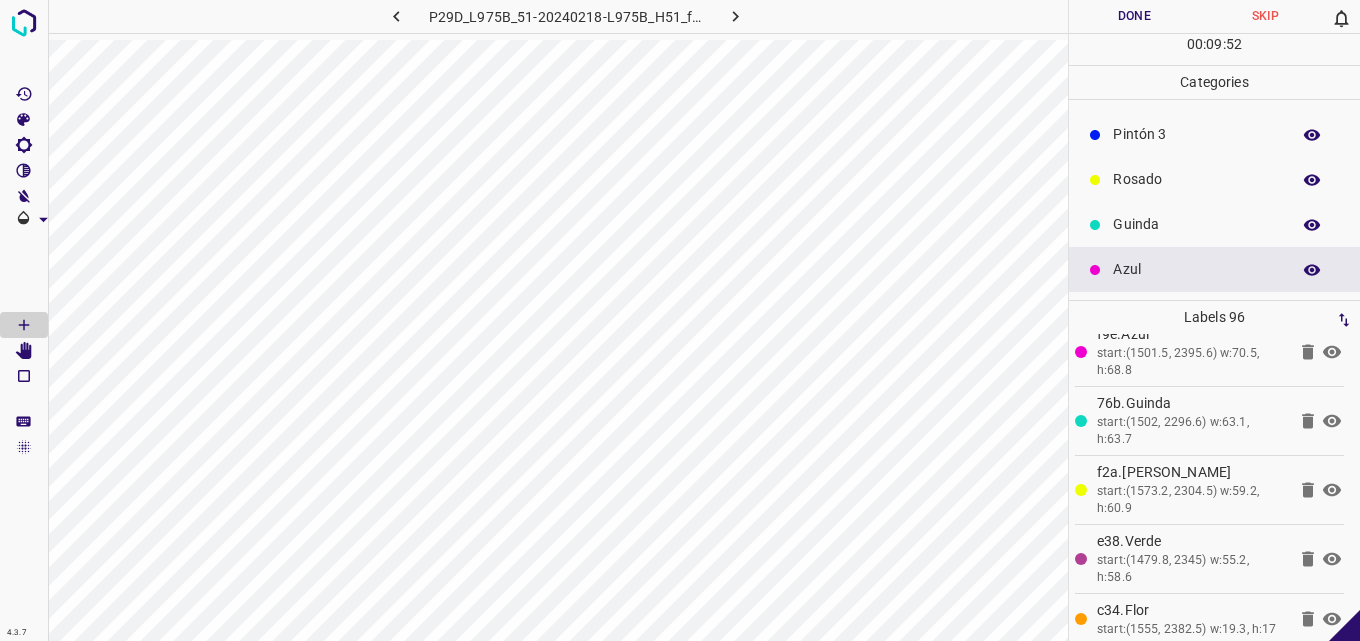 click on "Guinda" at bounding box center (1196, 224) 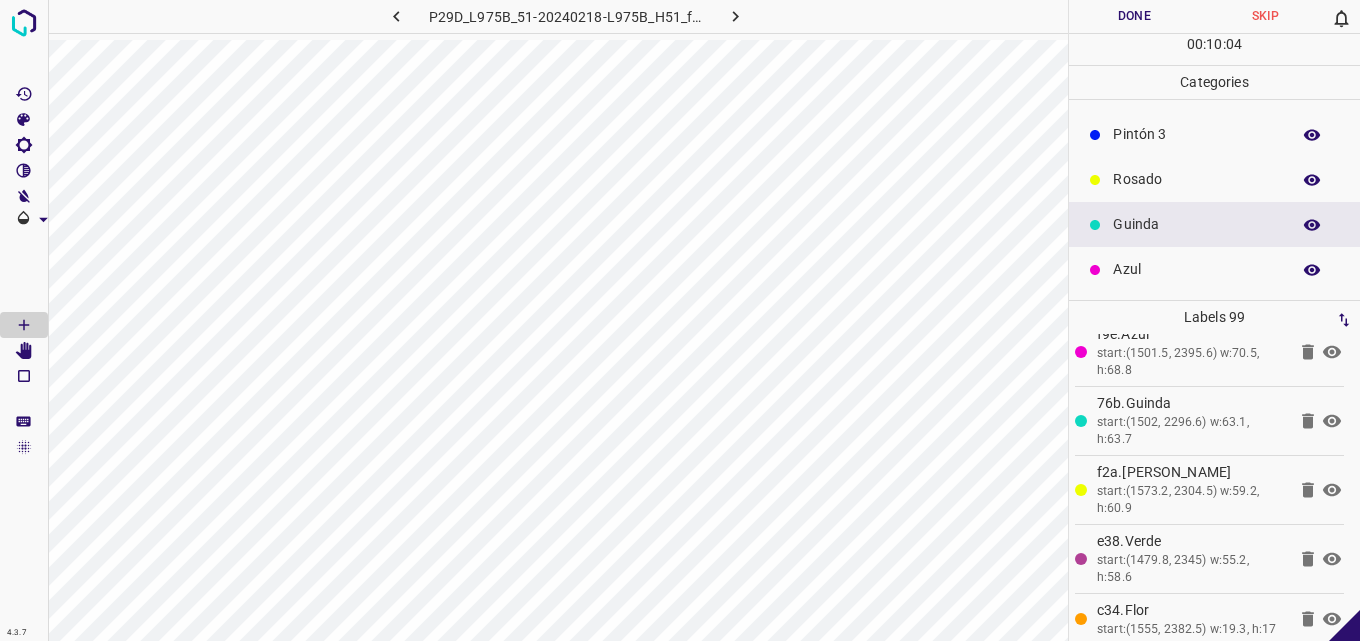 click on "Azul" at bounding box center [1214, 269] 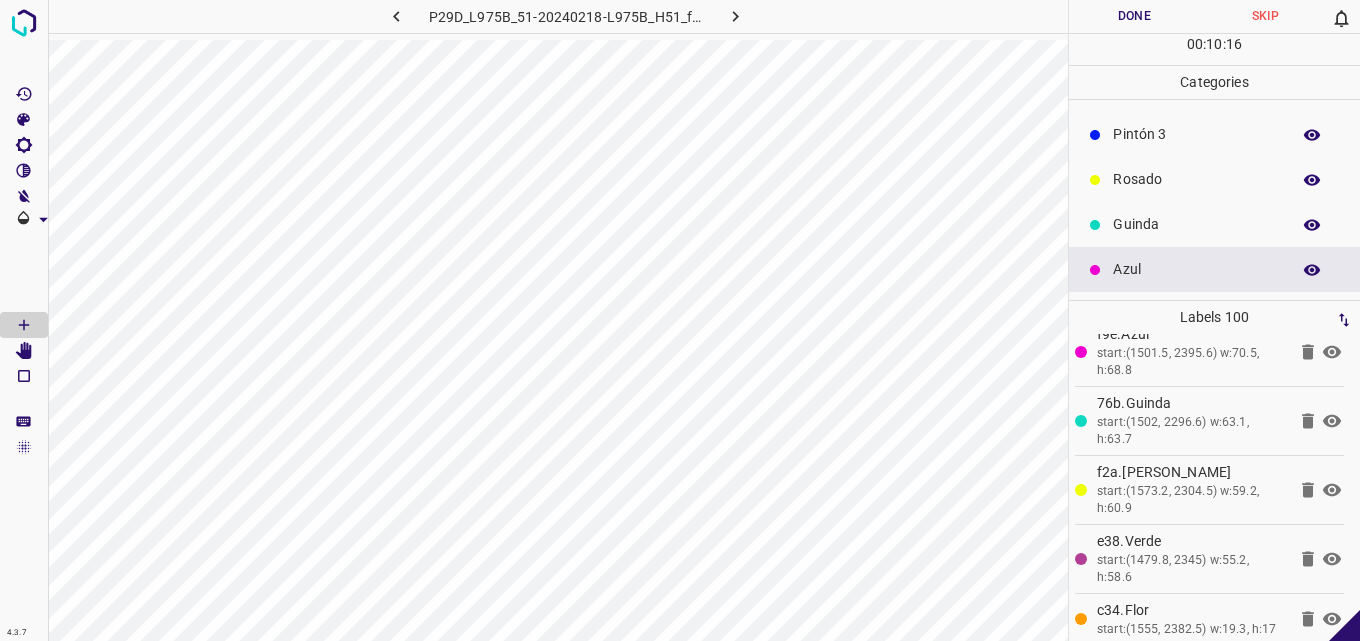click on "Rosado" at bounding box center (1214, 179) 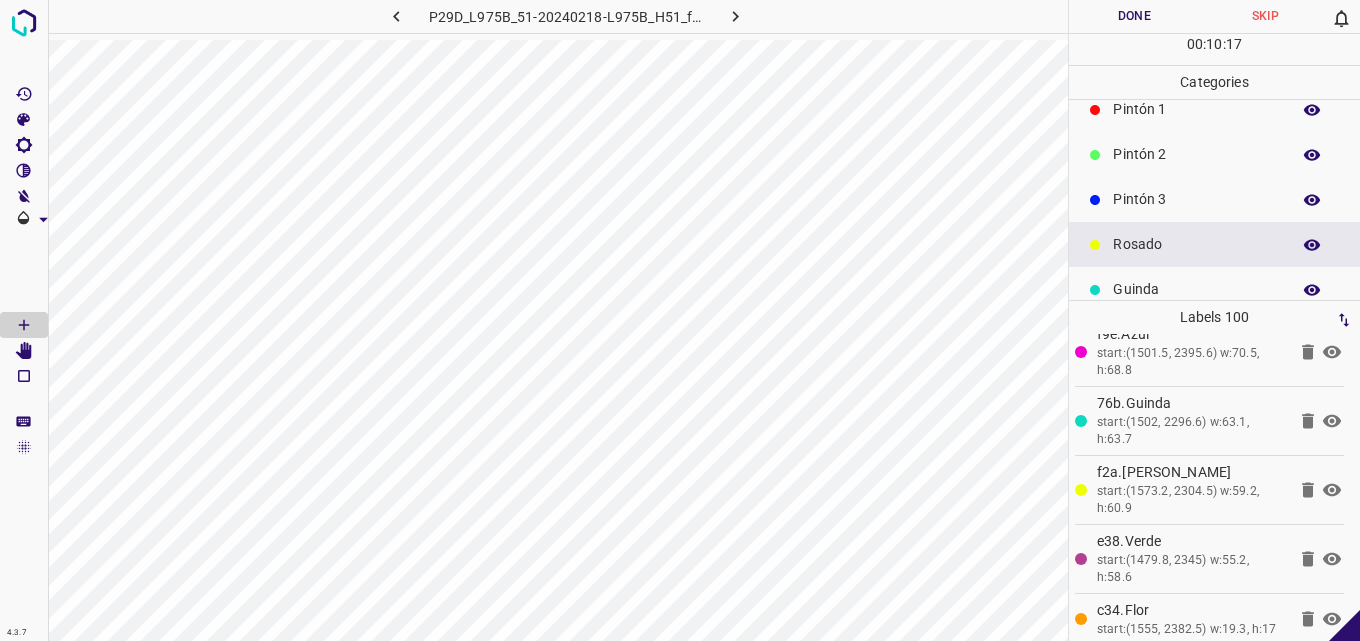 scroll, scrollTop: 76, scrollLeft: 0, axis: vertical 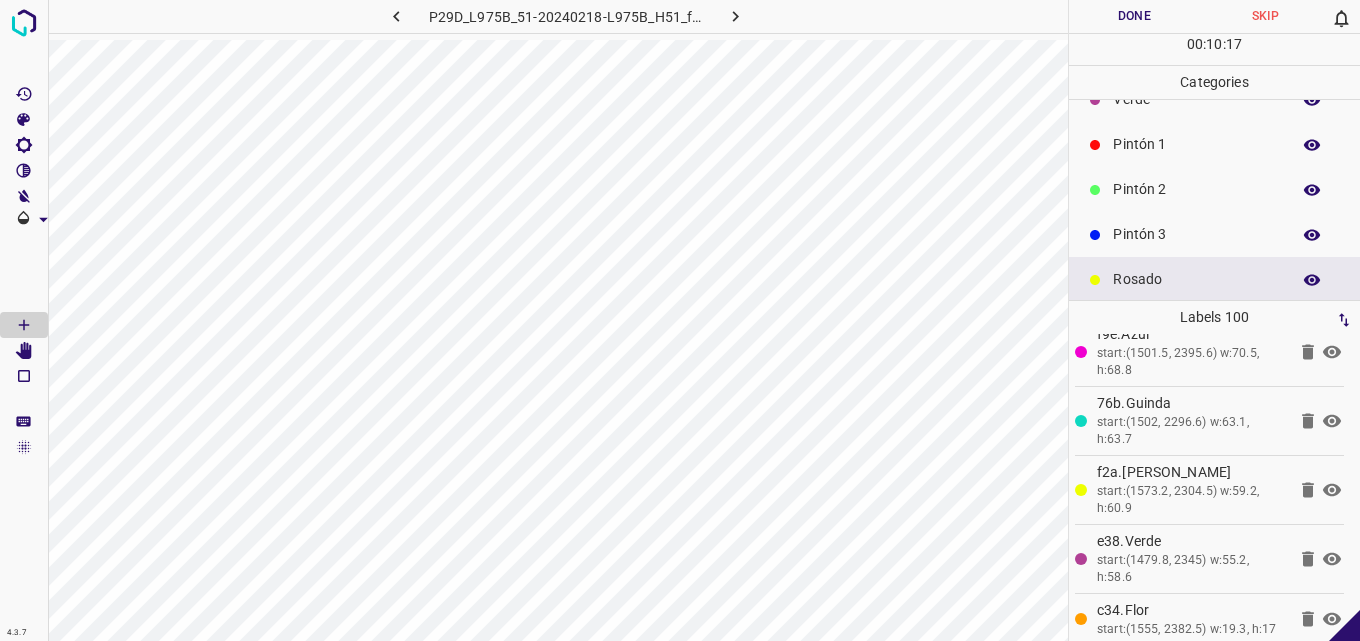 click on "Pintón 2" at bounding box center [1196, 189] 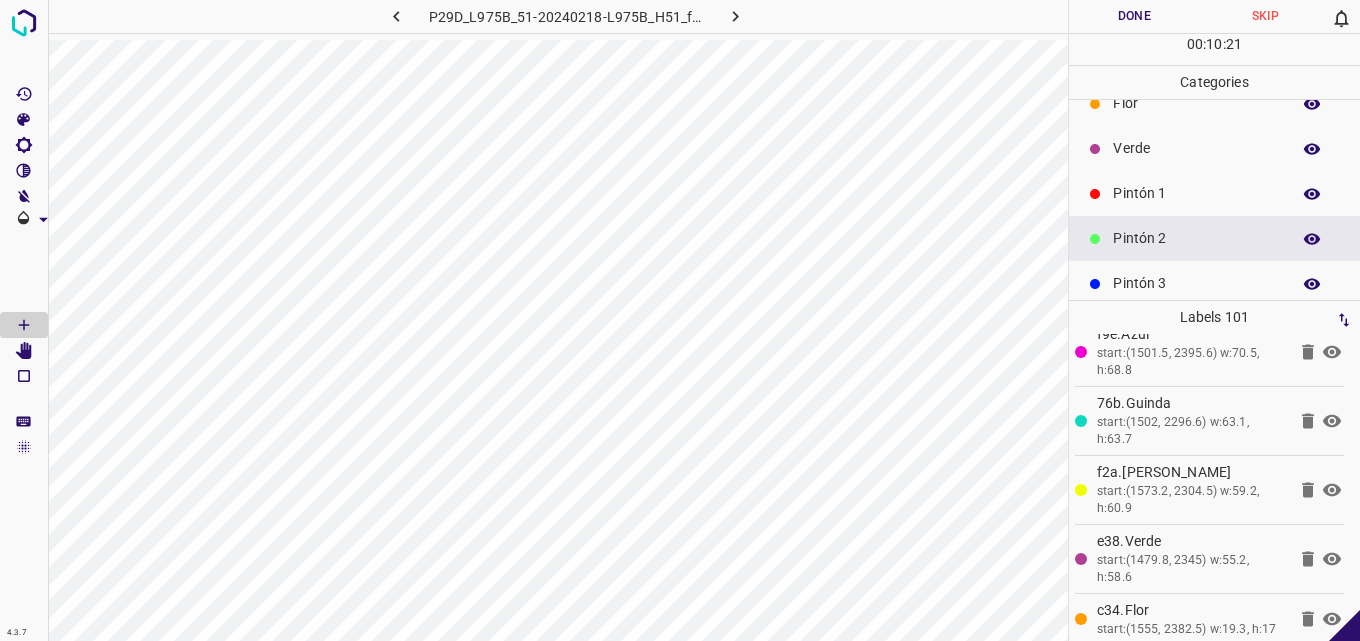 scroll, scrollTop: 0, scrollLeft: 0, axis: both 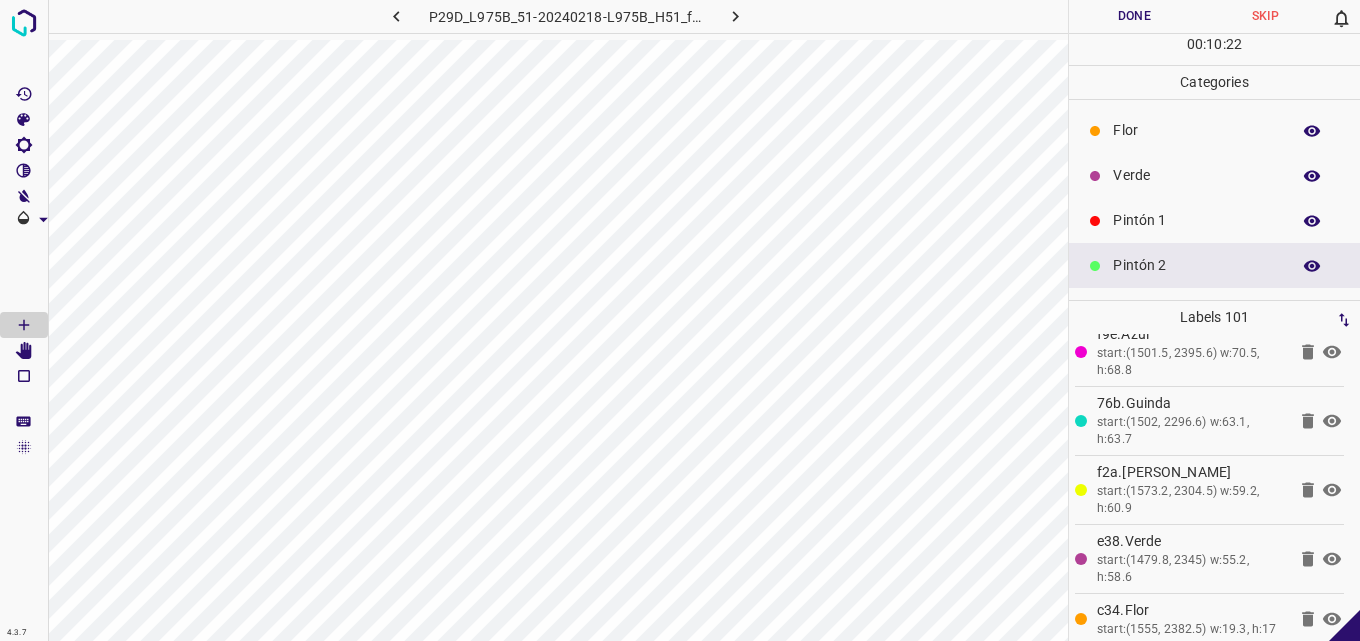 click on "Verde" at bounding box center (1196, 175) 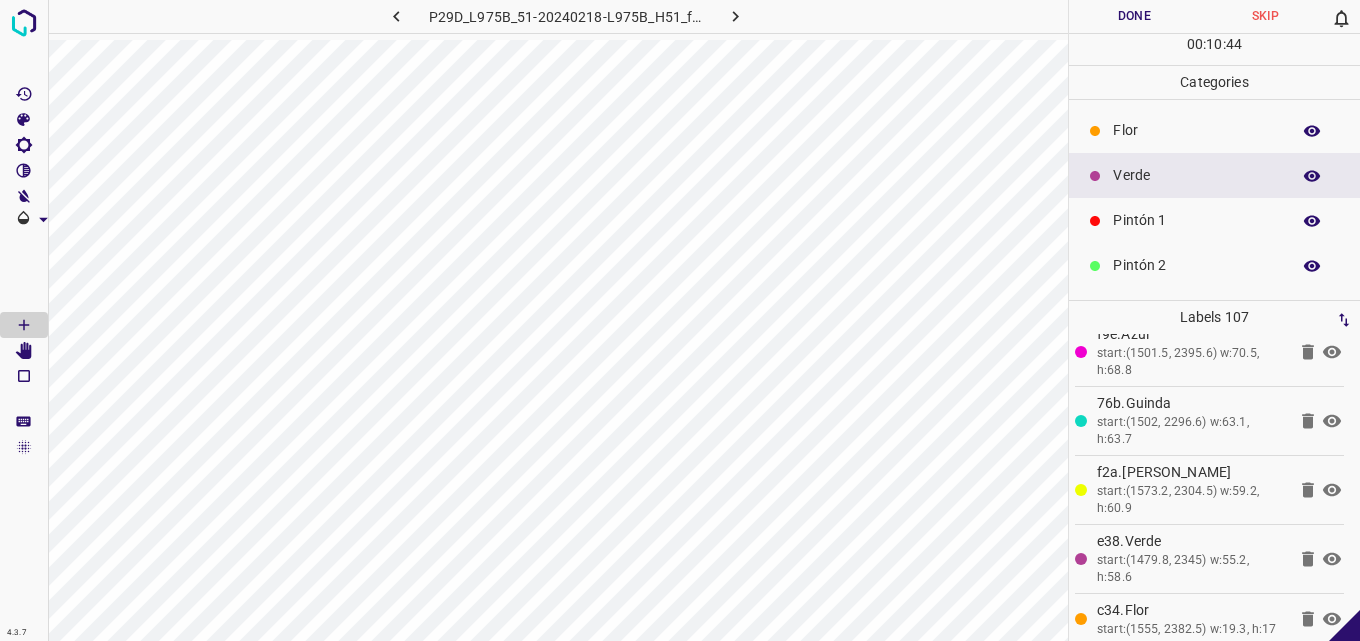 click on "Pintón 1" at bounding box center [1196, 220] 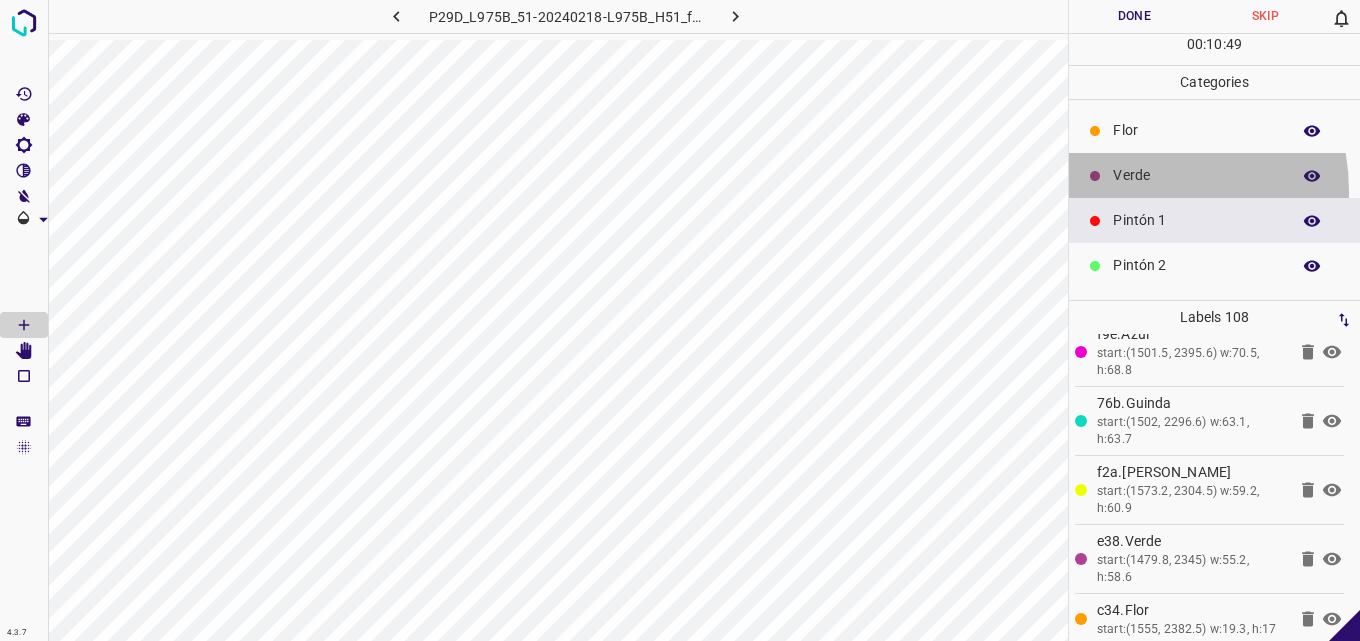 click on "Verde" at bounding box center (1214, 175) 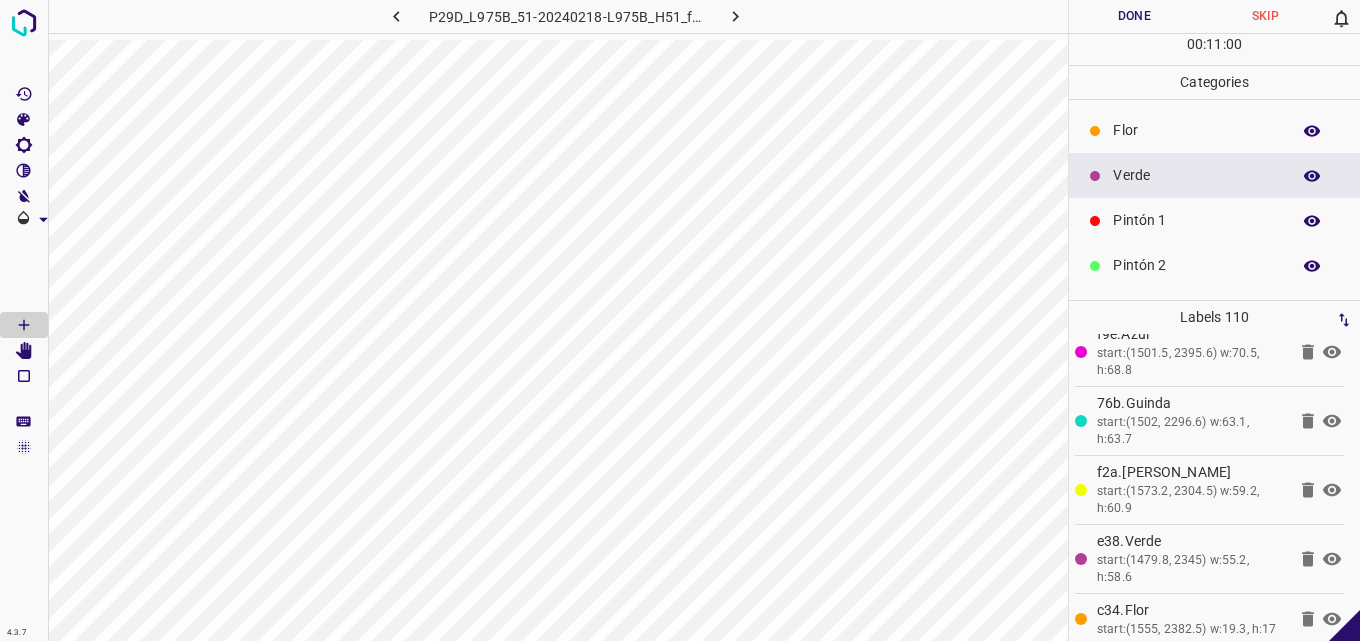 drag, startPoint x: 1183, startPoint y: 212, endPoint x: 1120, endPoint y: 231, distance: 65.802734 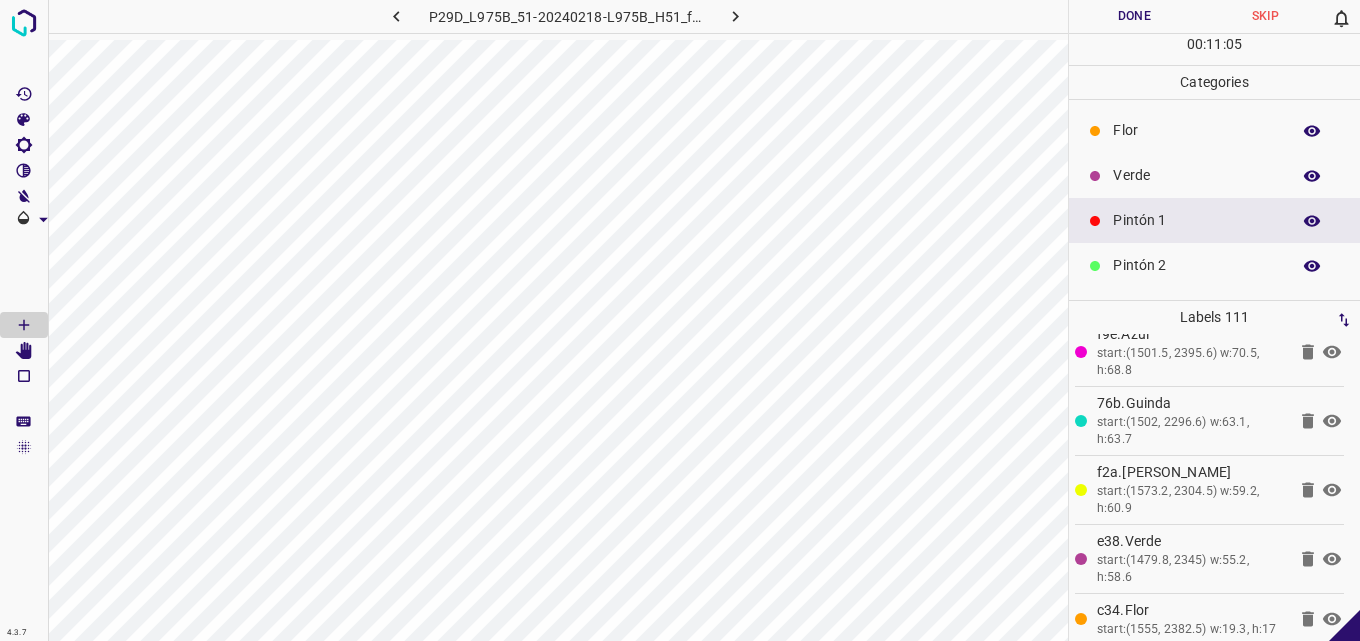click on "Verde" at bounding box center [1196, 175] 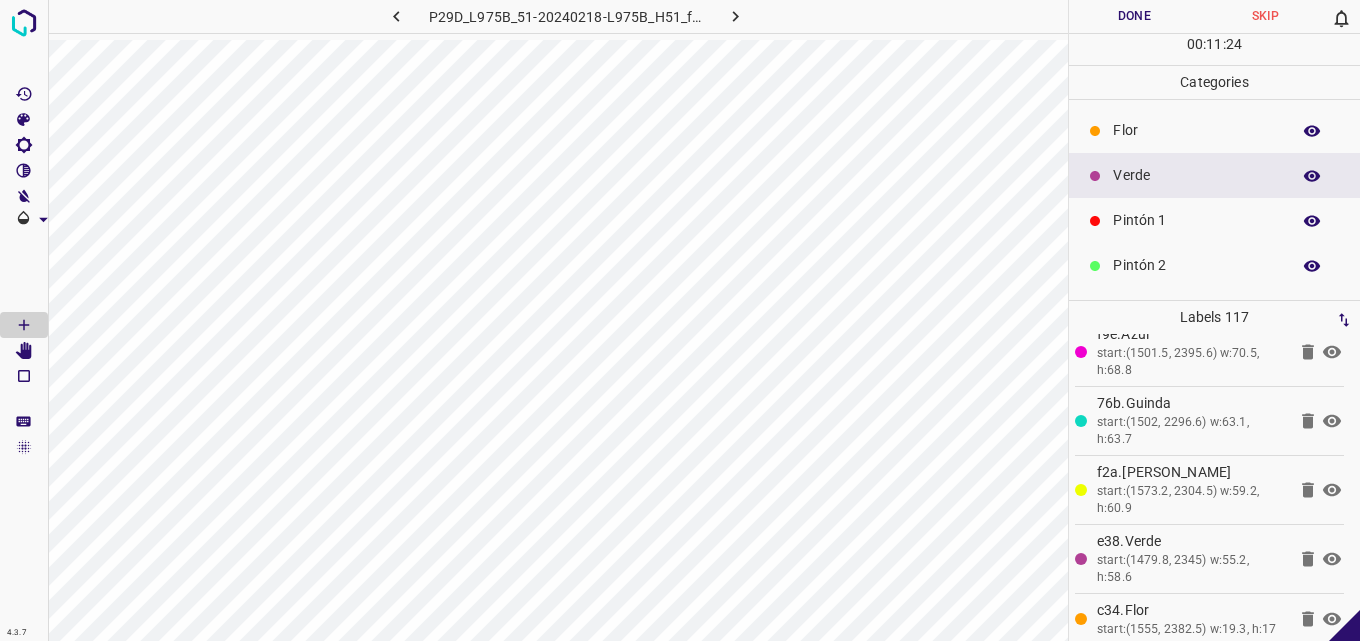 scroll, scrollTop: 176, scrollLeft: 0, axis: vertical 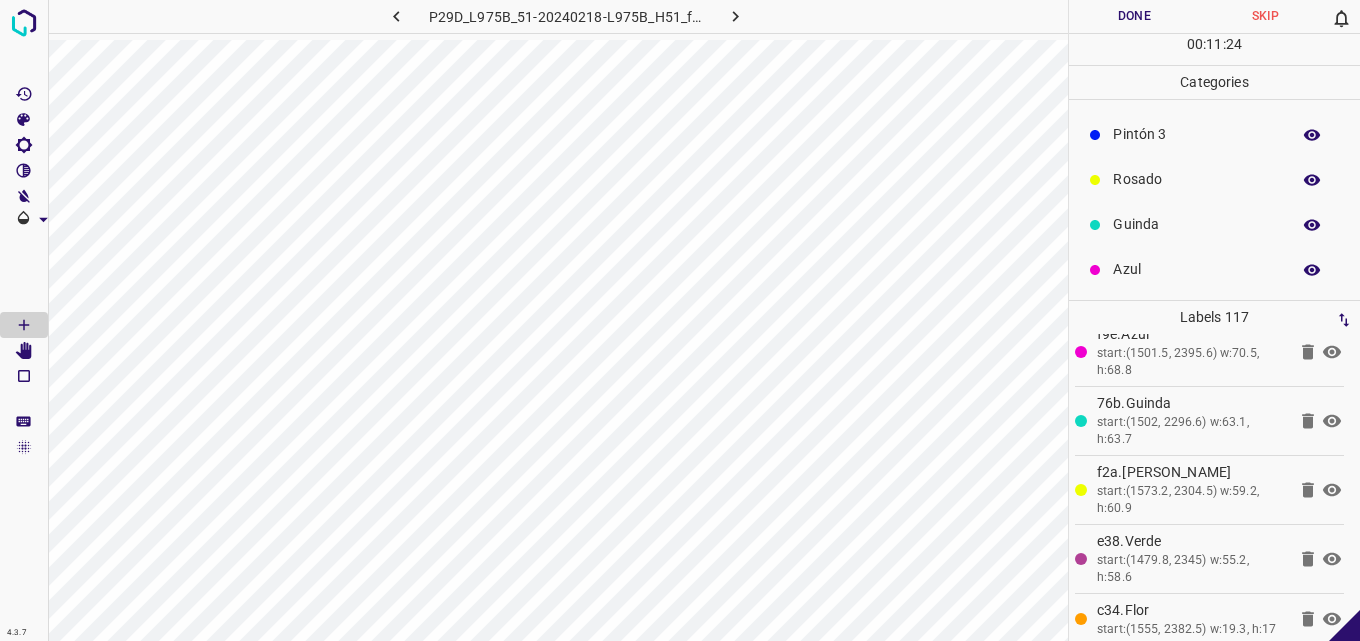 click on "Guinda" at bounding box center [1196, 224] 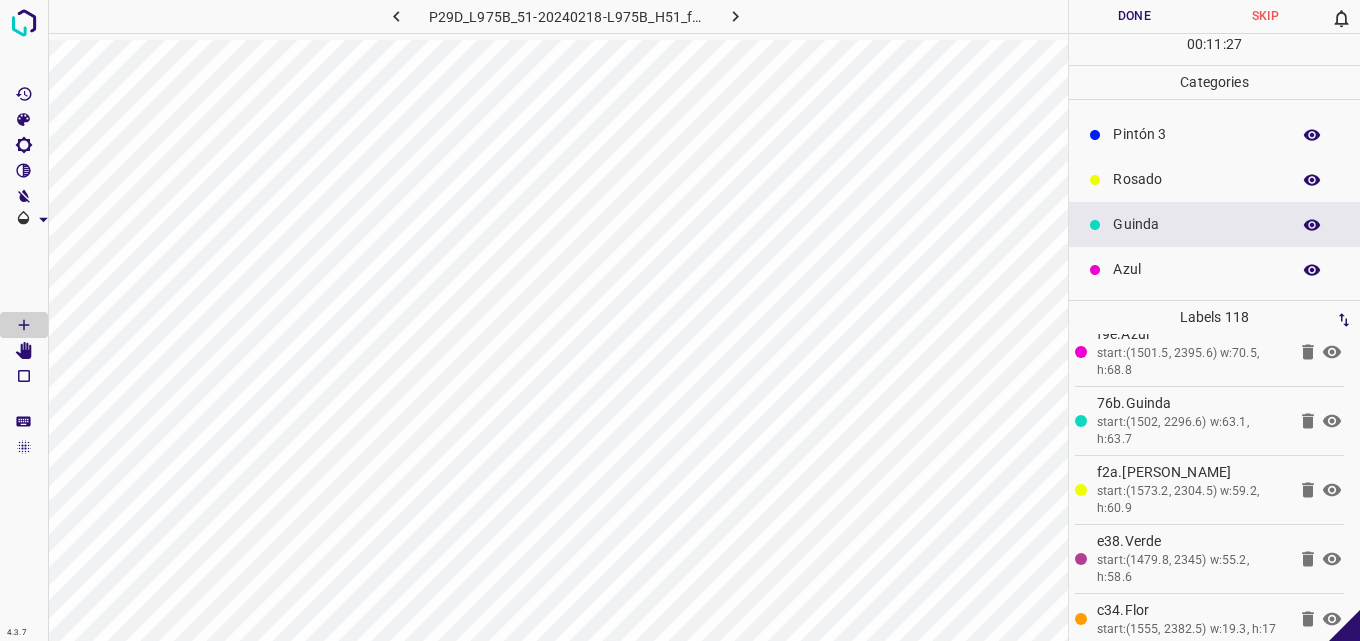 click on "Azul" at bounding box center [1196, 269] 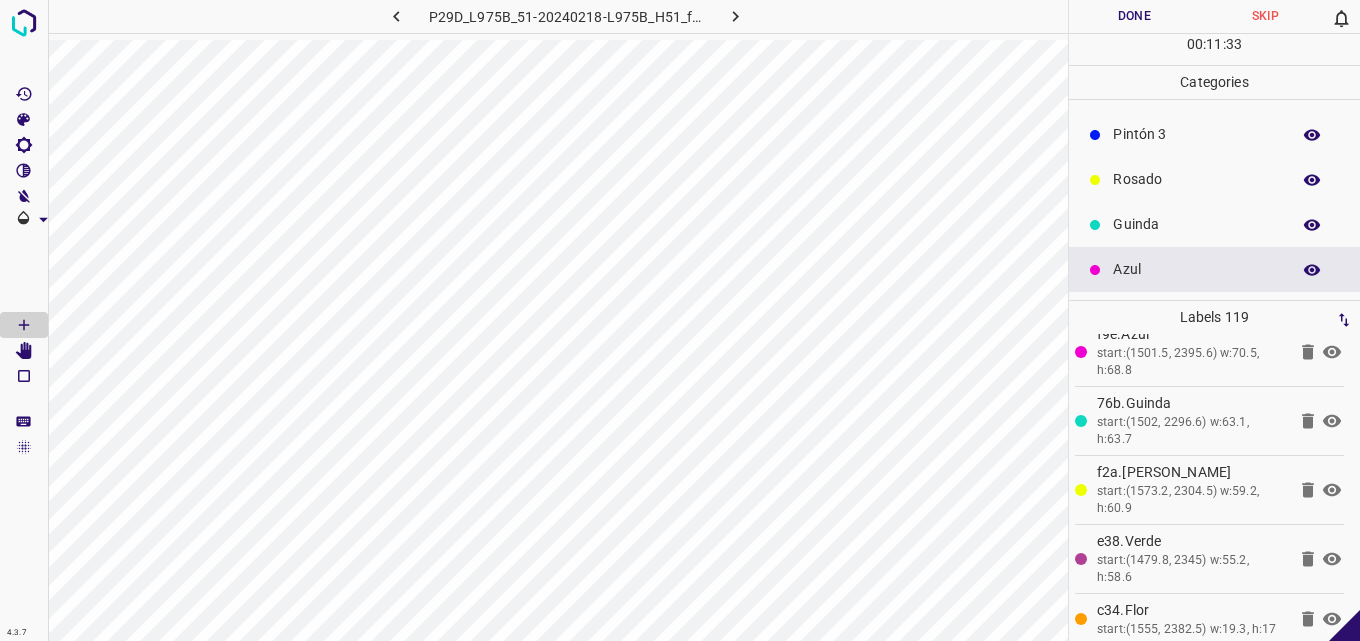 scroll, scrollTop: 76, scrollLeft: 0, axis: vertical 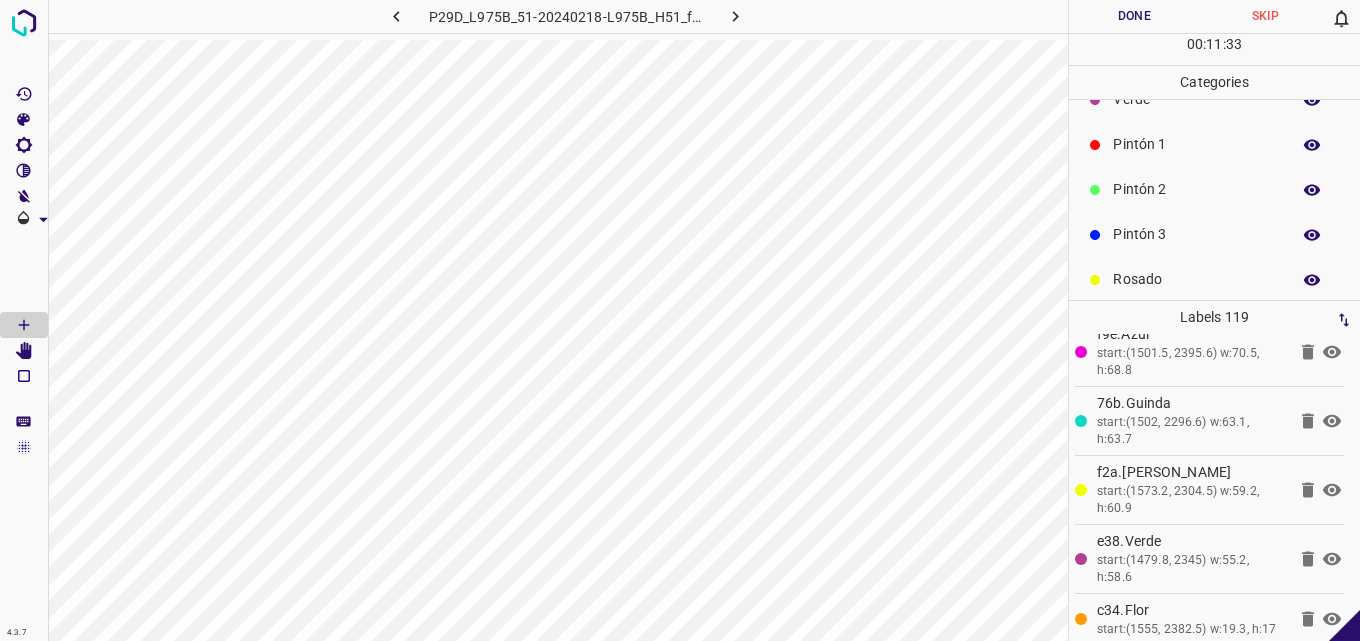 click on "Pintón 2" at bounding box center [1196, 189] 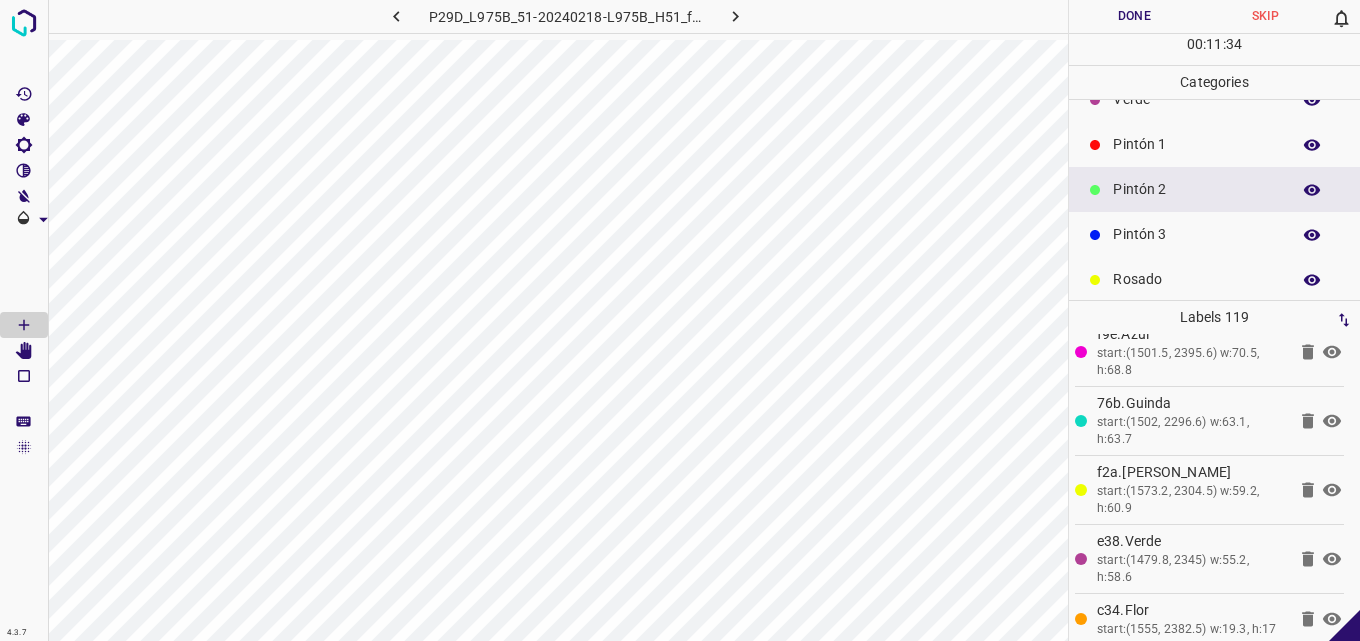 click on "Pintón 1" at bounding box center [1196, 144] 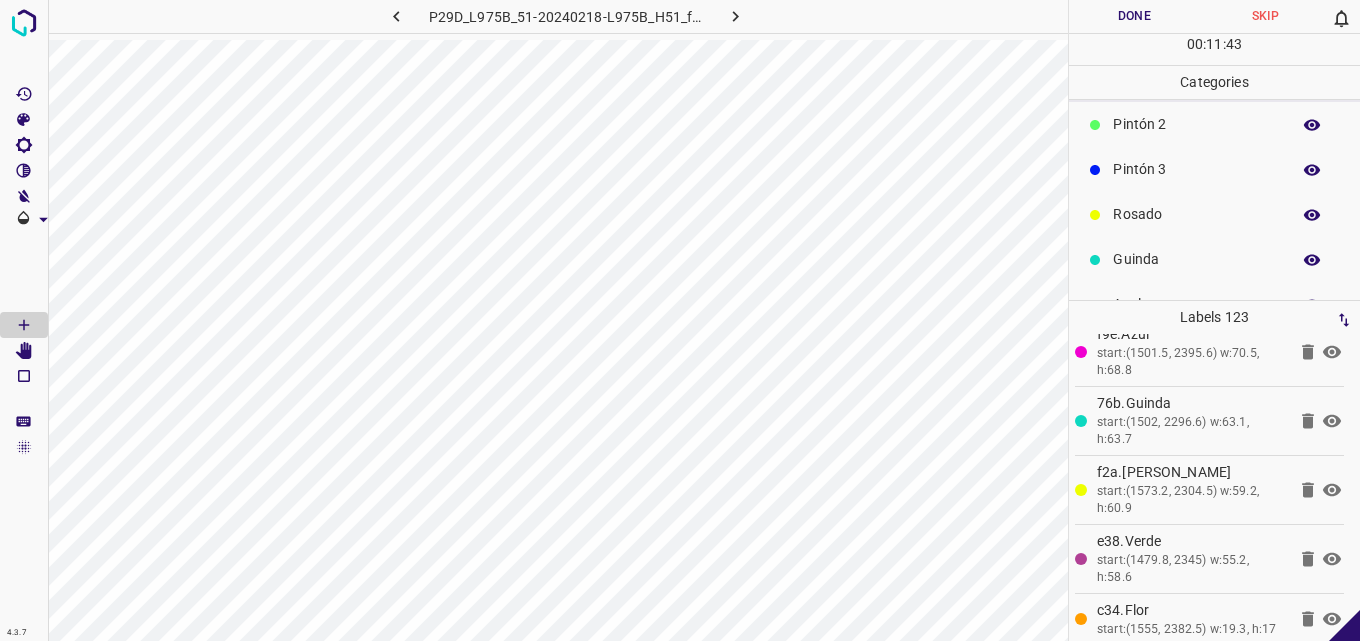 scroll, scrollTop: 176, scrollLeft: 0, axis: vertical 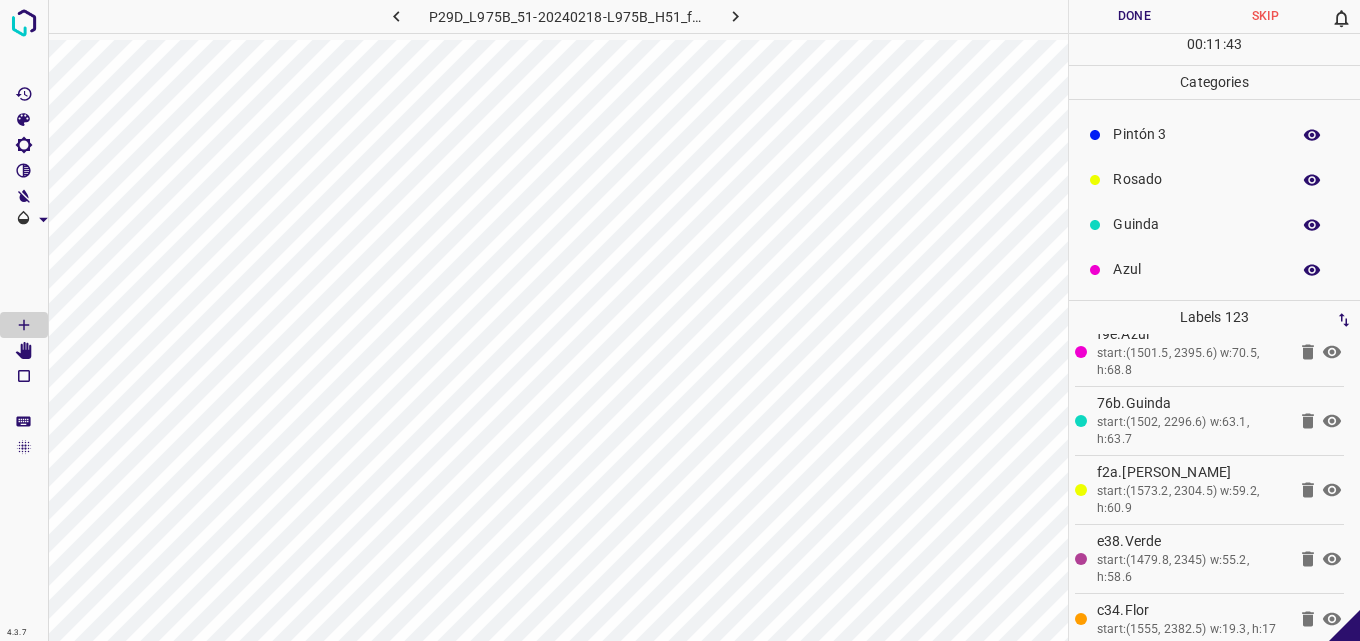 click on "Azul" at bounding box center (1214, 269) 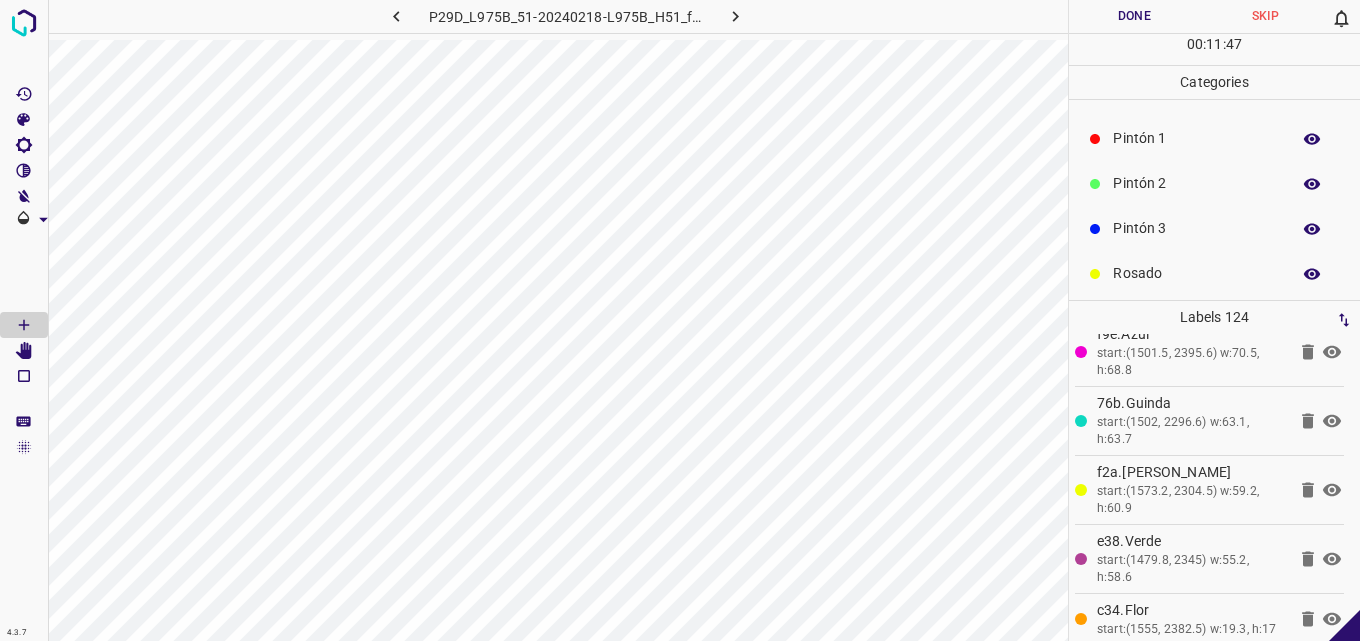scroll, scrollTop: 0, scrollLeft: 0, axis: both 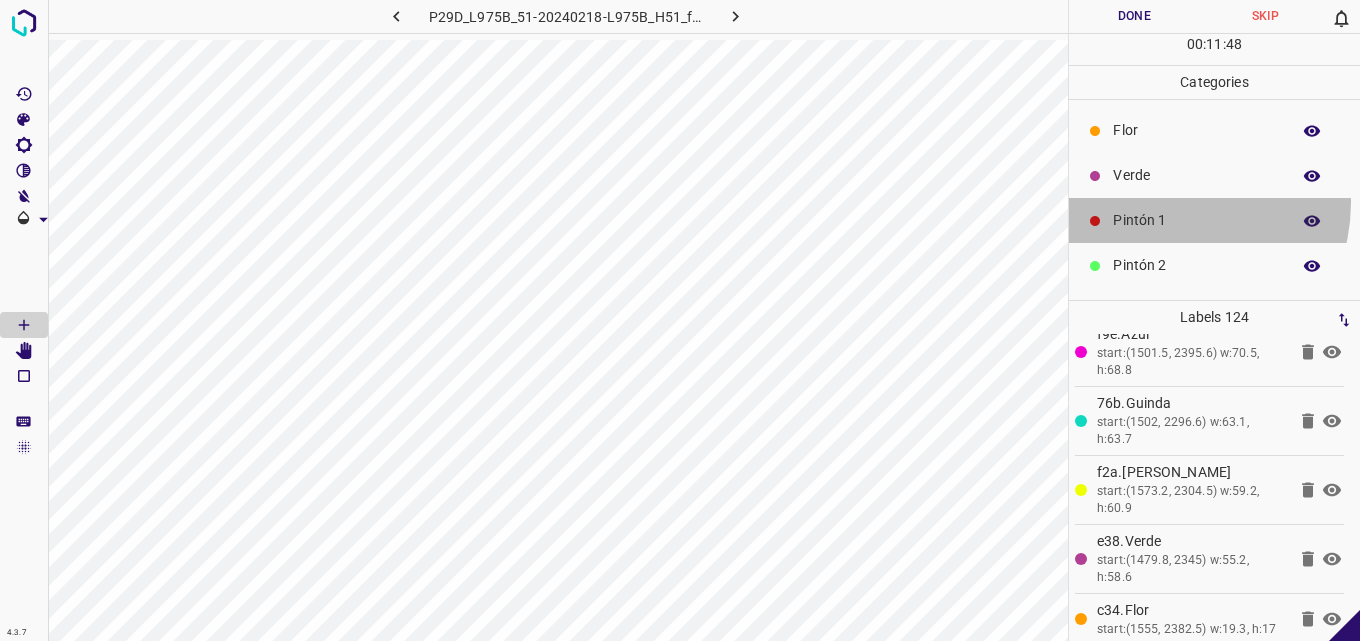 click on "Pintón 1" at bounding box center [1214, 220] 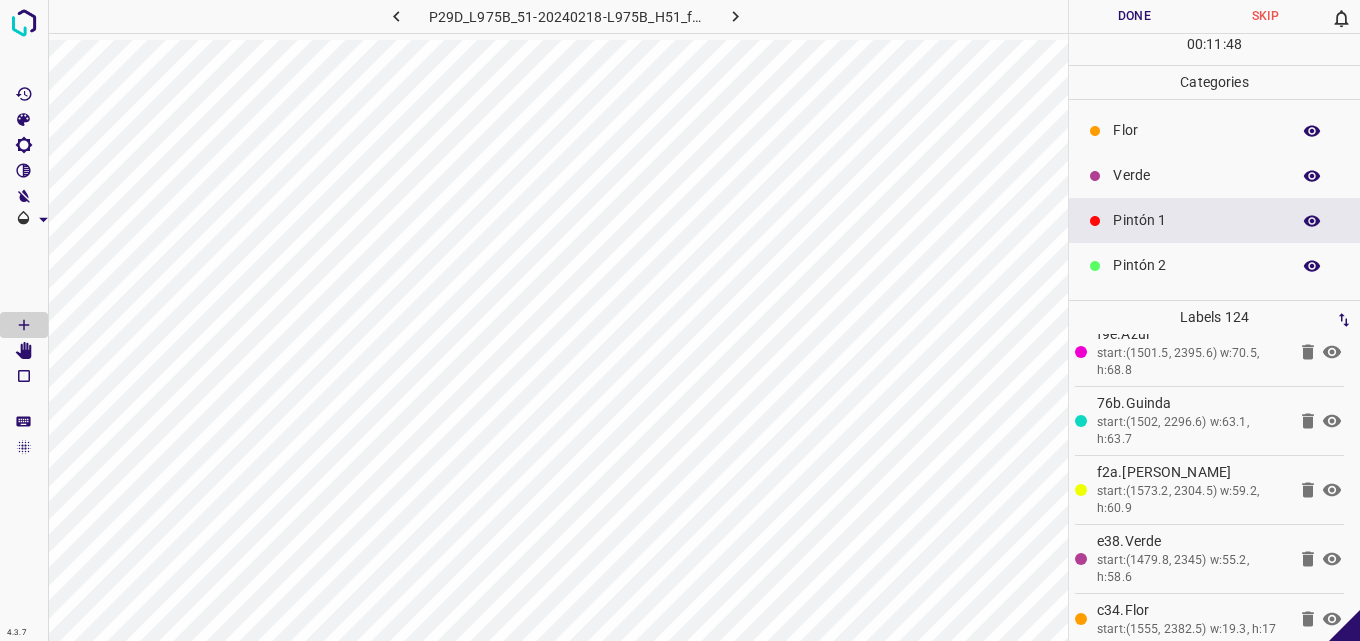 click on "Verde" at bounding box center [1196, 175] 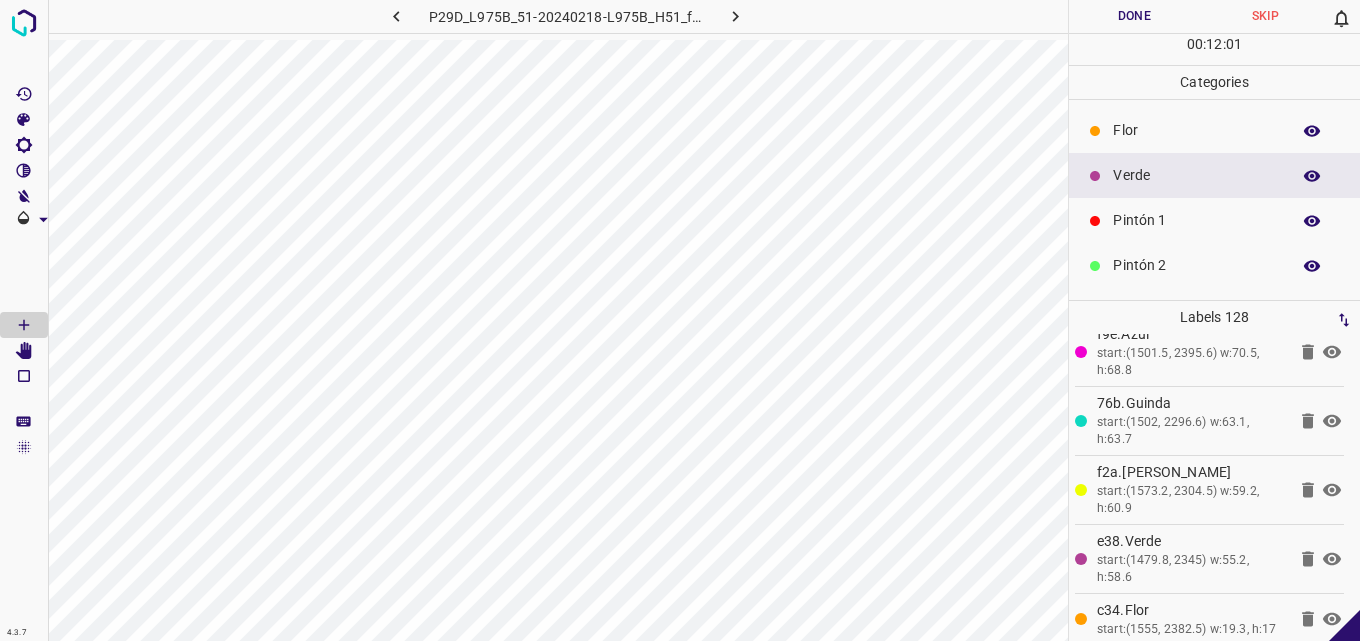 drag, startPoint x: 1142, startPoint y: 228, endPoint x: 1111, endPoint y: 241, distance: 33.61547 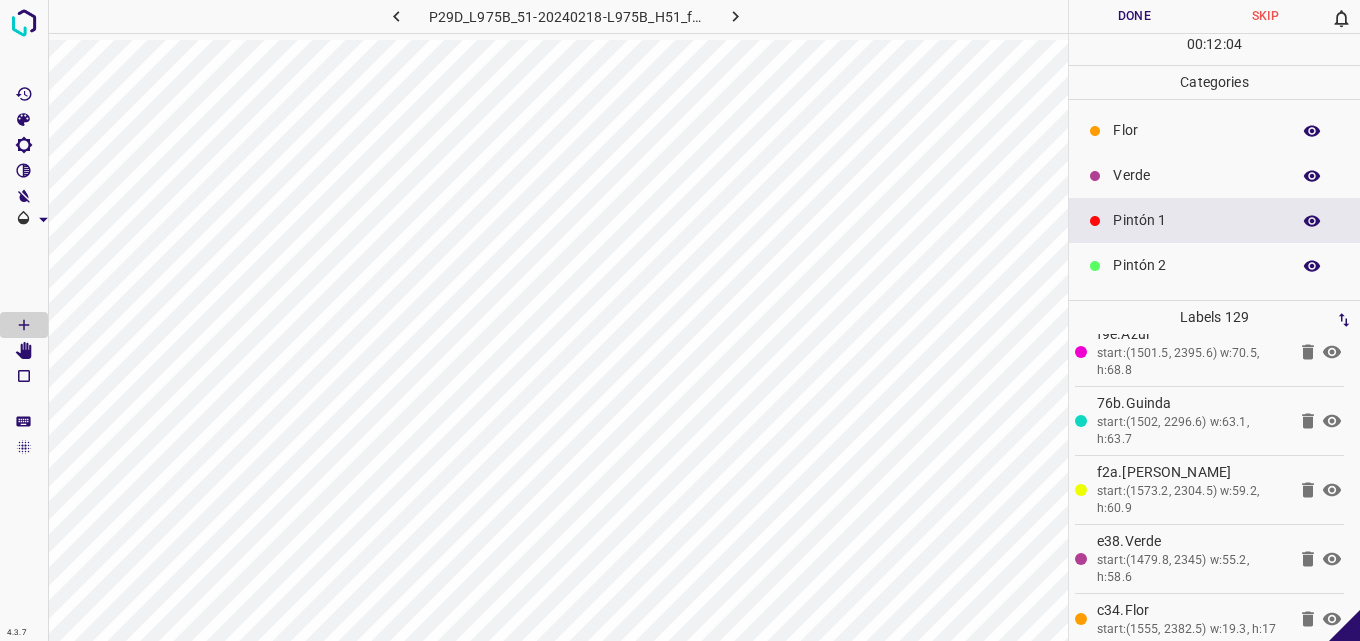 click on "Pintón 2" at bounding box center (1196, 265) 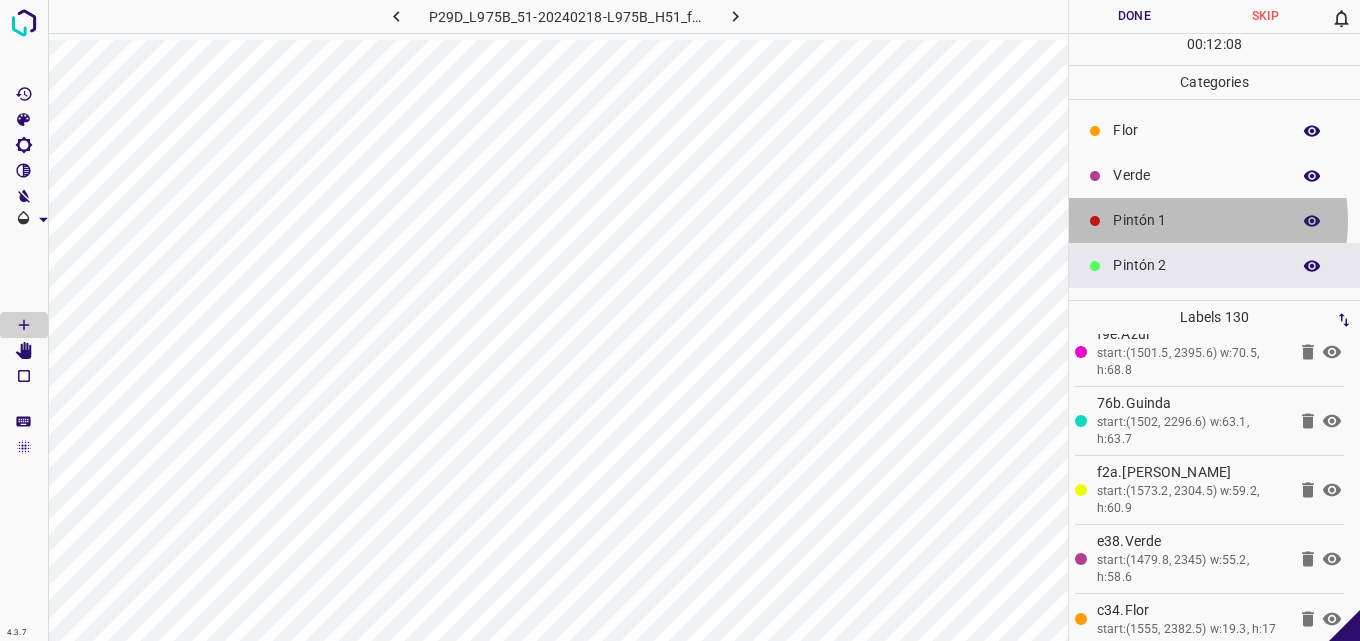 click on "Pintón 1" at bounding box center [1196, 220] 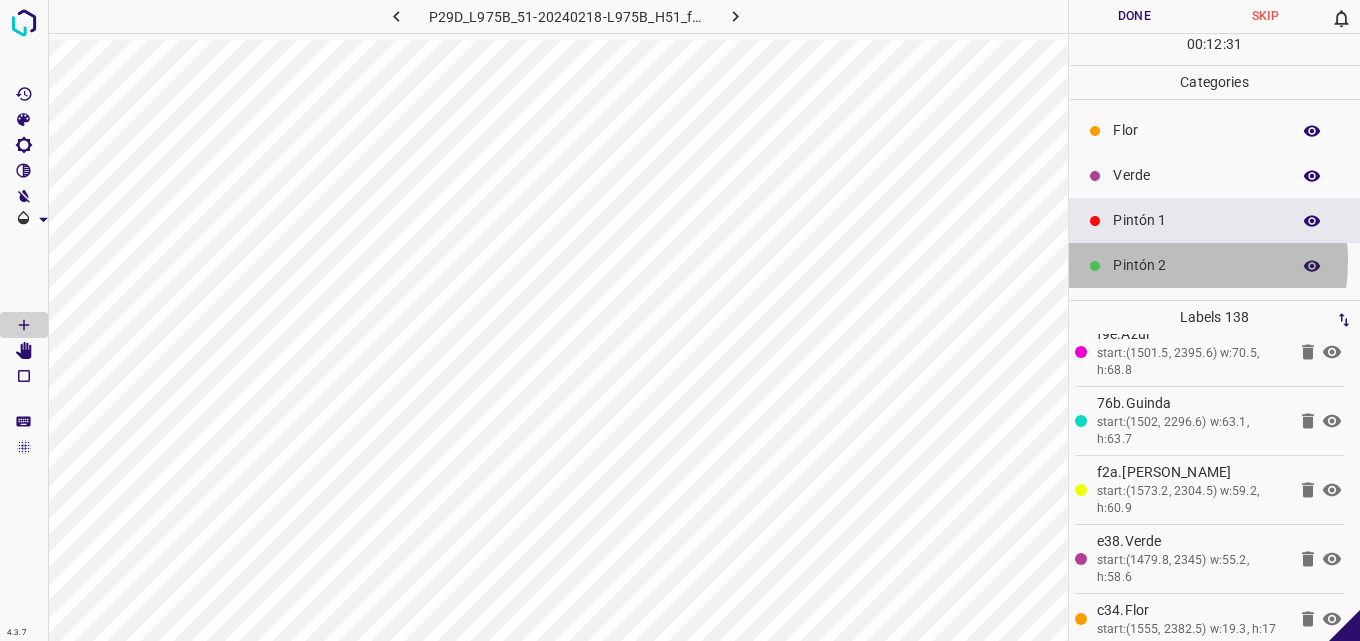 click on "Pintón 2" at bounding box center [1196, 265] 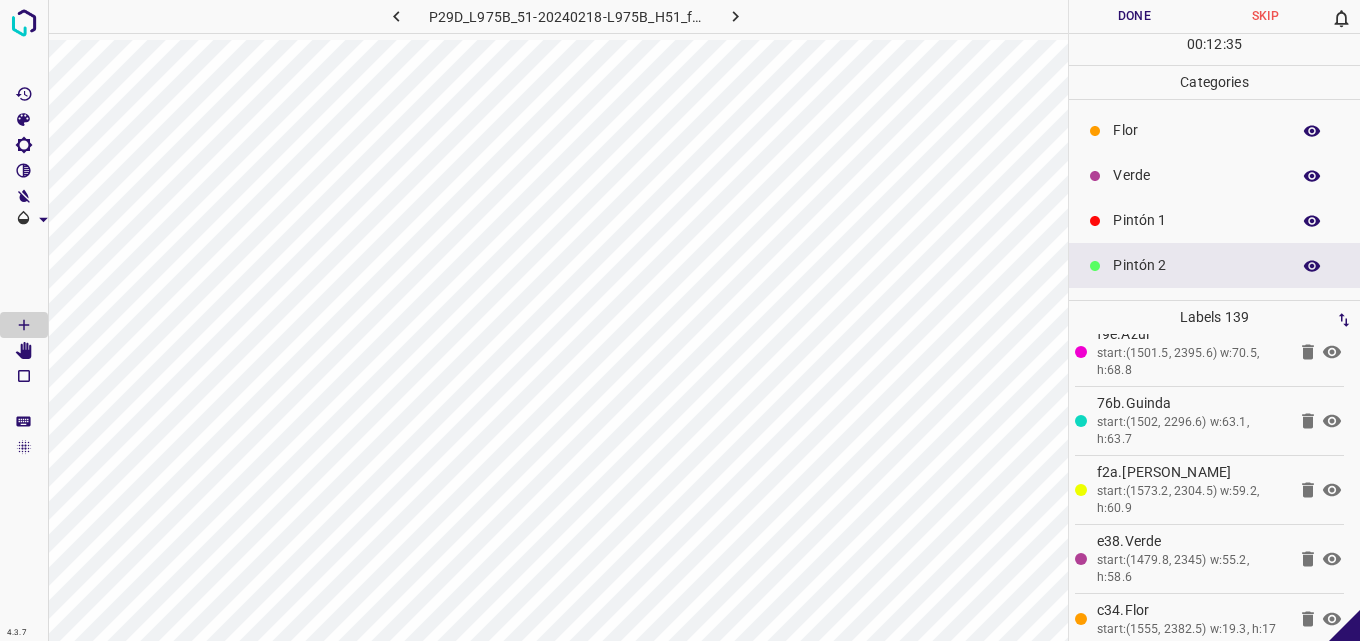 click on "Verde" at bounding box center [1196, 175] 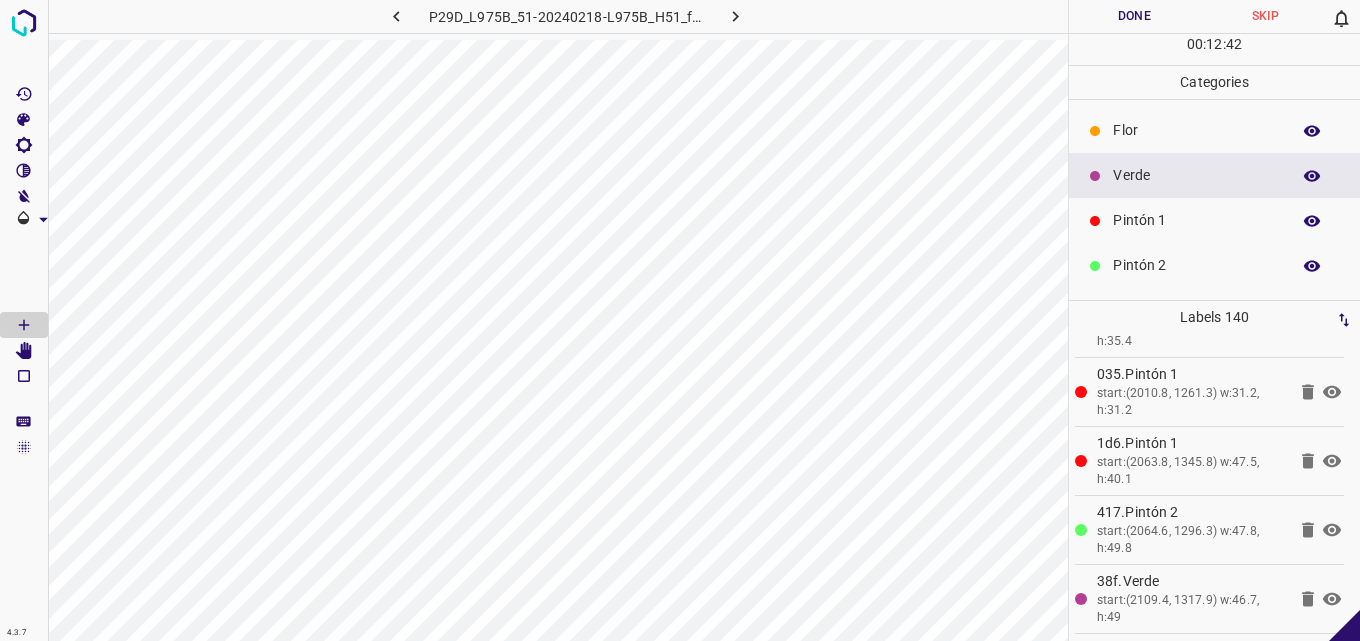 scroll, scrollTop: 9356, scrollLeft: 0, axis: vertical 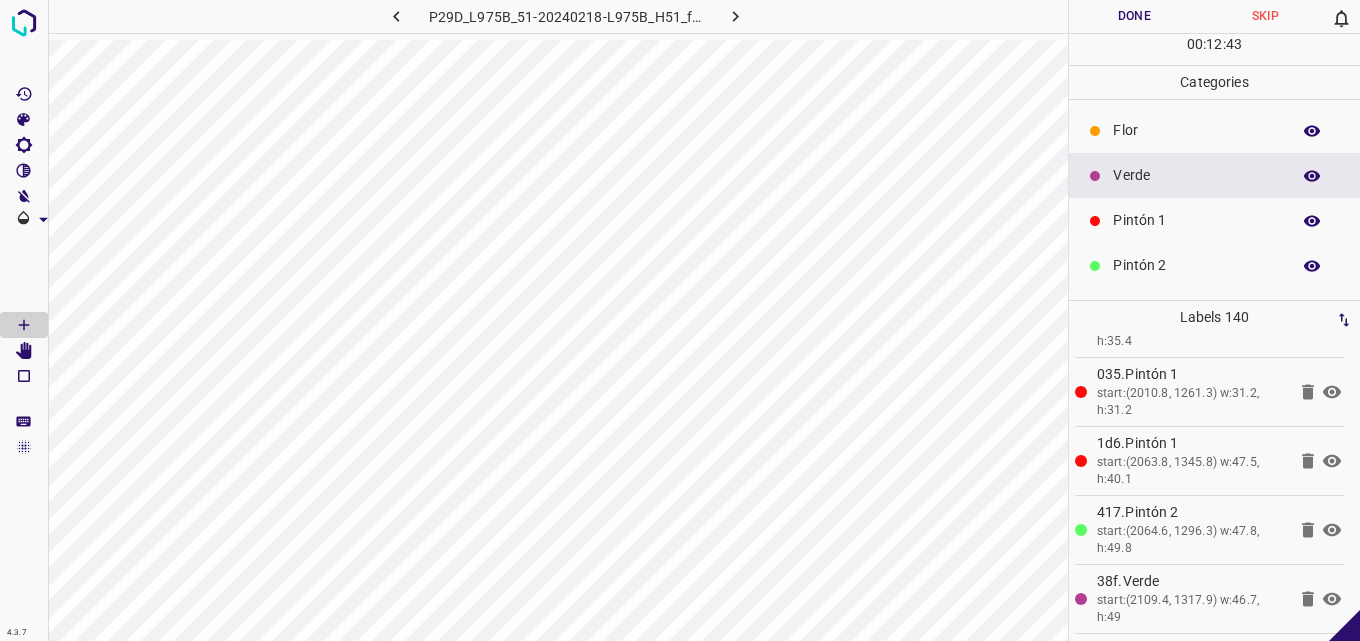 click 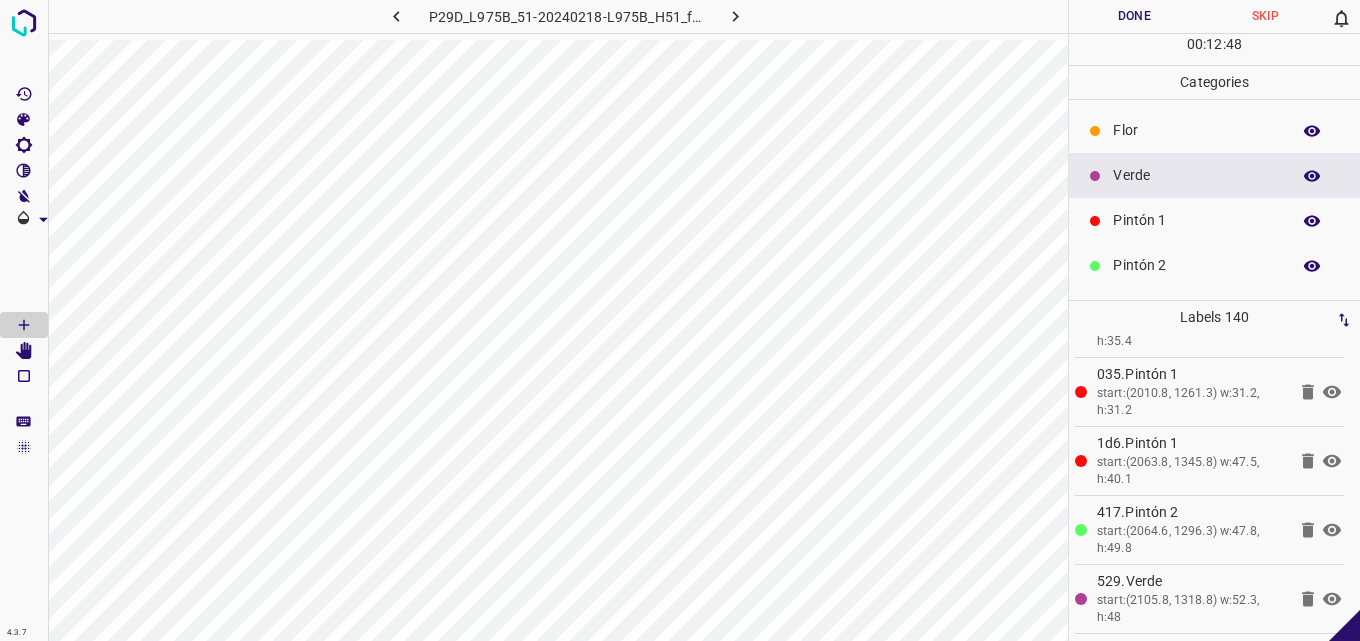 scroll, scrollTop: 9356, scrollLeft: 0, axis: vertical 